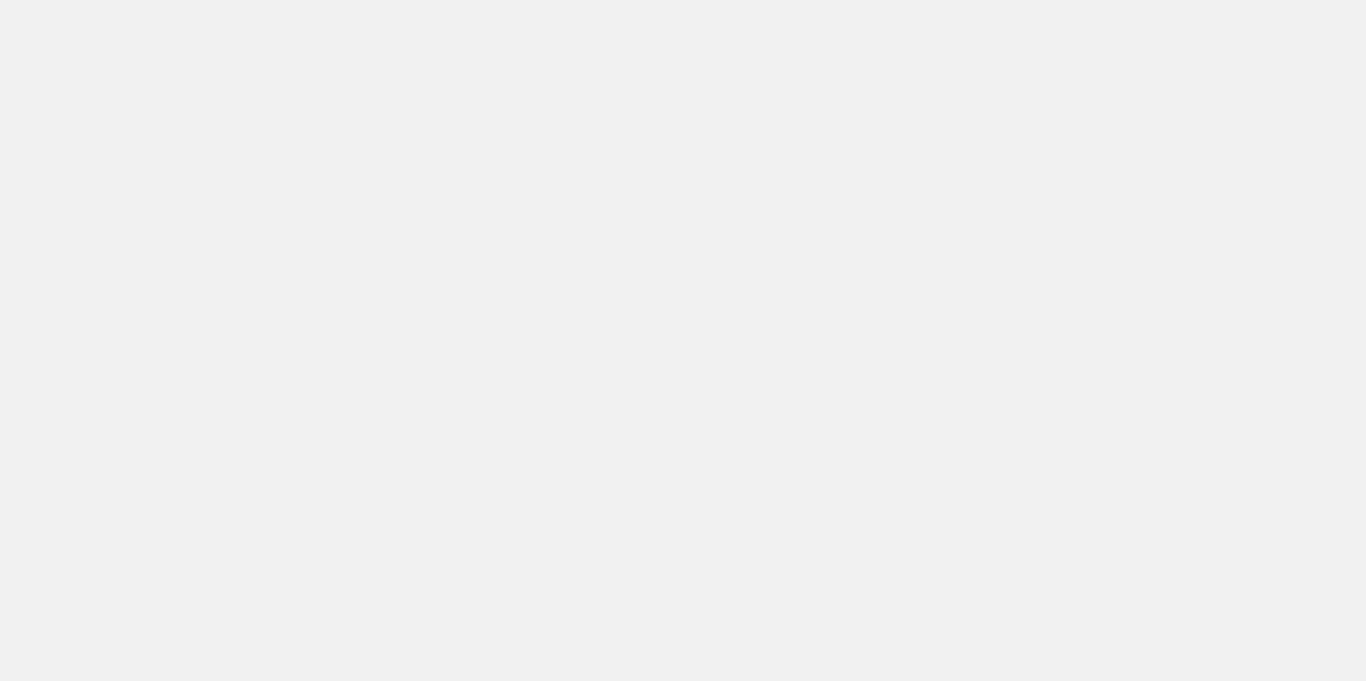 scroll, scrollTop: 0, scrollLeft: 0, axis: both 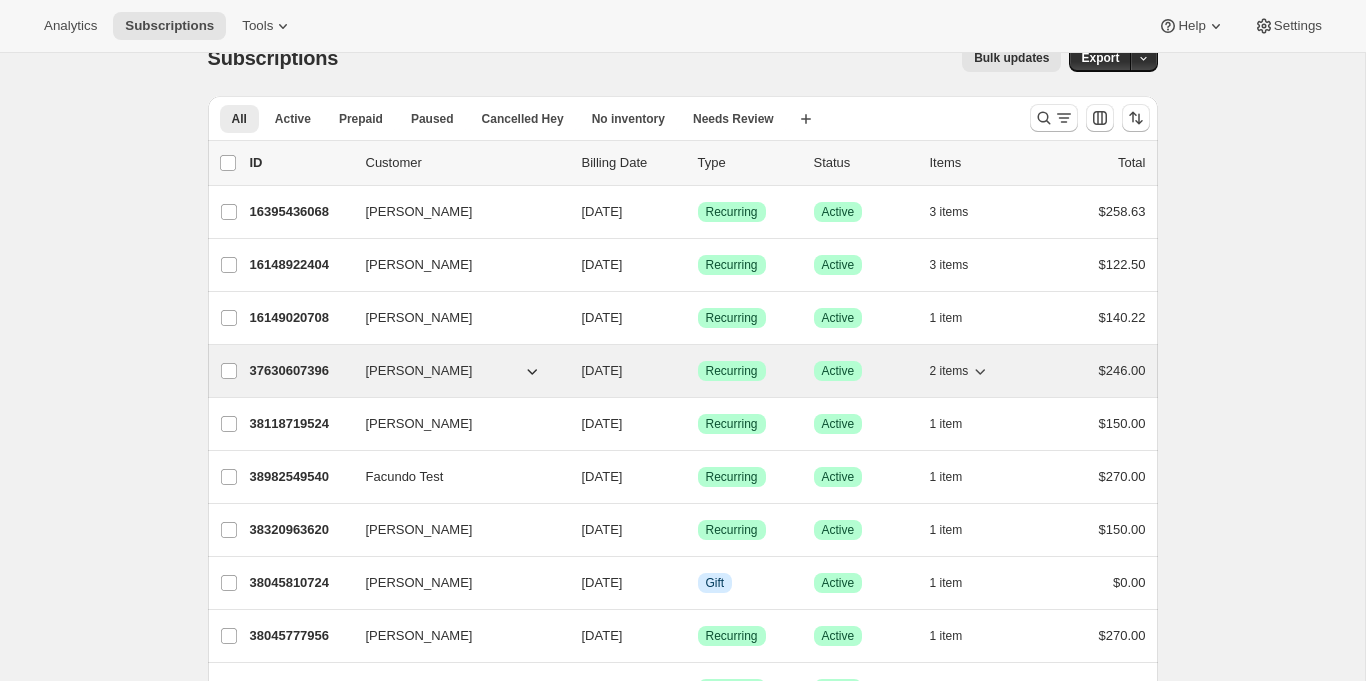 click on "37630607396" at bounding box center [300, 371] 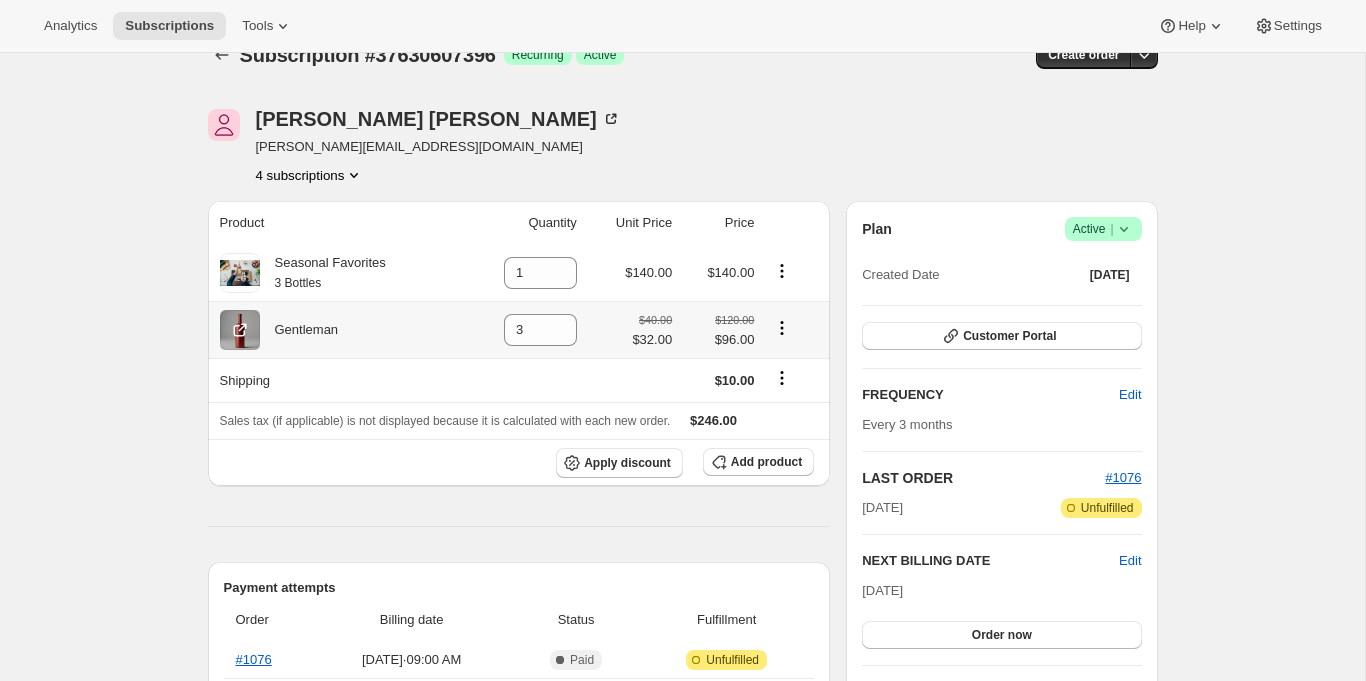 scroll, scrollTop: 37, scrollLeft: 0, axis: vertical 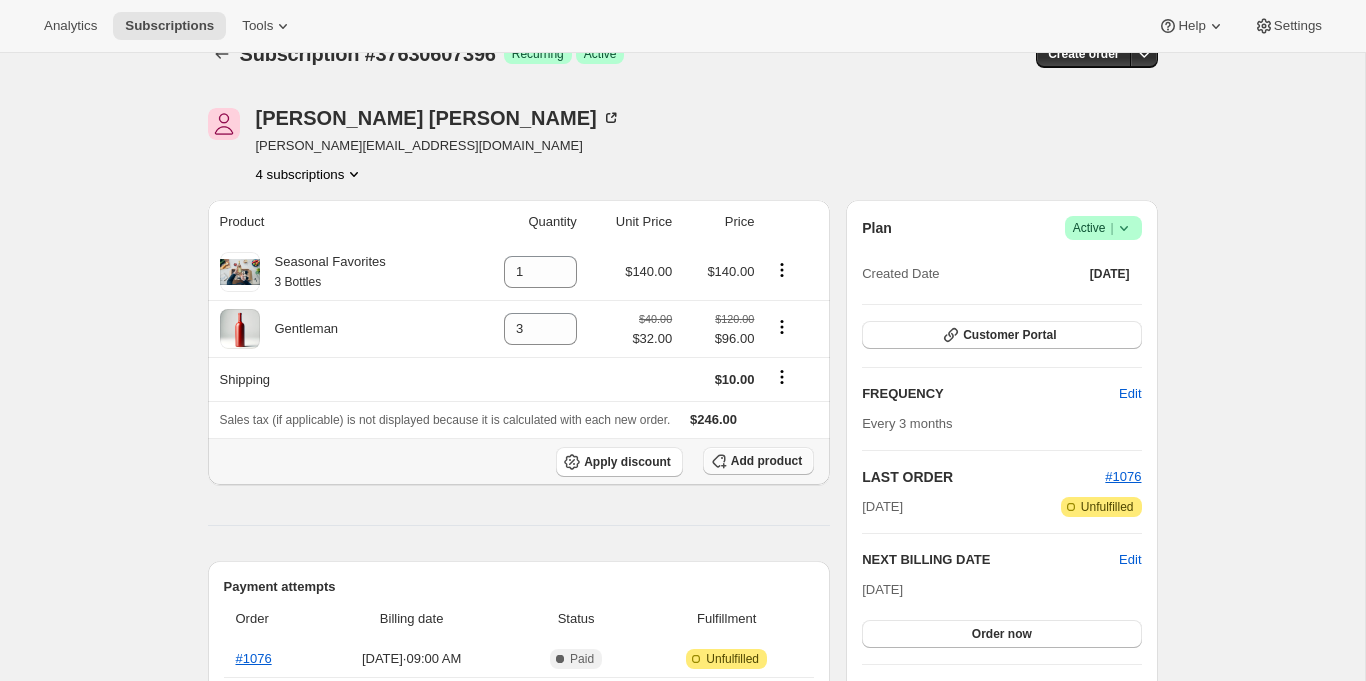 click on "Add product" at bounding box center [766, 461] 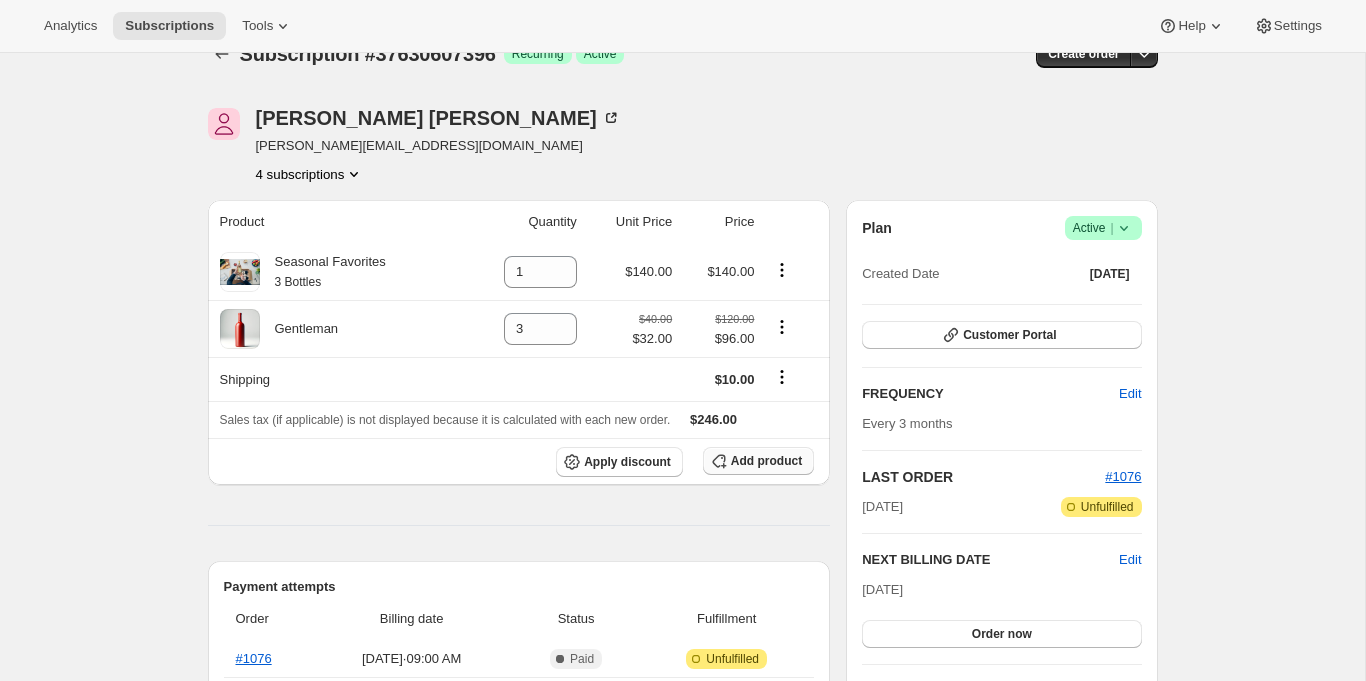 scroll, scrollTop: 37, scrollLeft: 0, axis: vertical 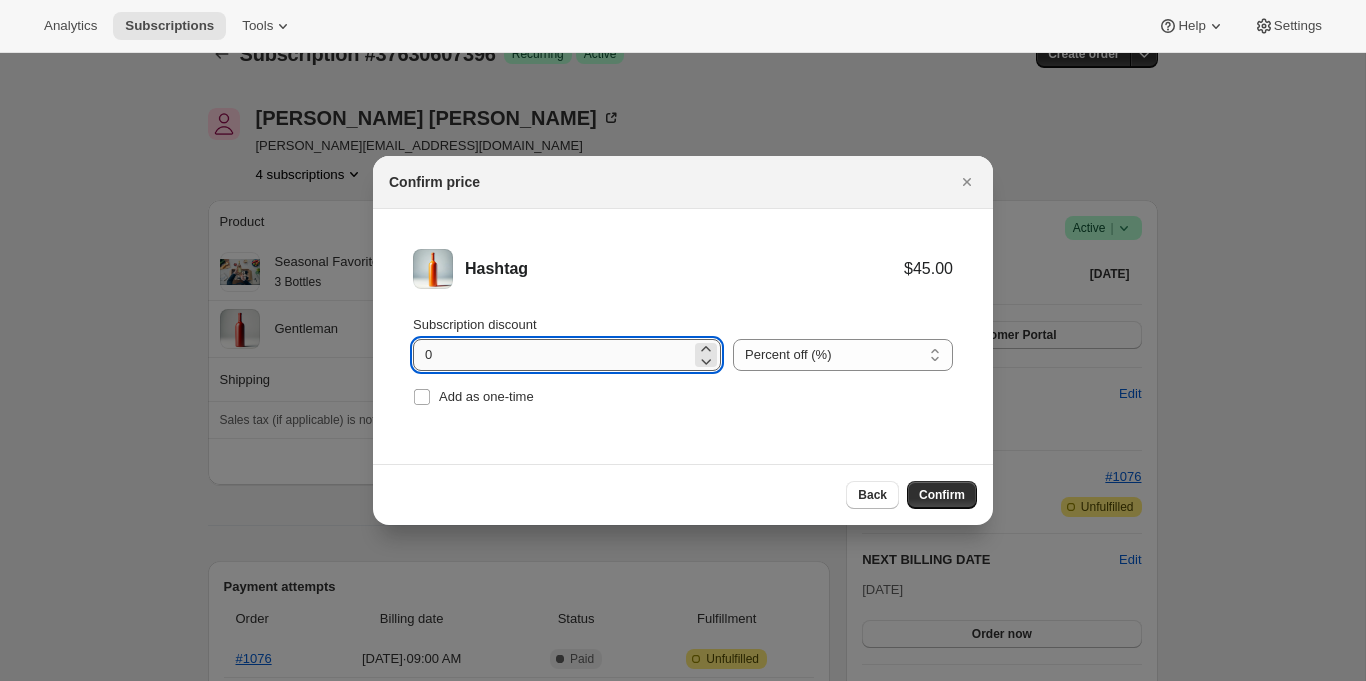 click on "0" at bounding box center (552, 355) 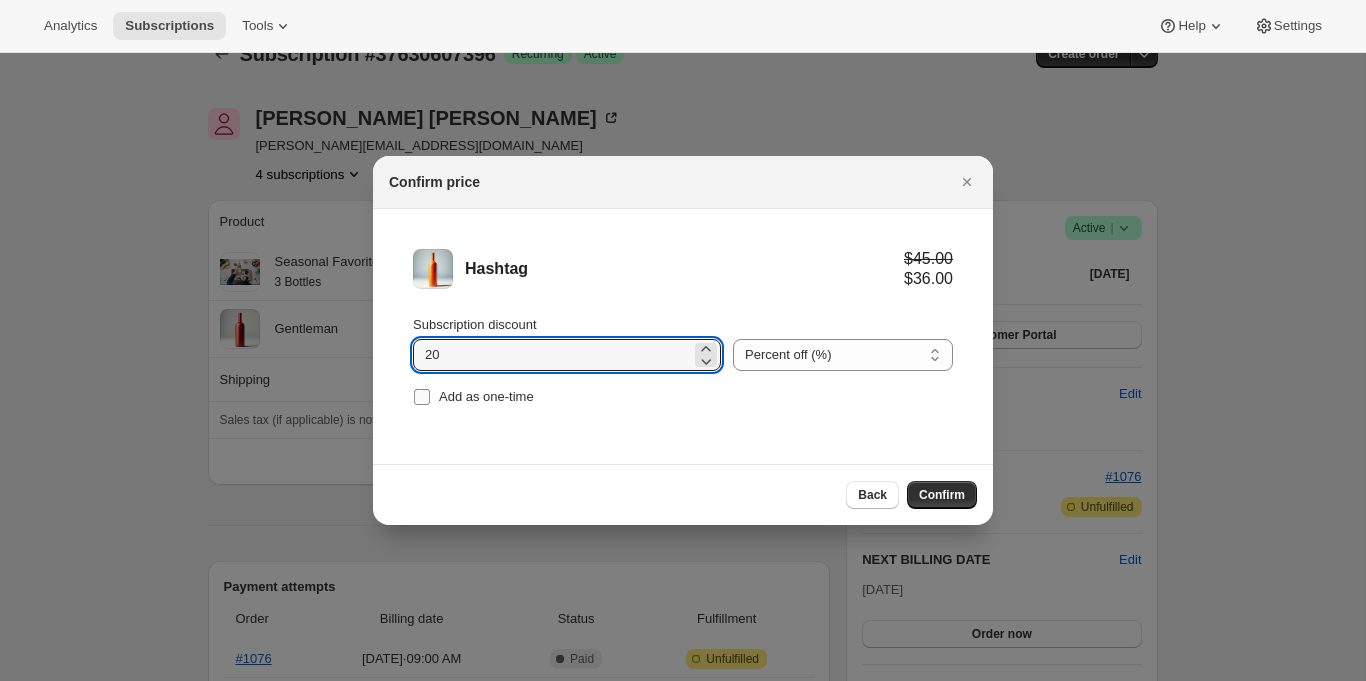 type on "20" 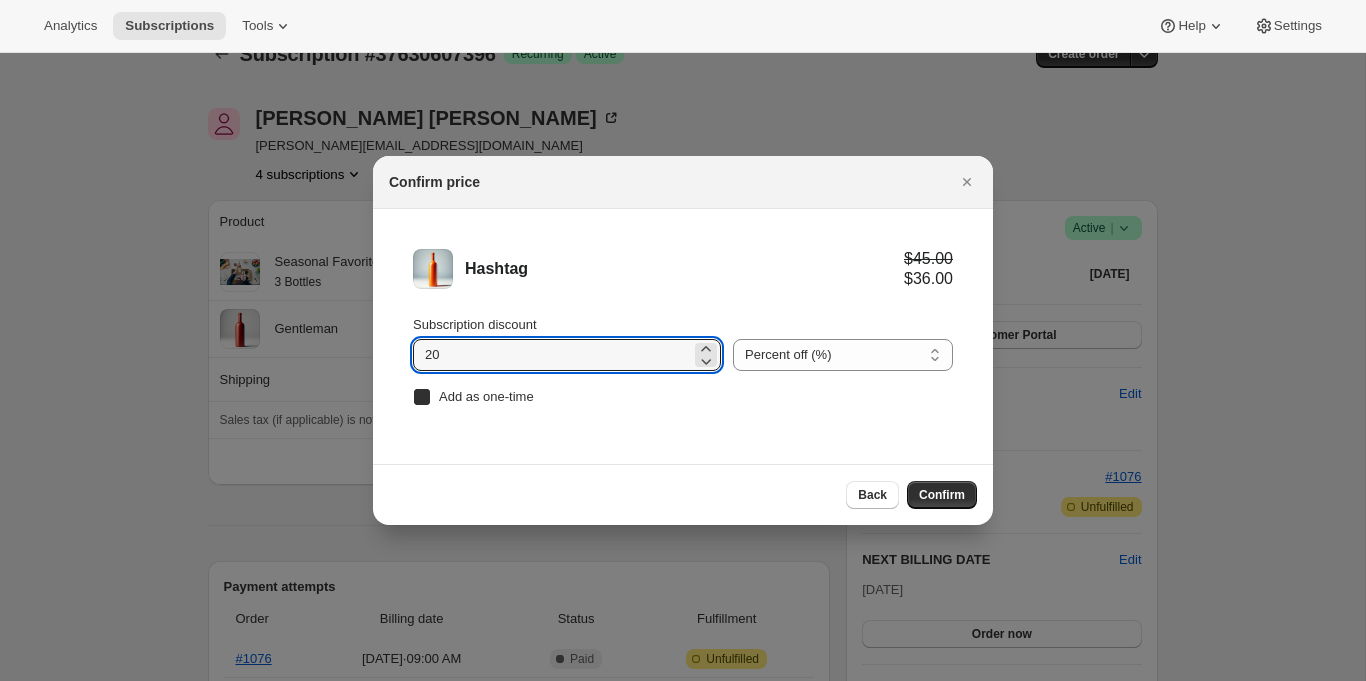 checkbox on "true" 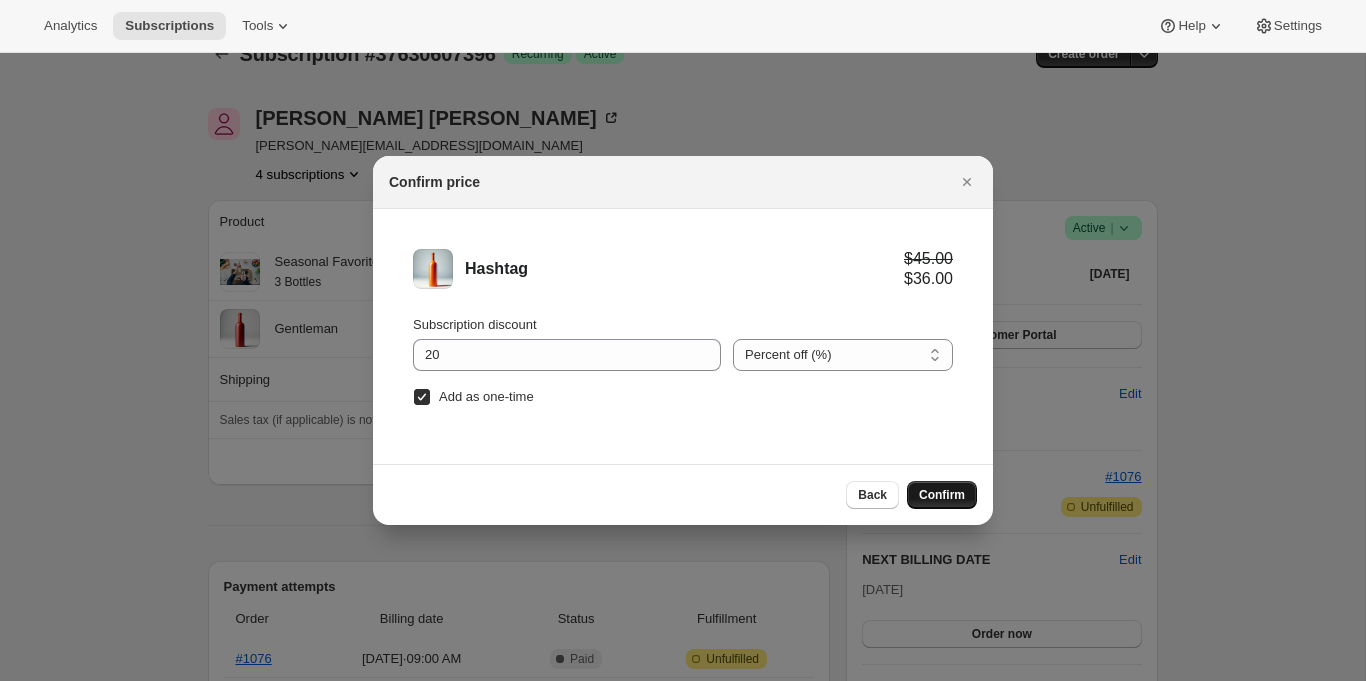 click on "Confirm" at bounding box center [942, 495] 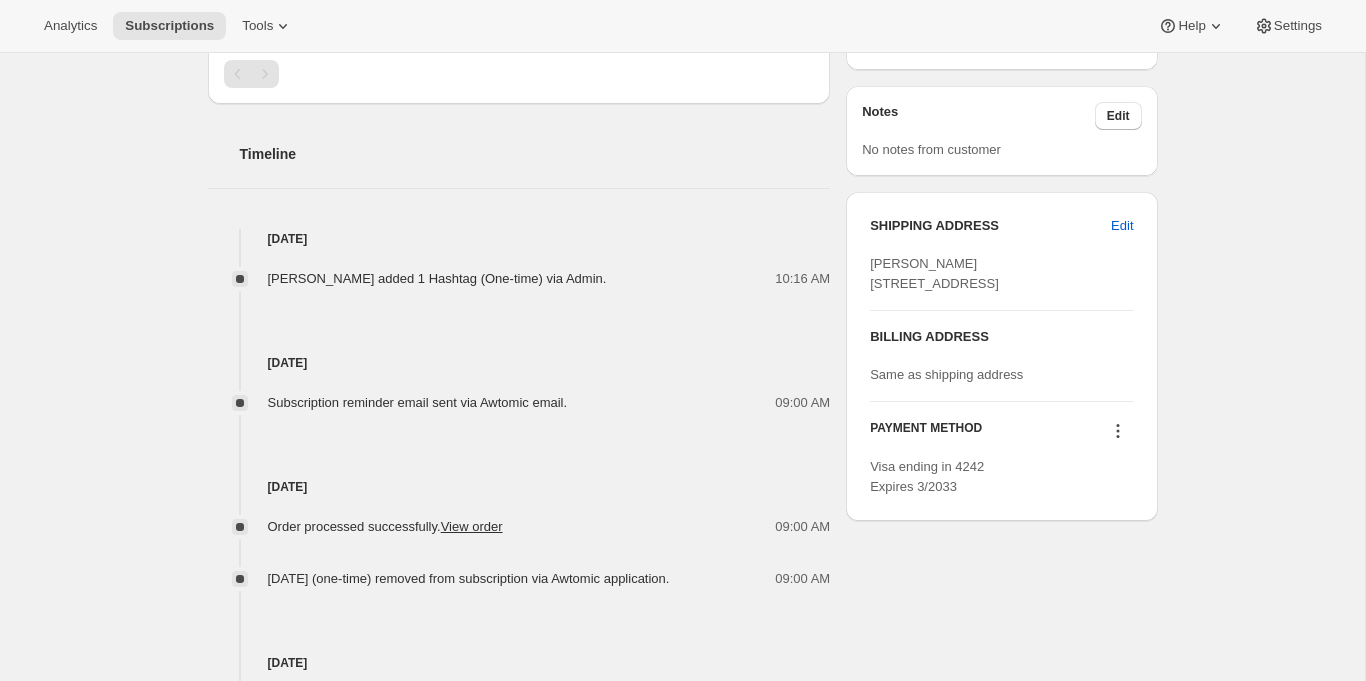 scroll, scrollTop: 801, scrollLeft: 0, axis: vertical 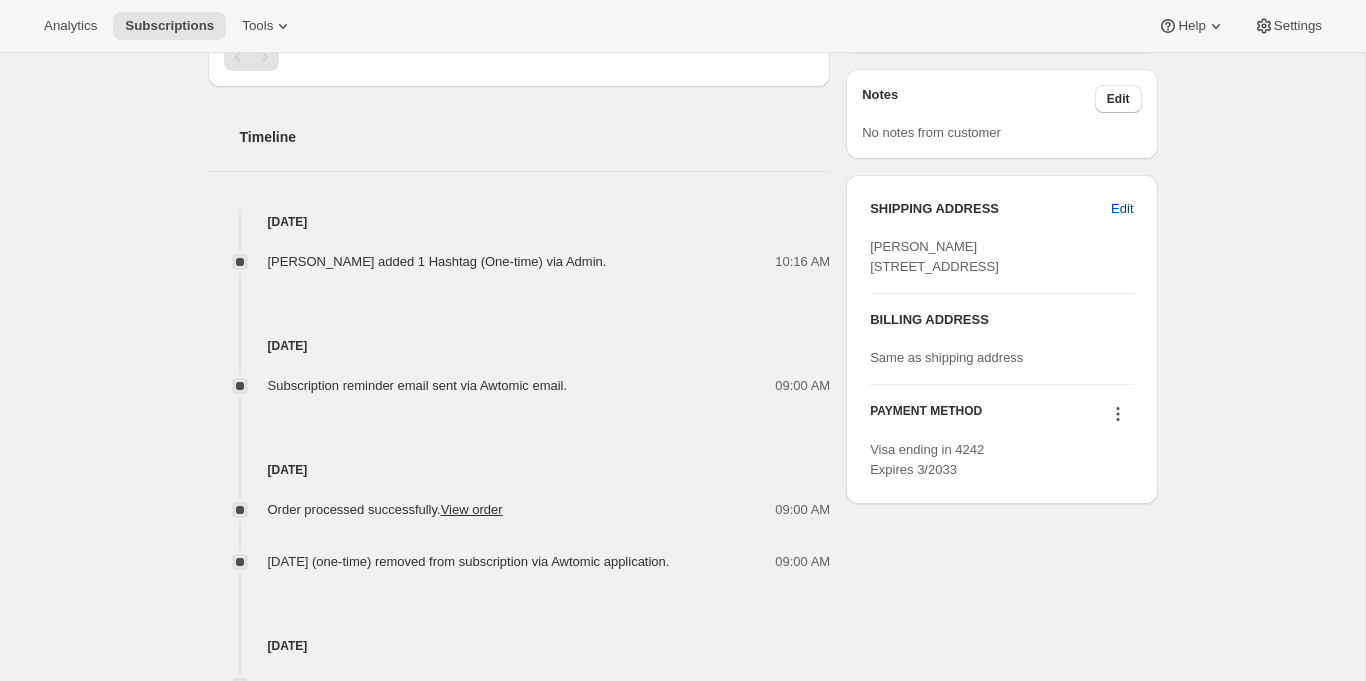 click on "Edit" at bounding box center (1122, 209) 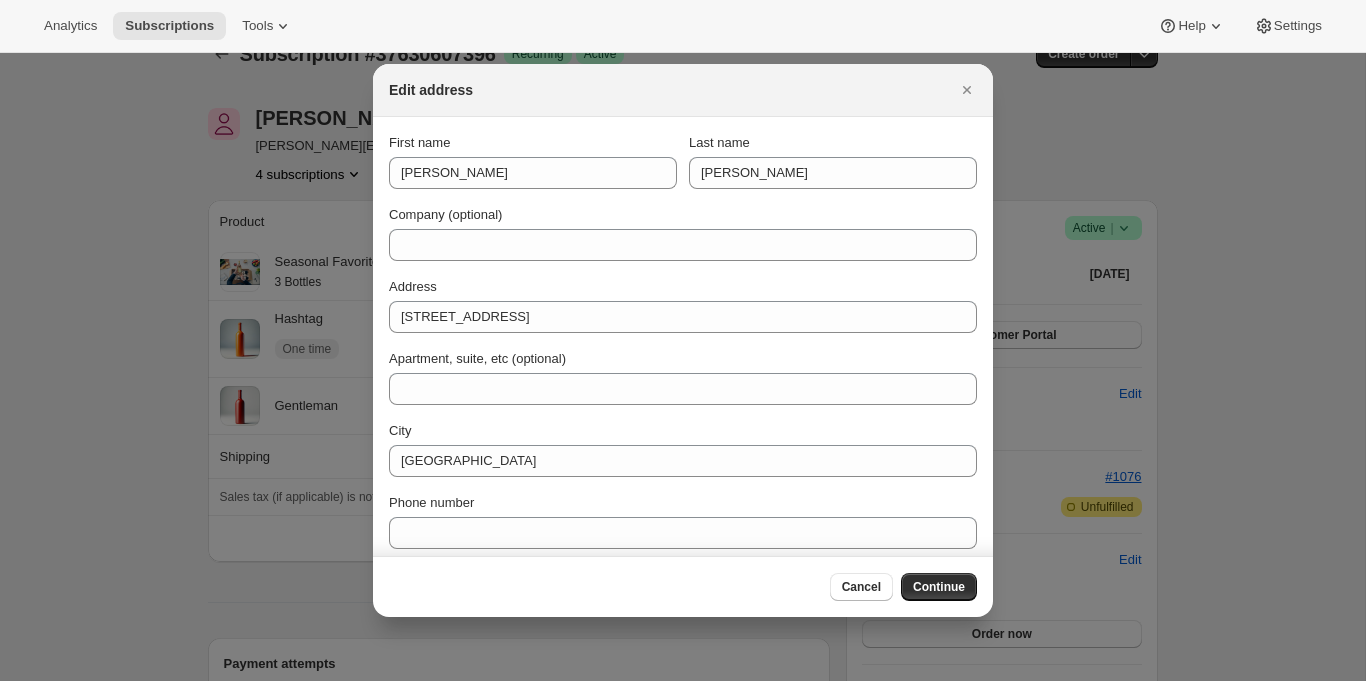 scroll, scrollTop: 801, scrollLeft: 0, axis: vertical 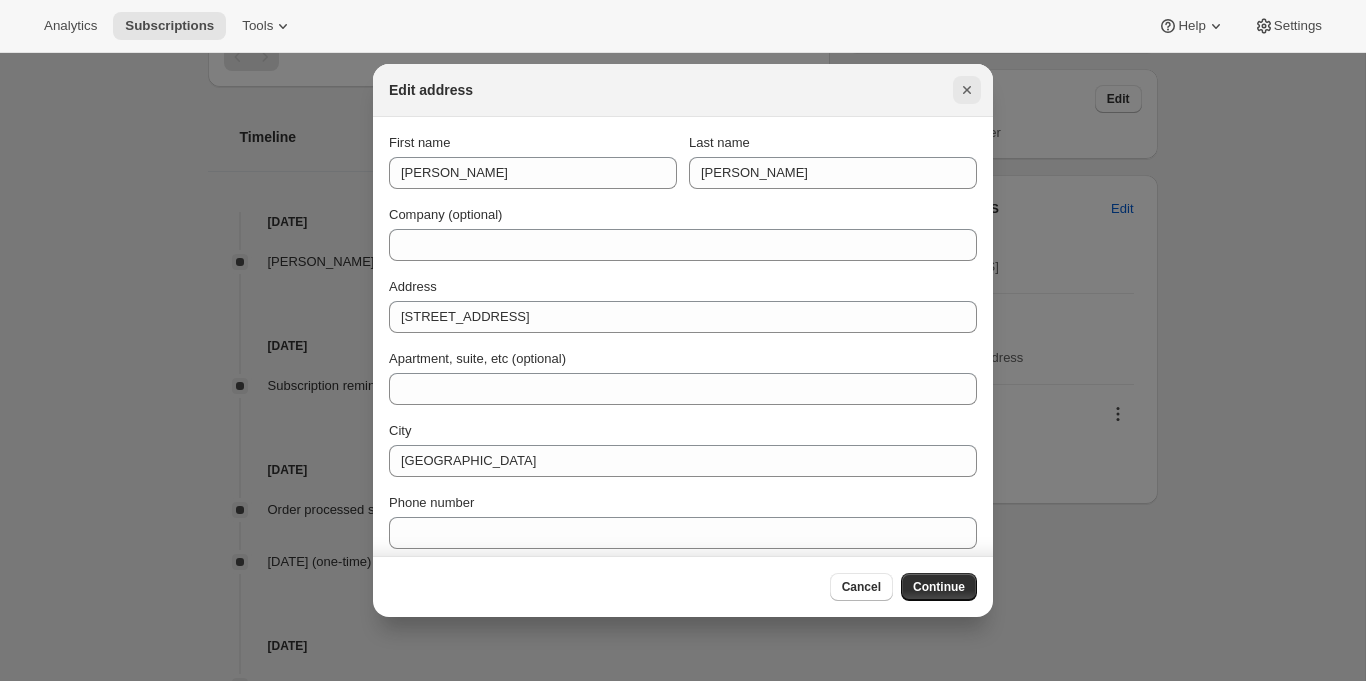 click 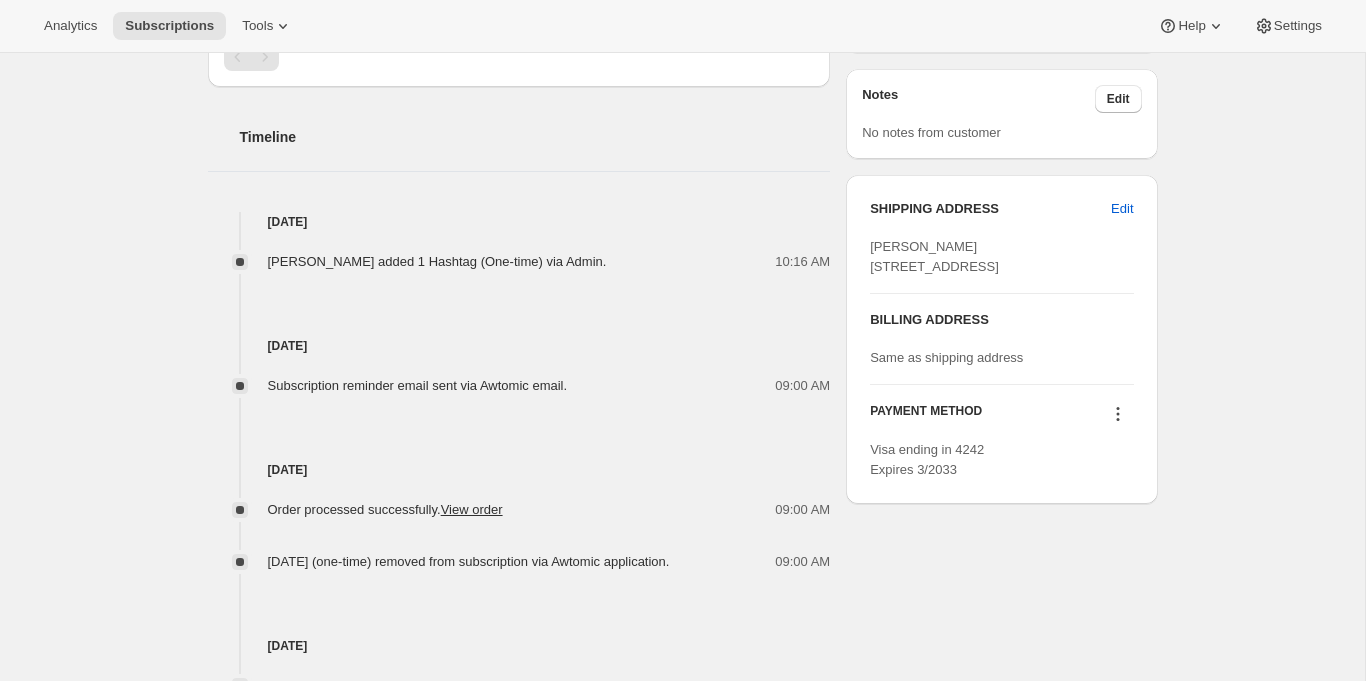 click 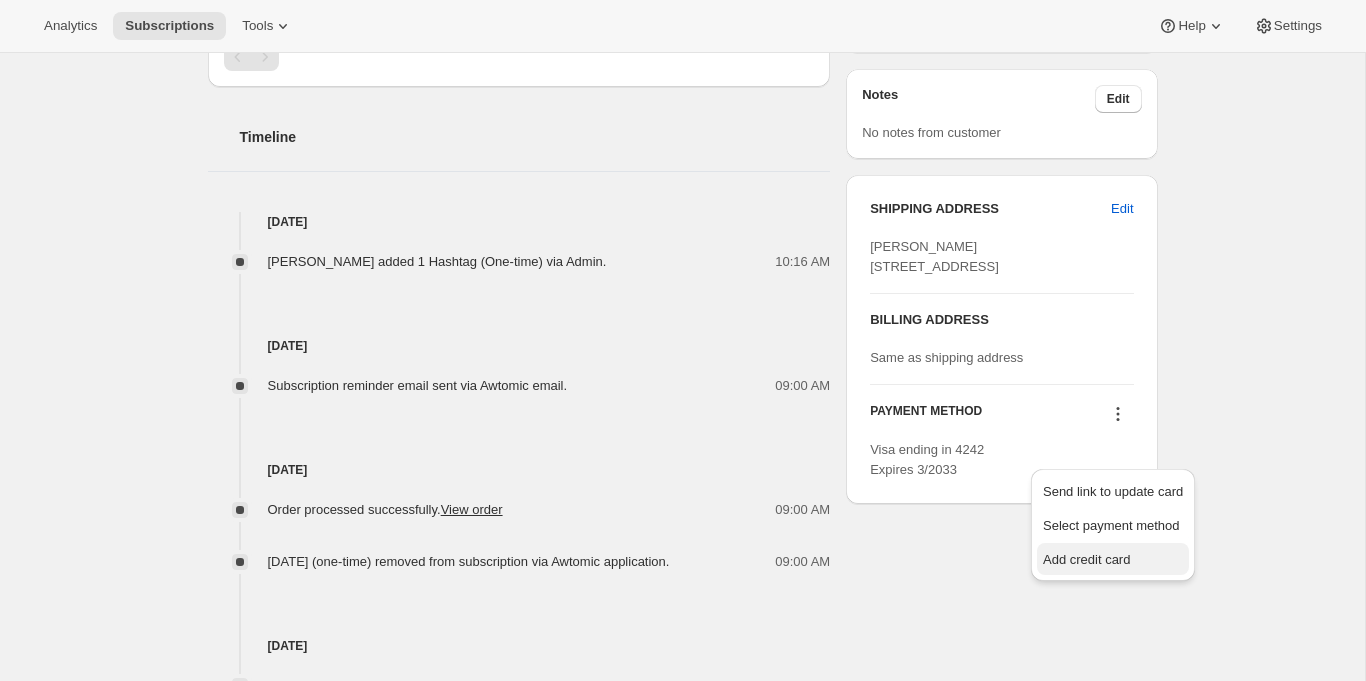 click on "Add credit card" at bounding box center (1086, 559) 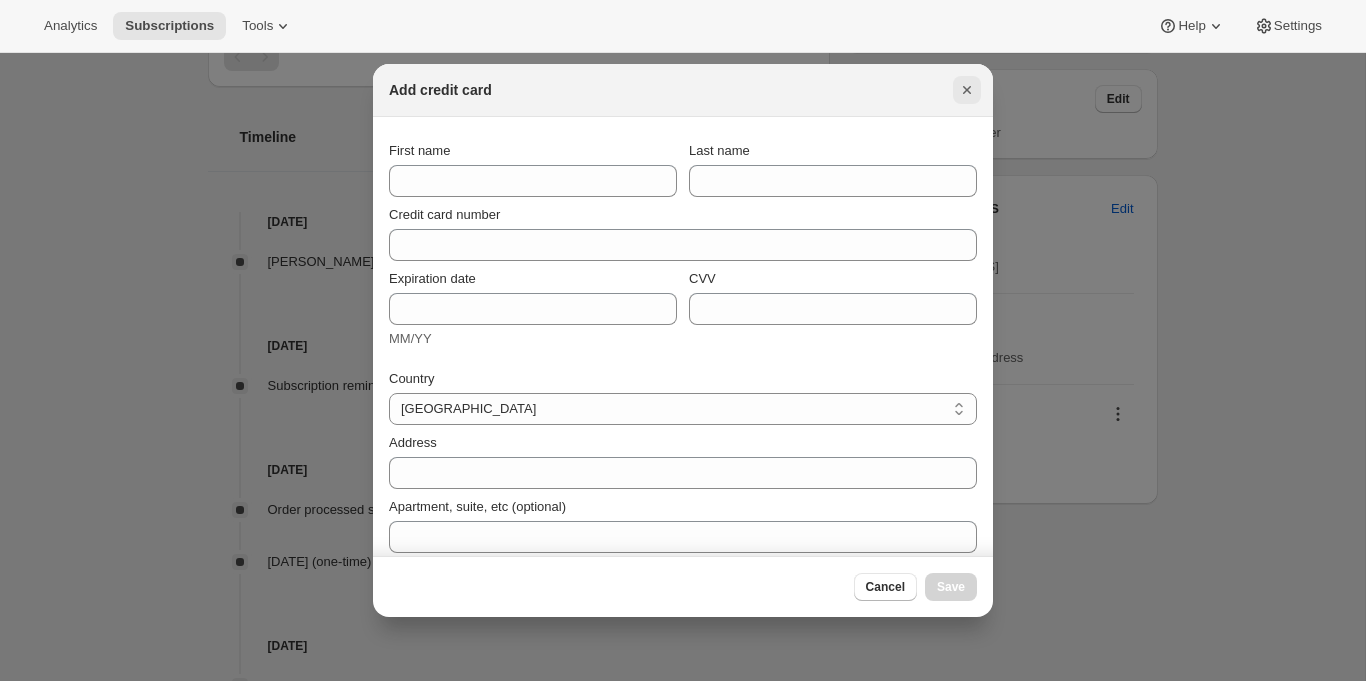 click 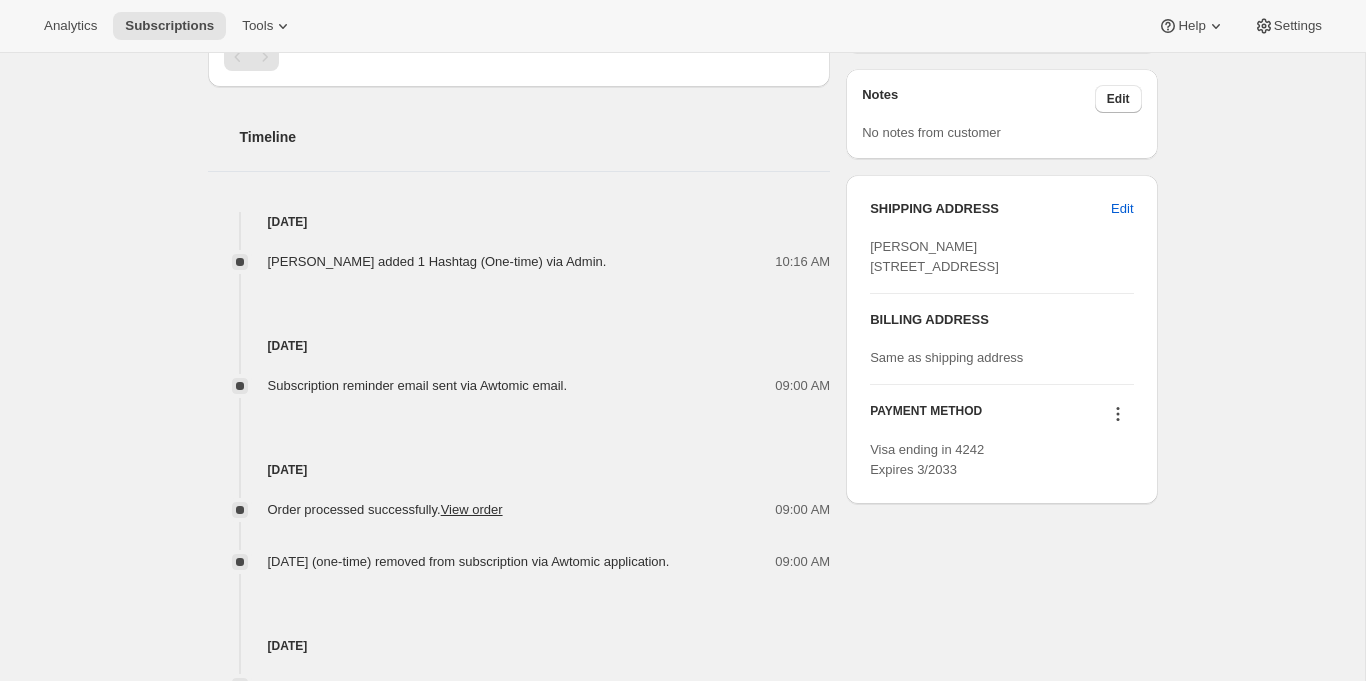 click 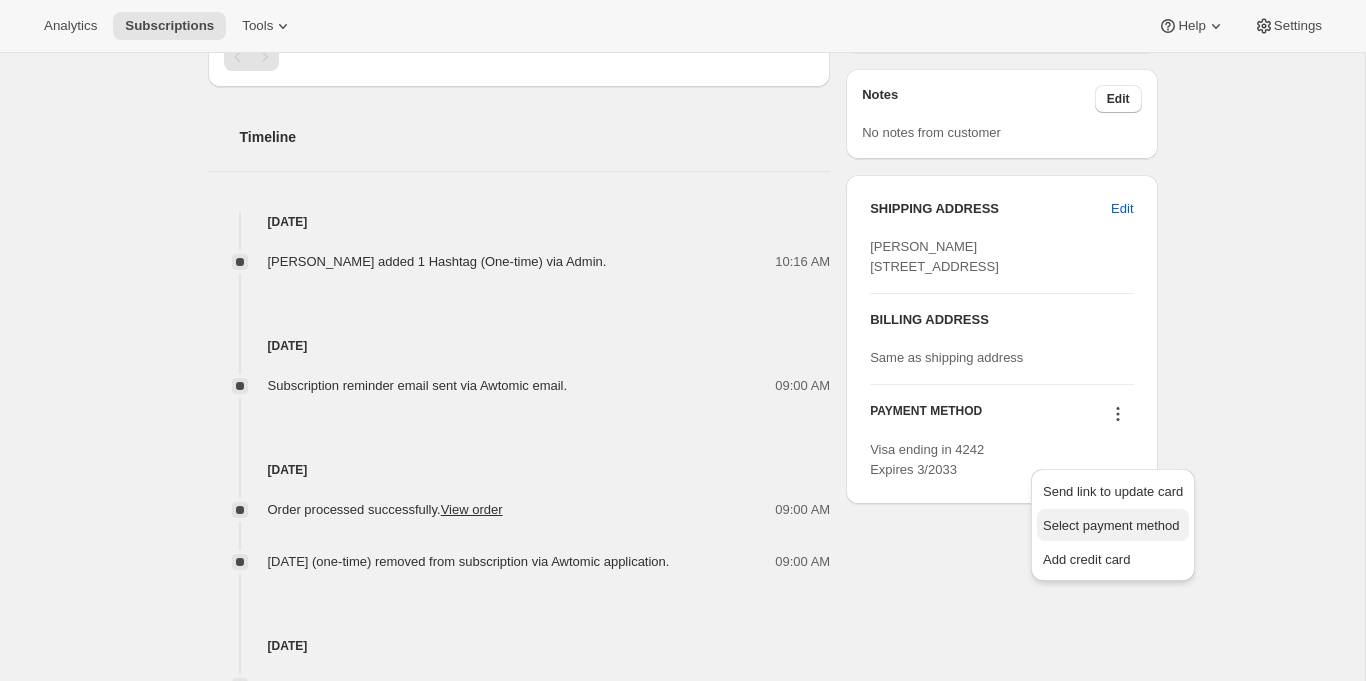 click on "Select payment method" at bounding box center [1111, 525] 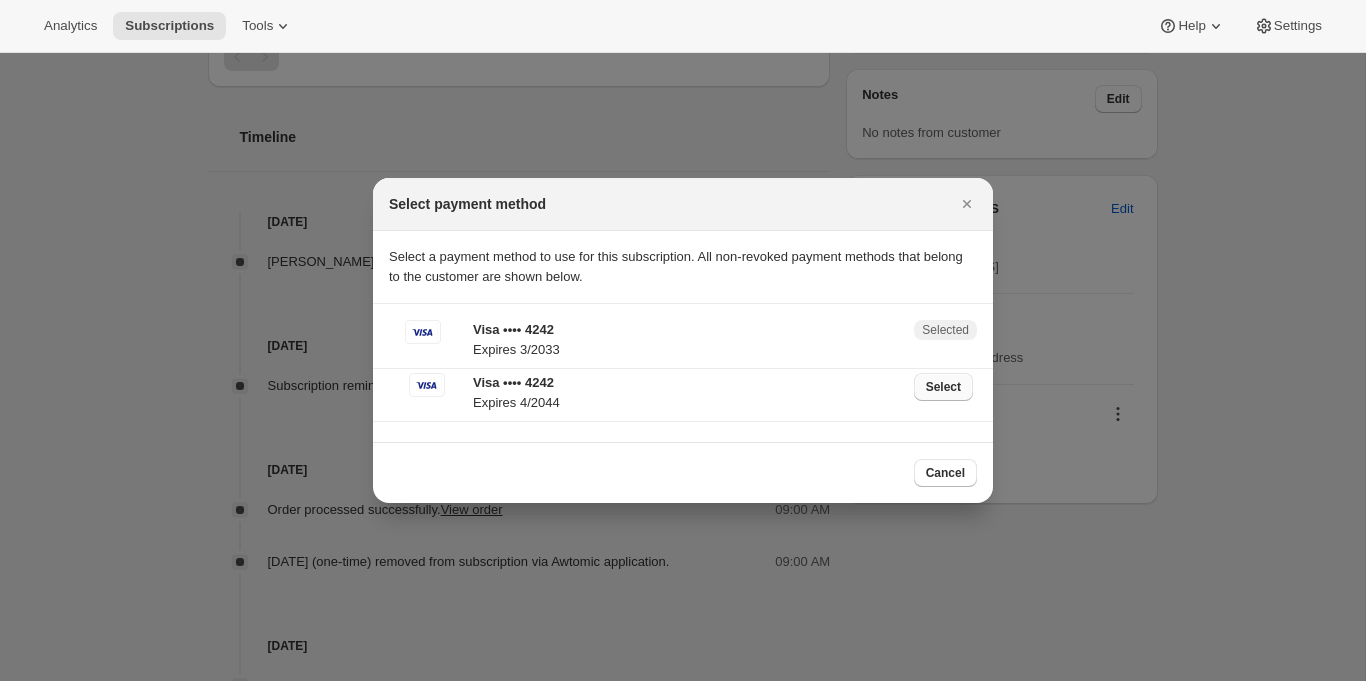 click on "Select" at bounding box center (943, 387) 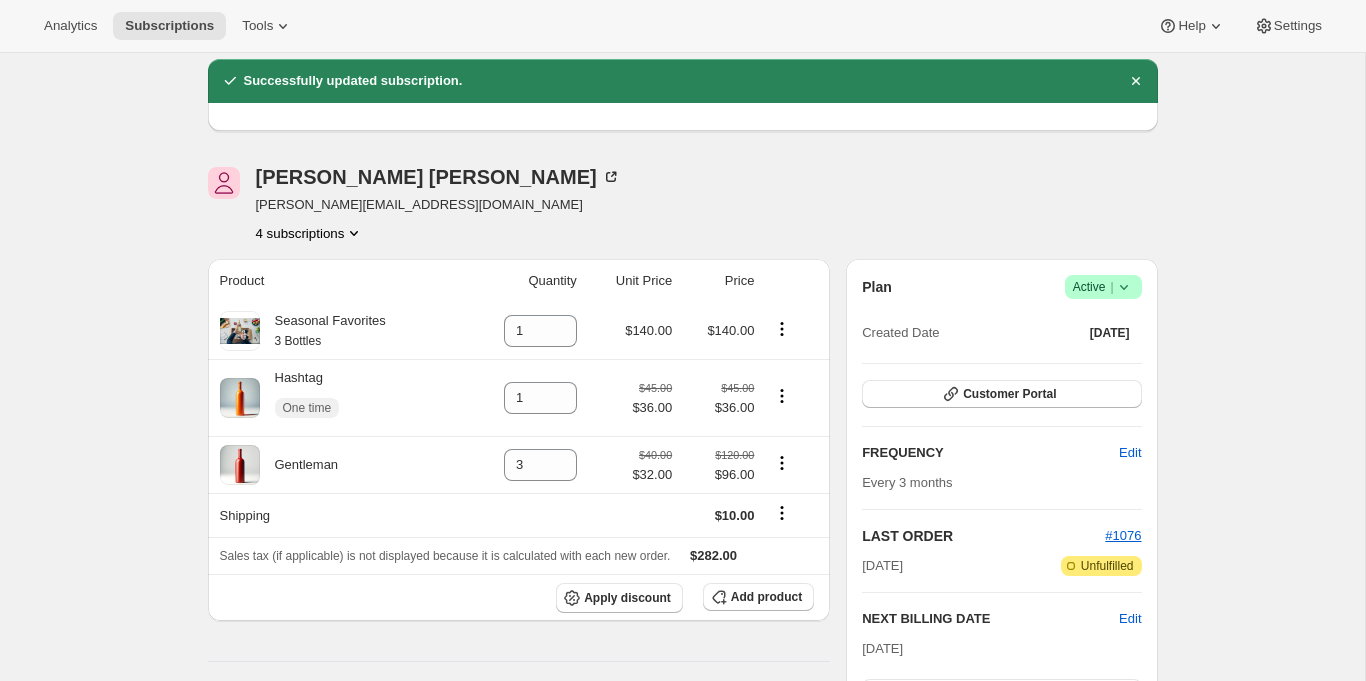 scroll, scrollTop: 0, scrollLeft: 0, axis: both 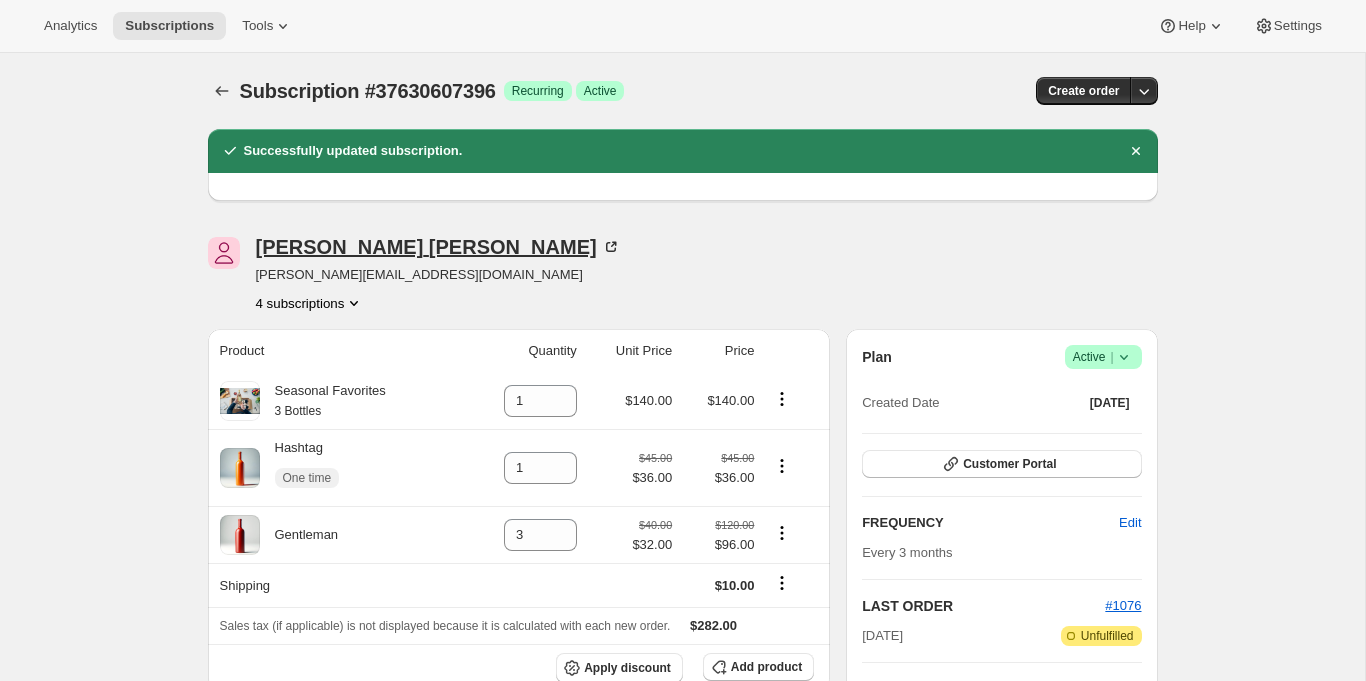 click on "[PERSON_NAME]" at bounding box center [438, 247] 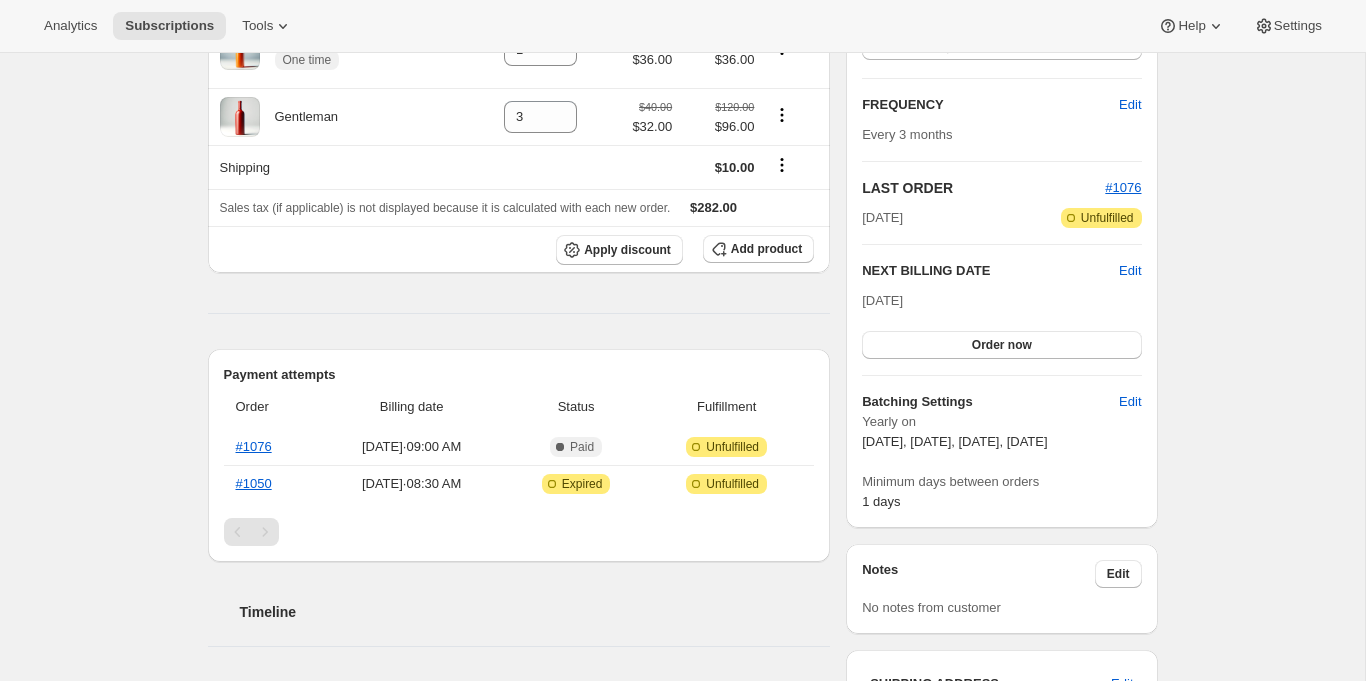 scroll, scrollTop: 0, scrollLeft: 0, axis: both 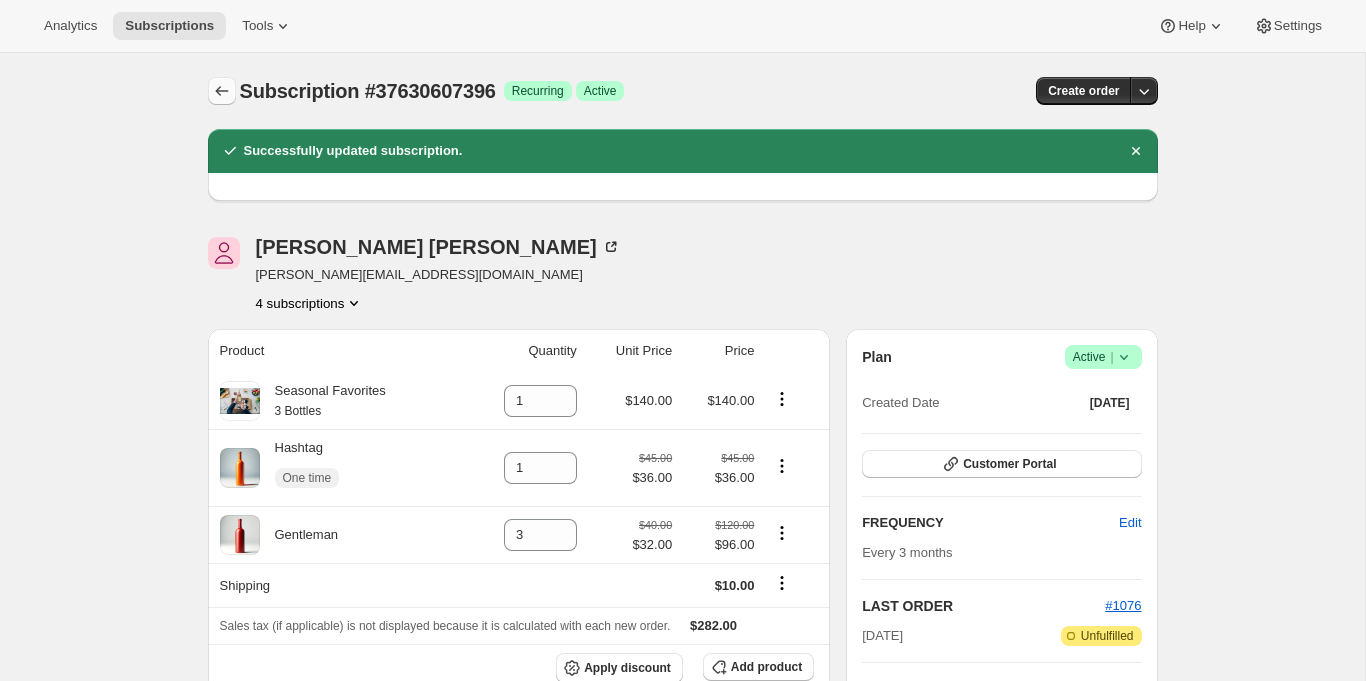 click 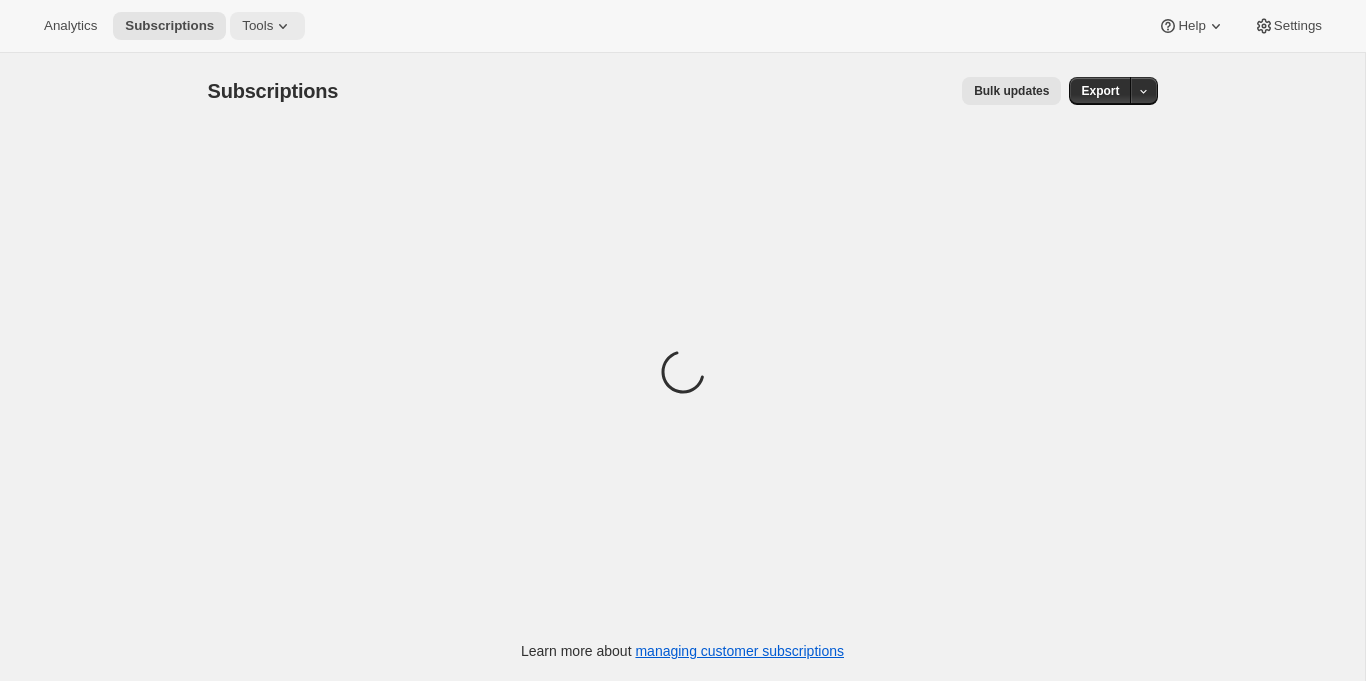 click on "Tools" at bounding box center (257, 26) 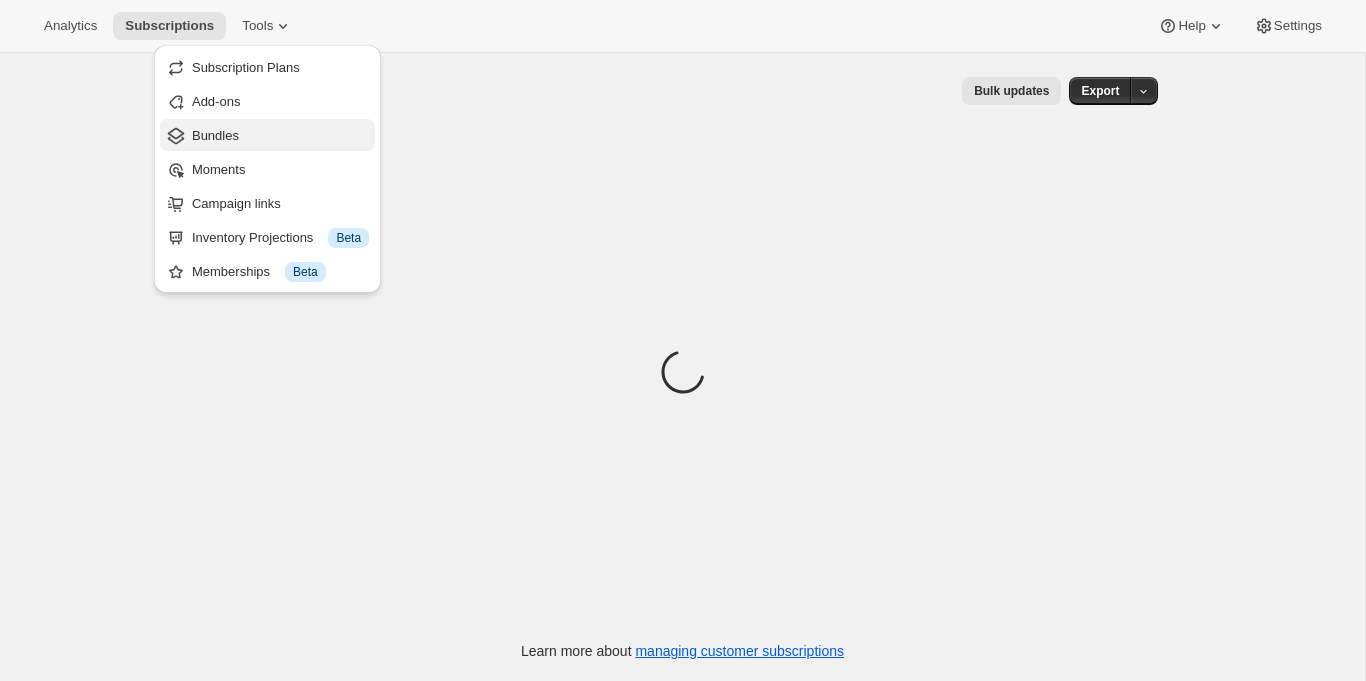 click on "Bundles" at bounding box center (280, 136) 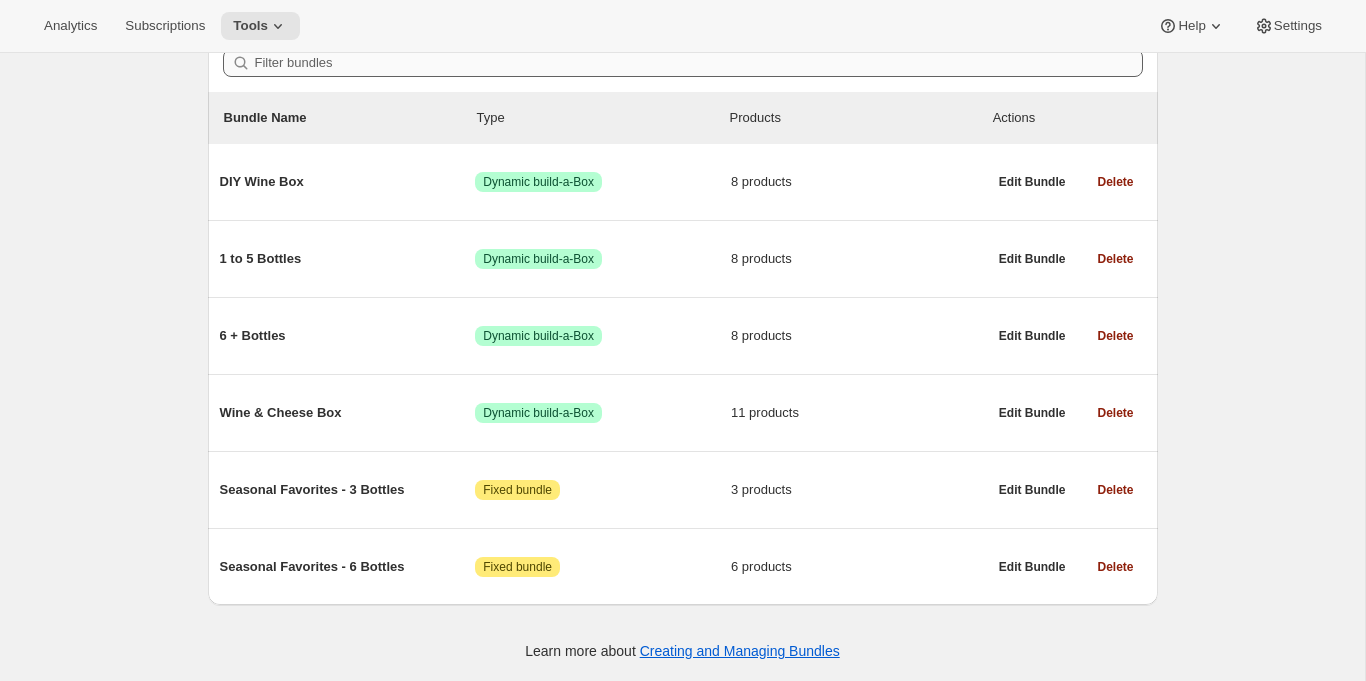 scroll, scrollTop: 194, scrollLeft: 0, axis: vertical 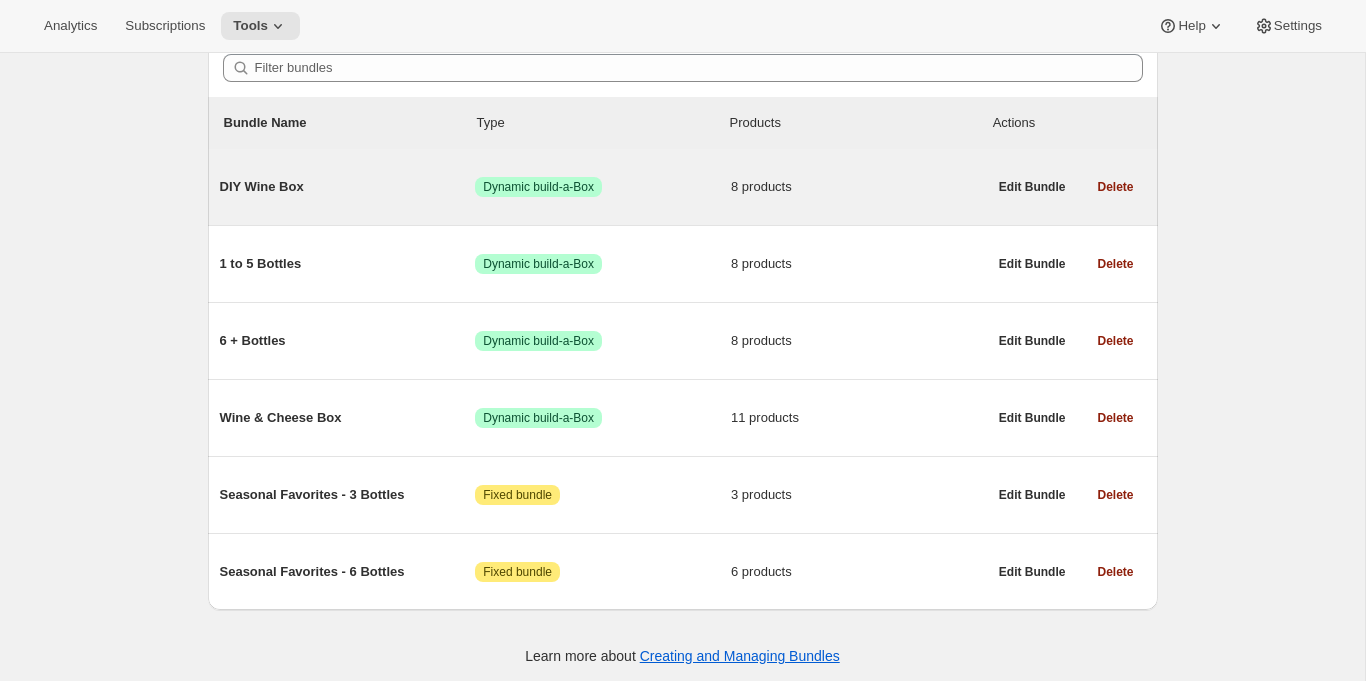 click on "DIY Wine Box" at bounding box center [348, 187] 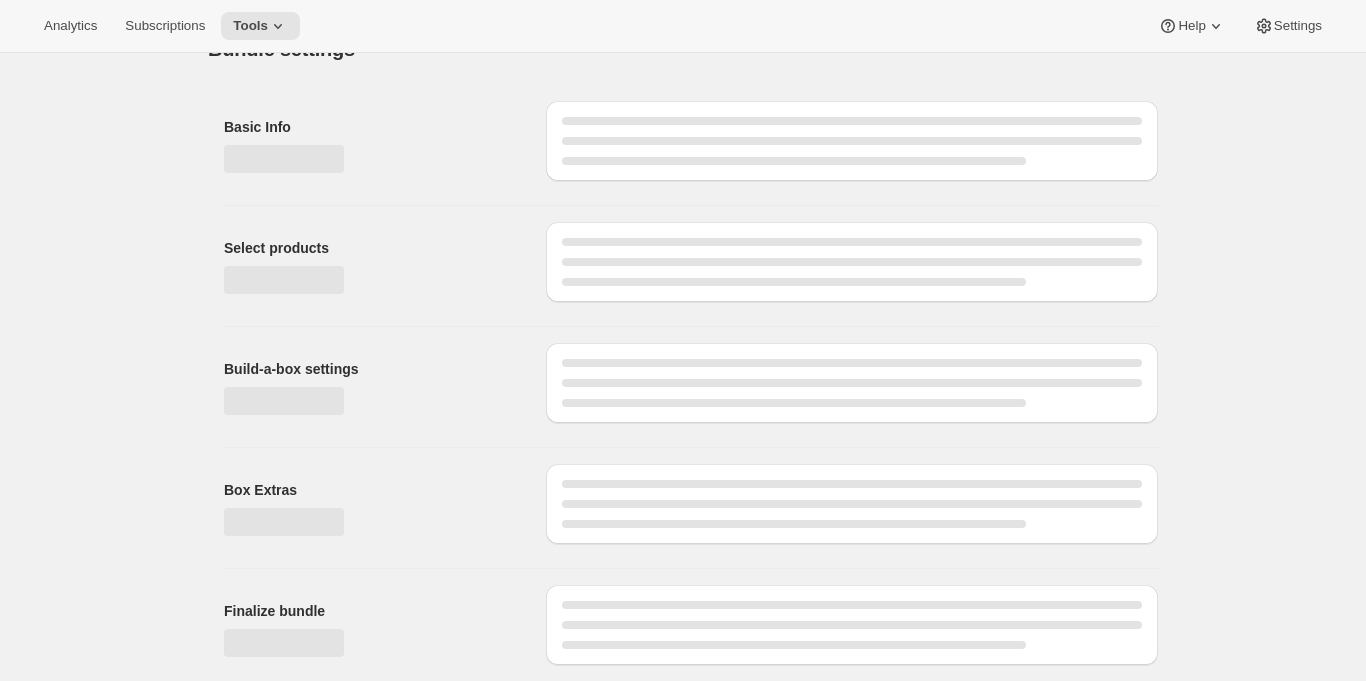 scroll, scrollTop: 0, scrollLeft: 0, axis: both 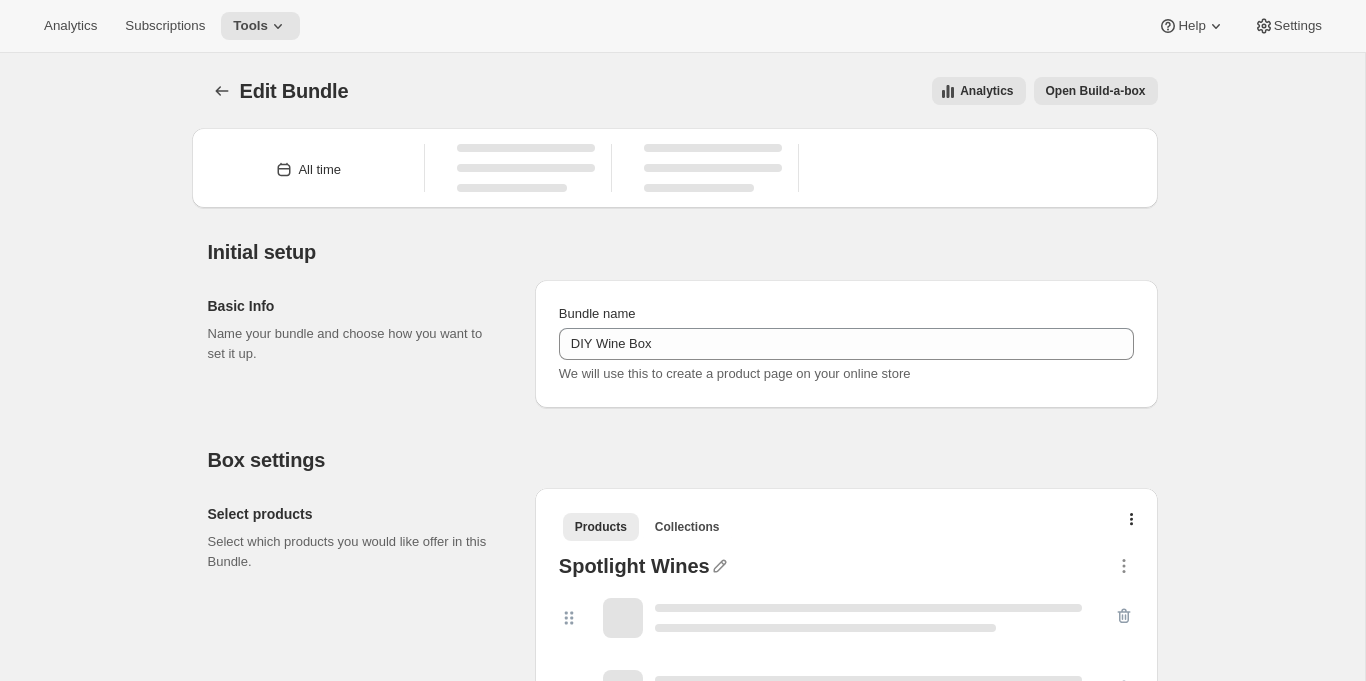 type on "DIY Wine Box" 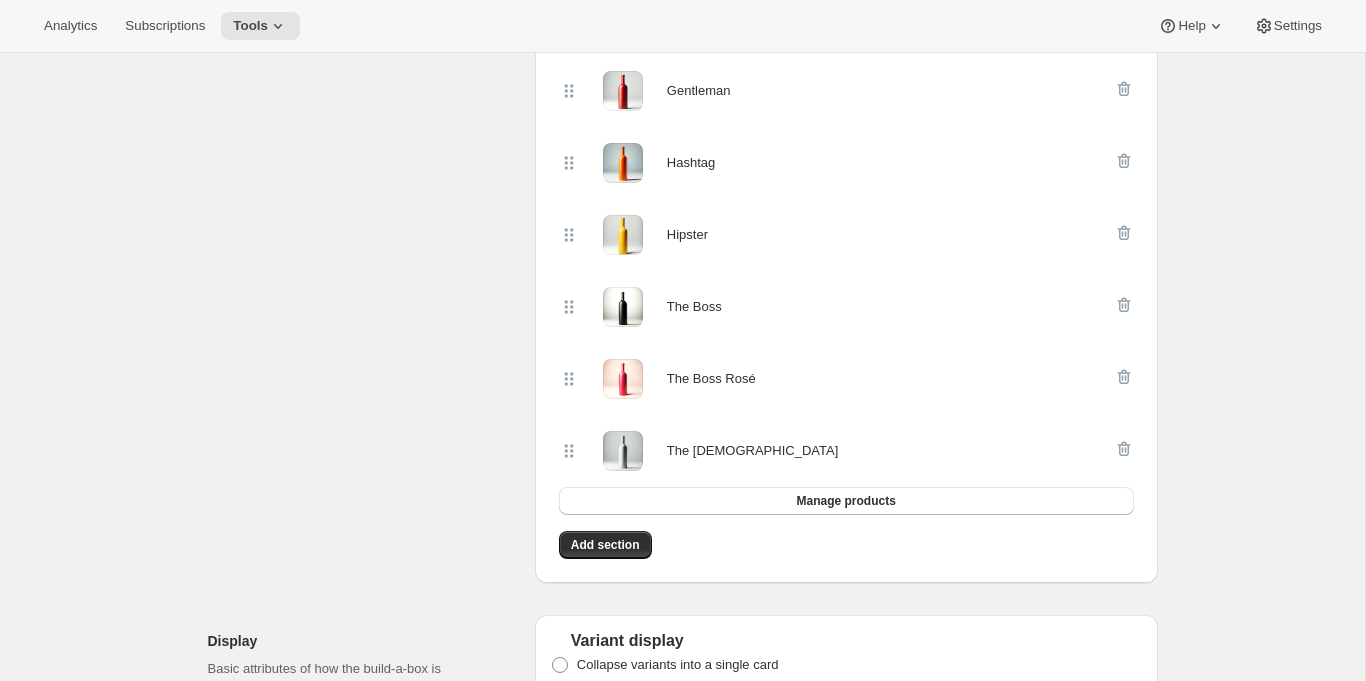 scroll, scrollTop: 784, scrollLeft: 0, axis: vertical 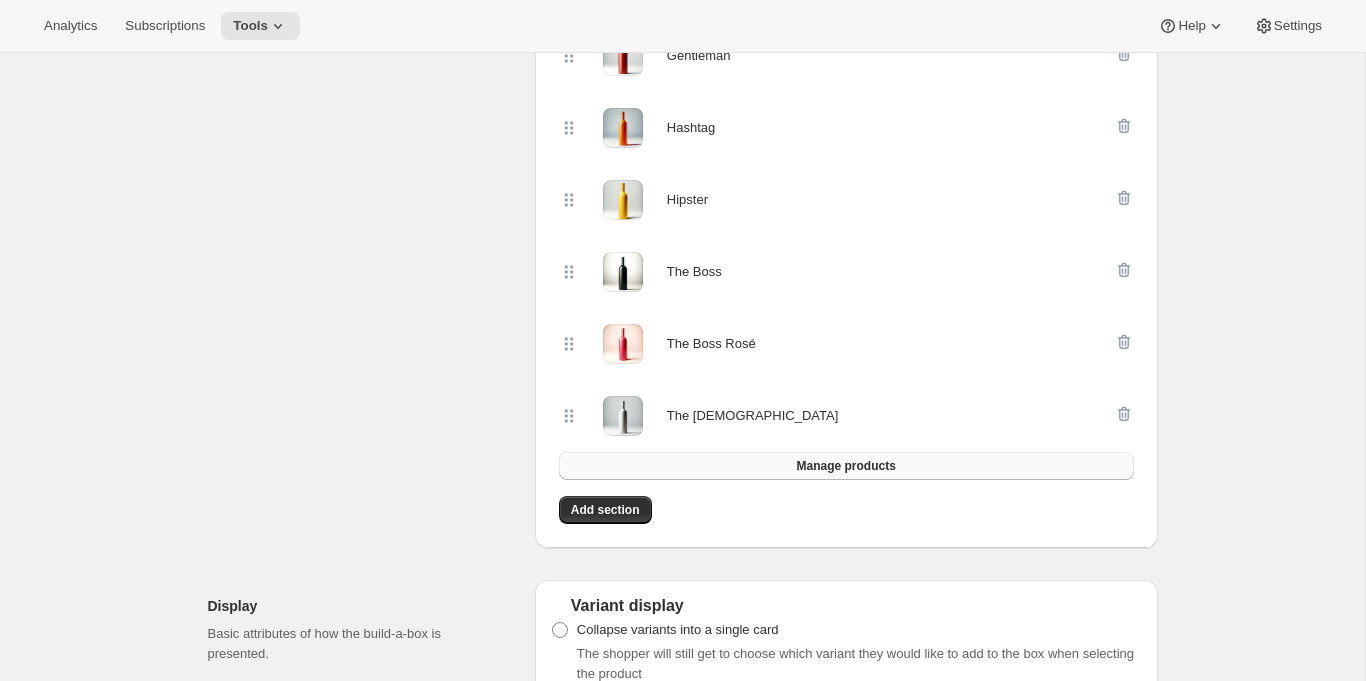 click on "Manage products" at bounding box center [846, 466] 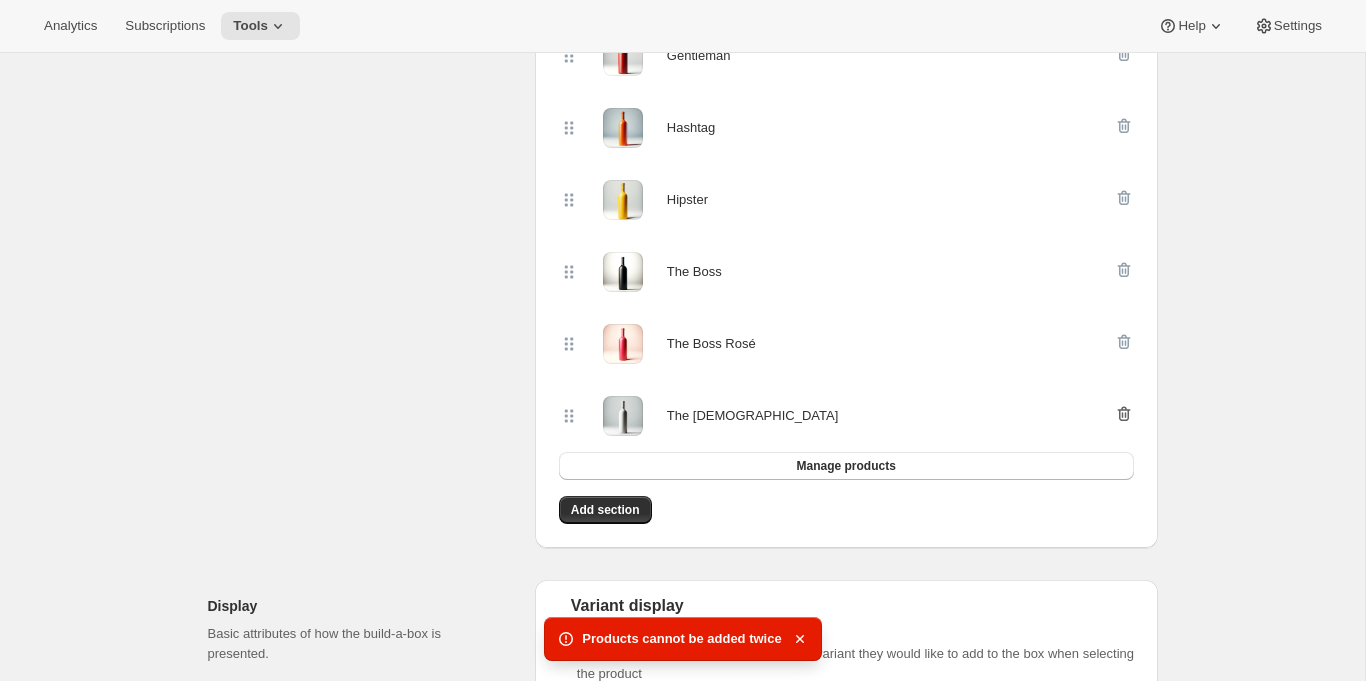 click 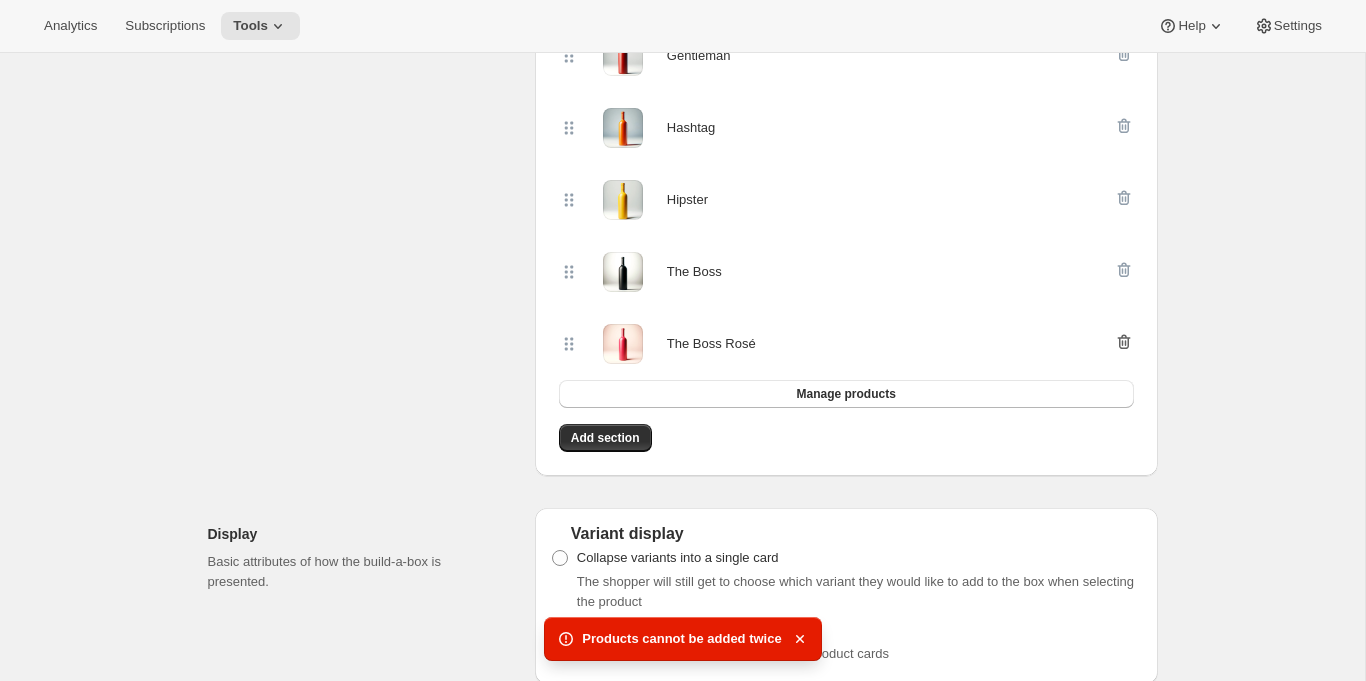 click 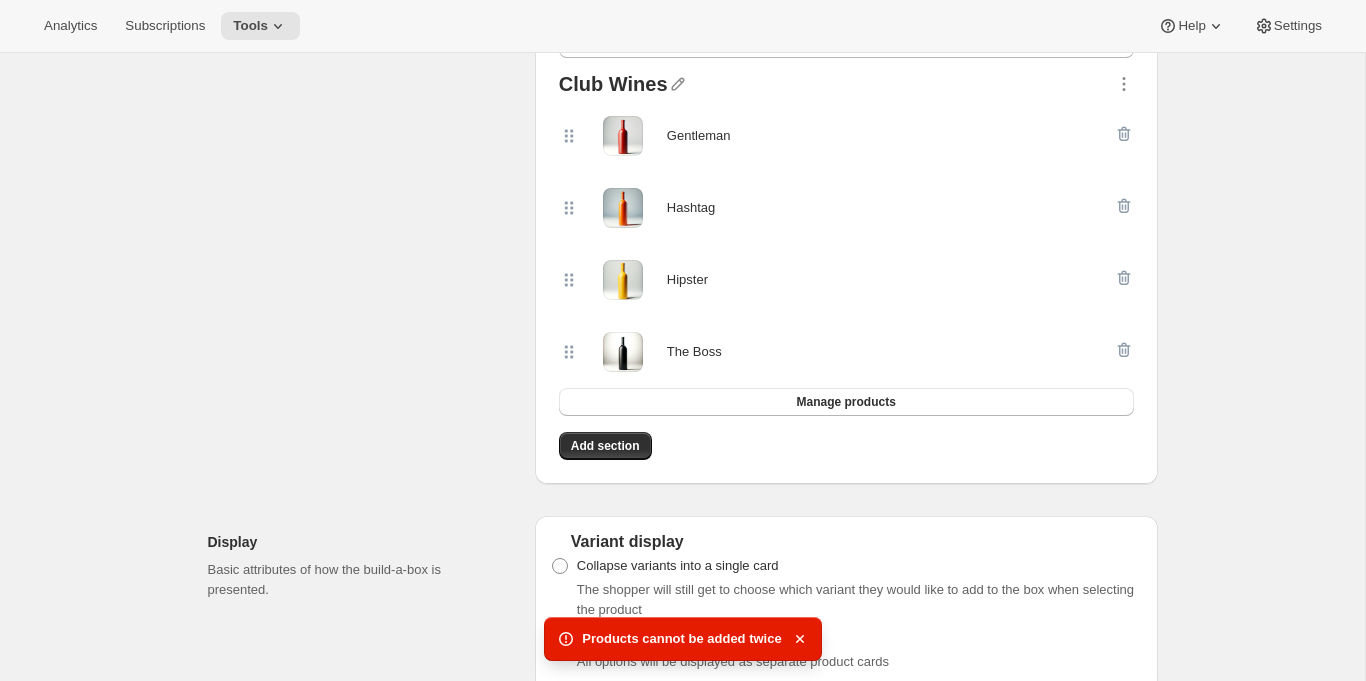 scroll, scrollTop: 662, scrollLeft: 0, axis: vertical 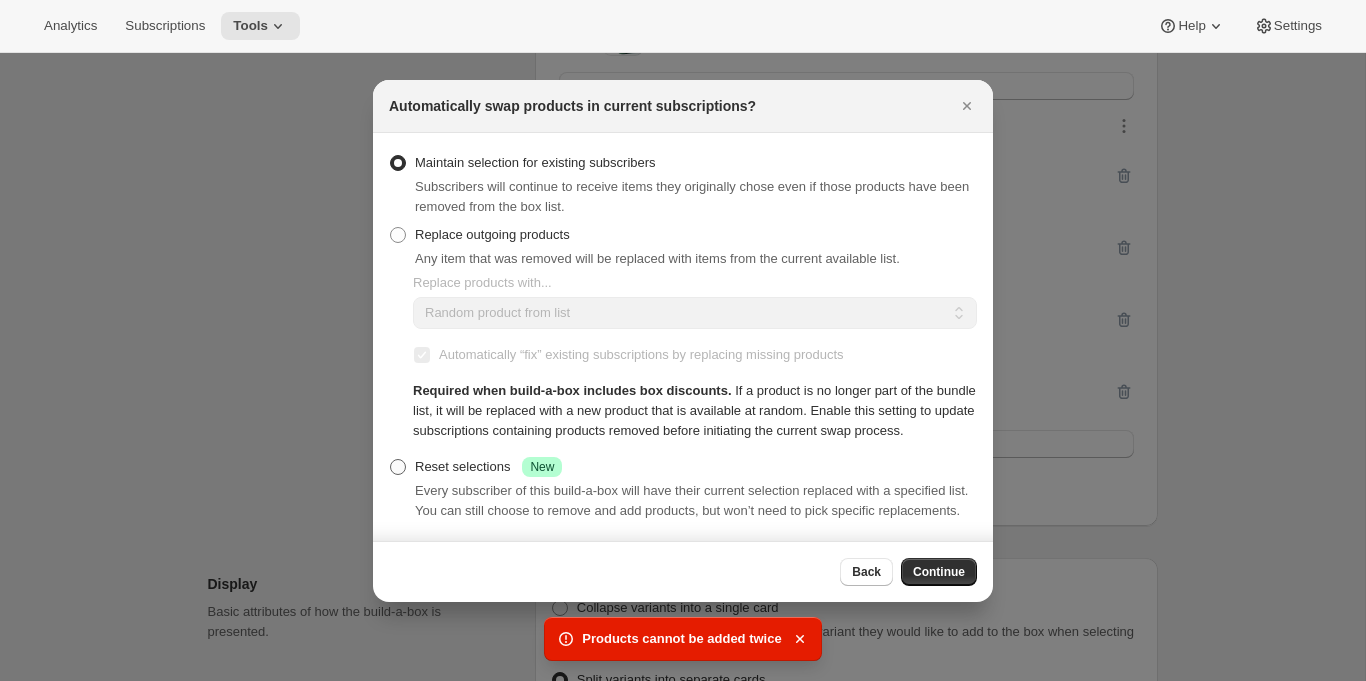 click on "Reset selections Success New" at bounding box center (488, 467) 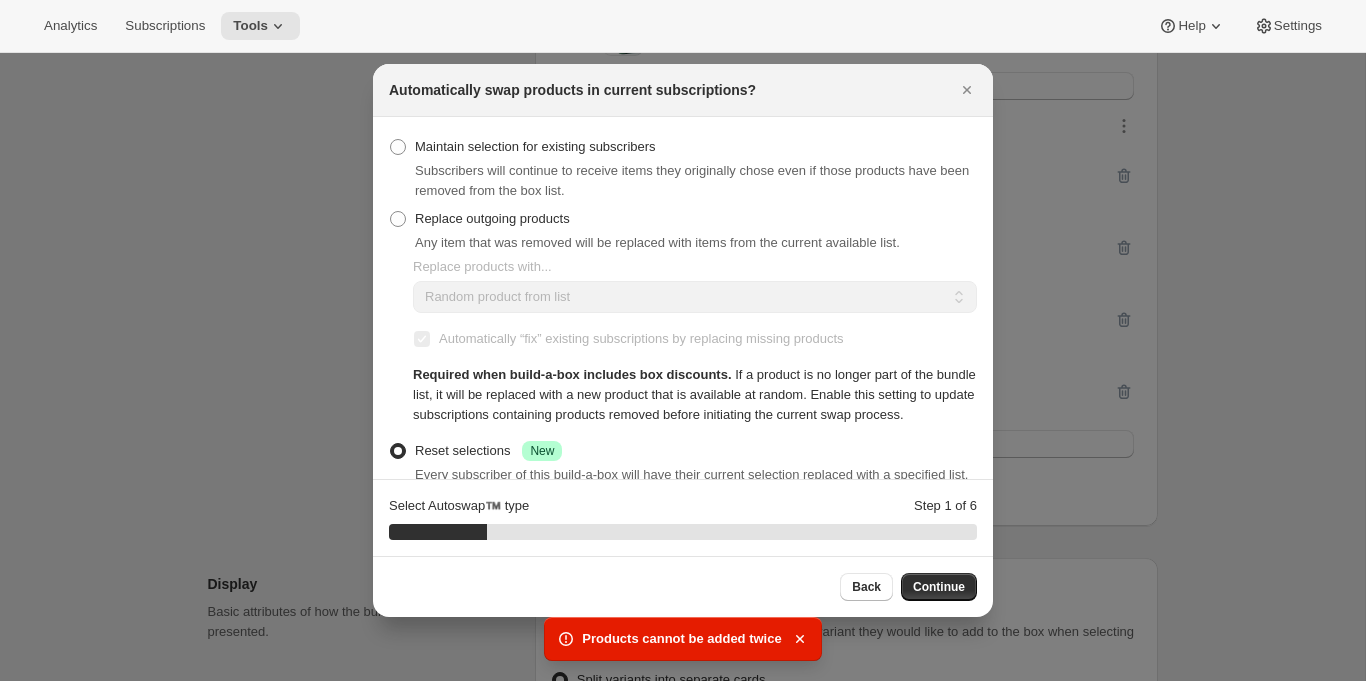 scroll, scrollTop: 87, scrollLeft: 0, axis: vertical 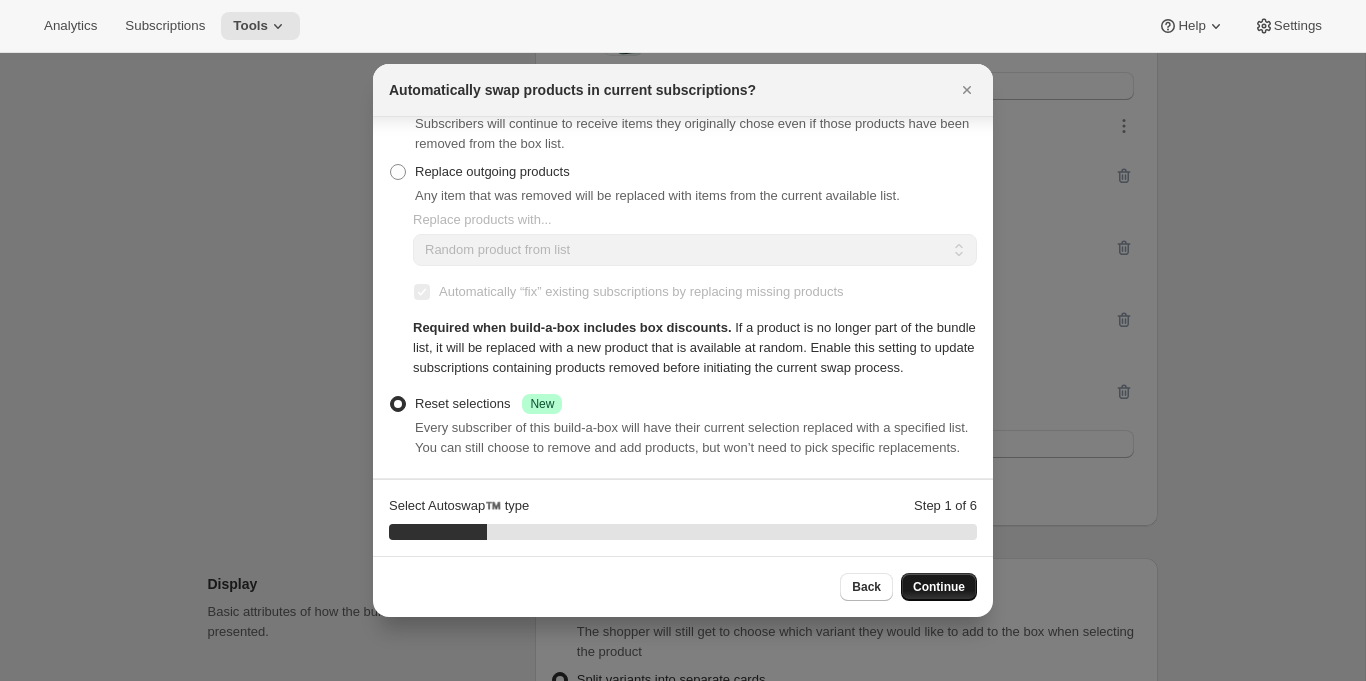 click on "Continue" at bounding box center (939, 587) 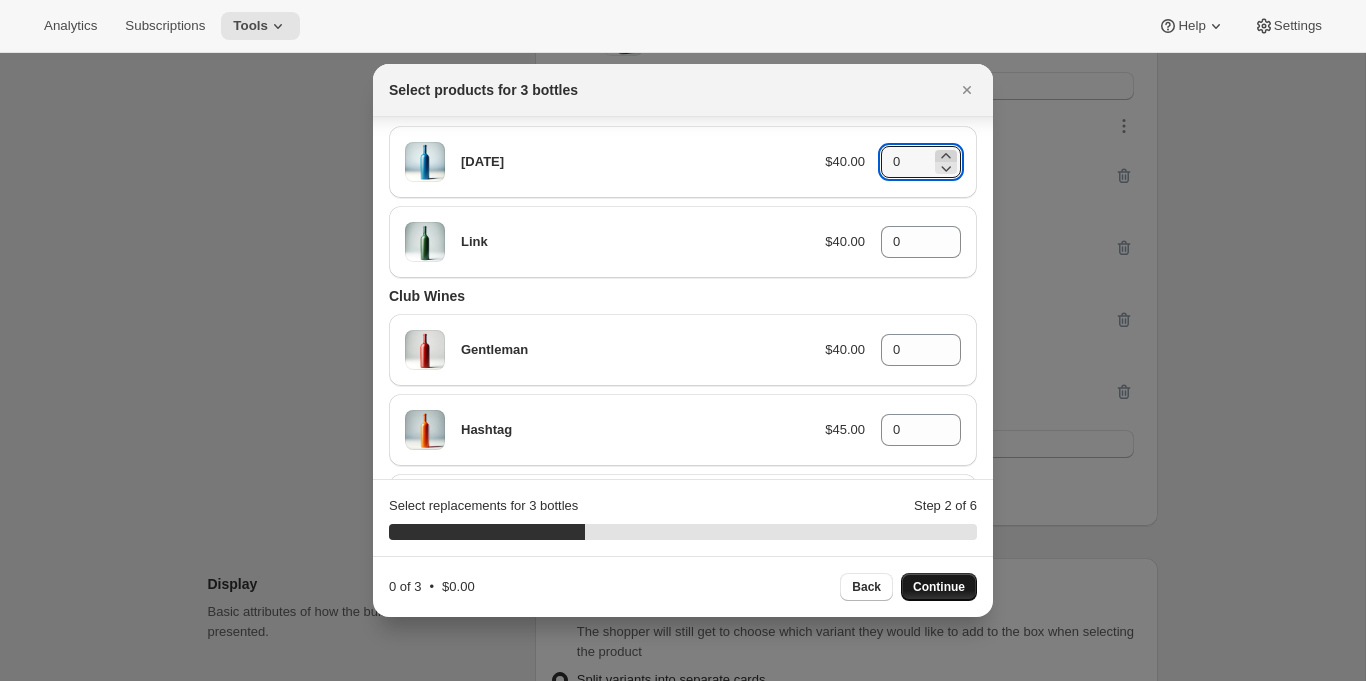 click 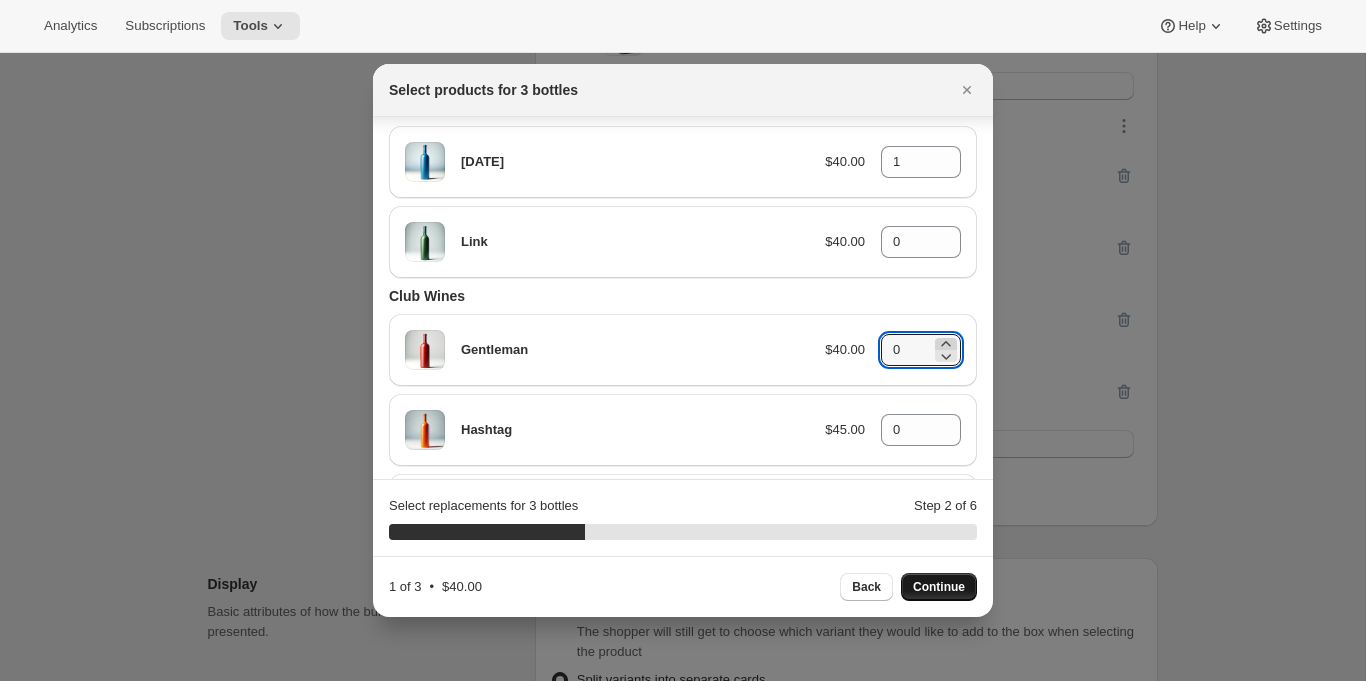 click 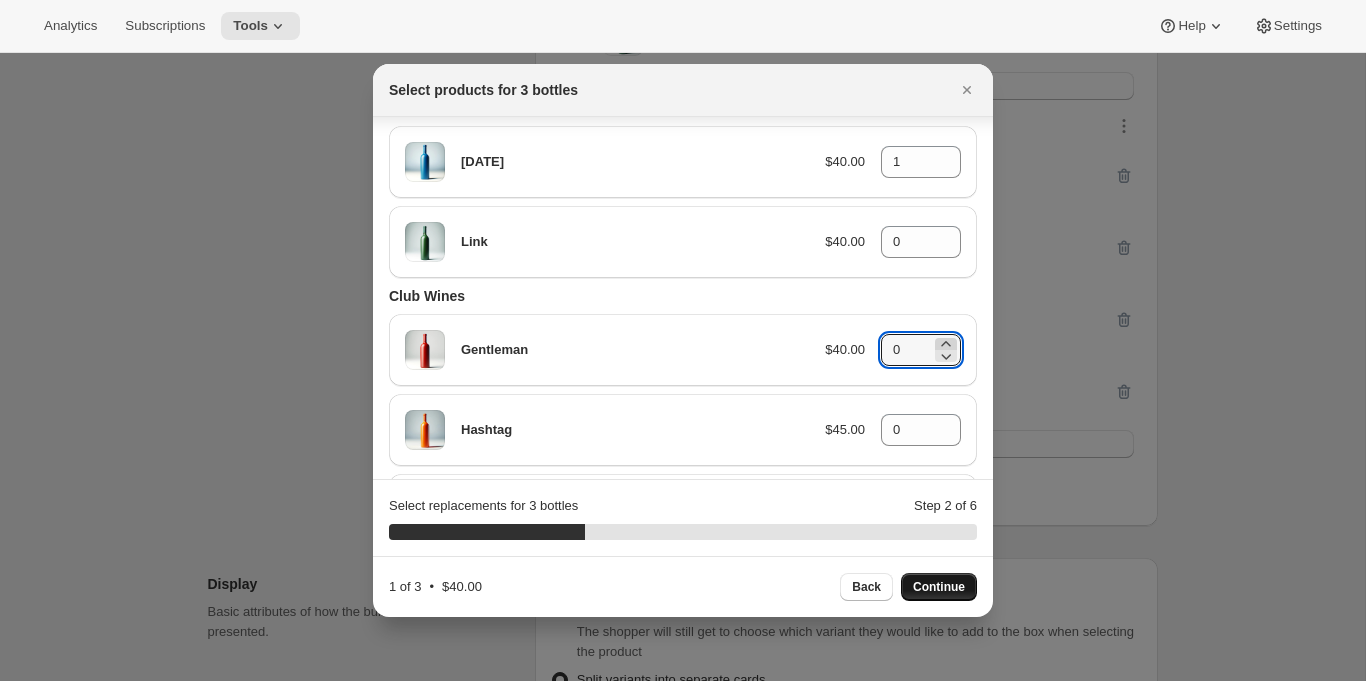 type on "1" 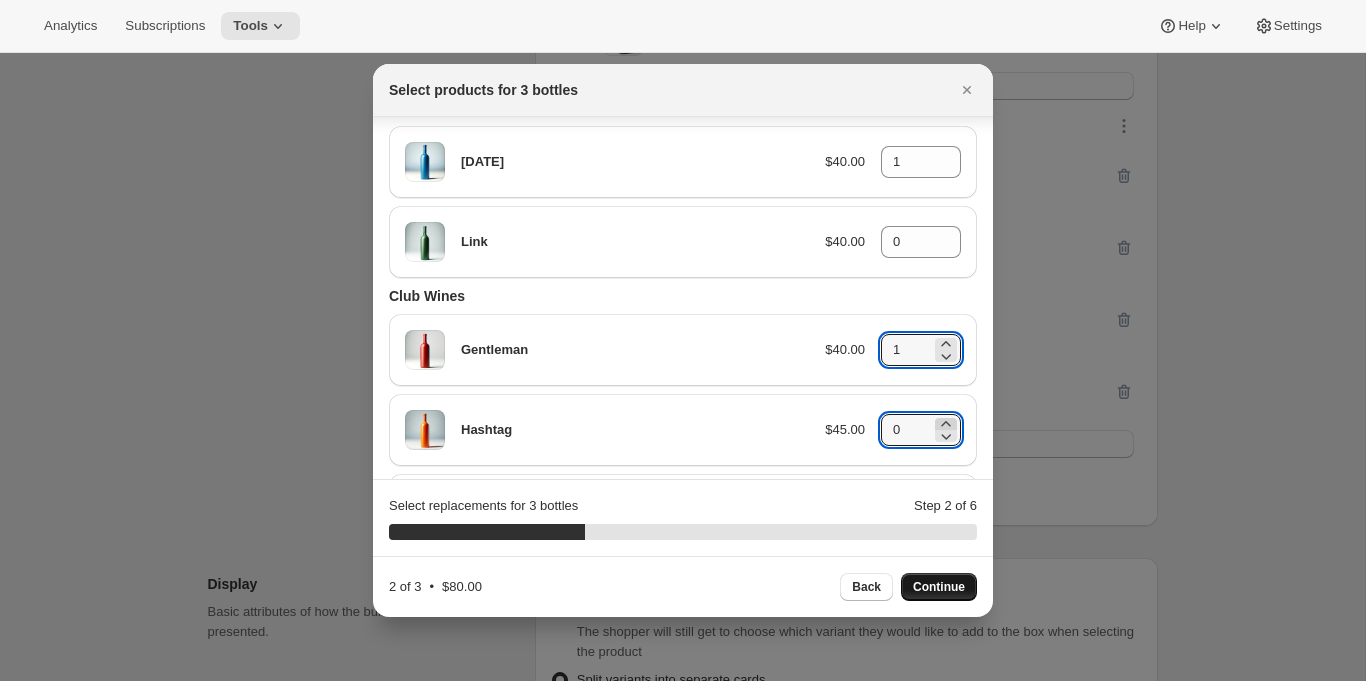 click 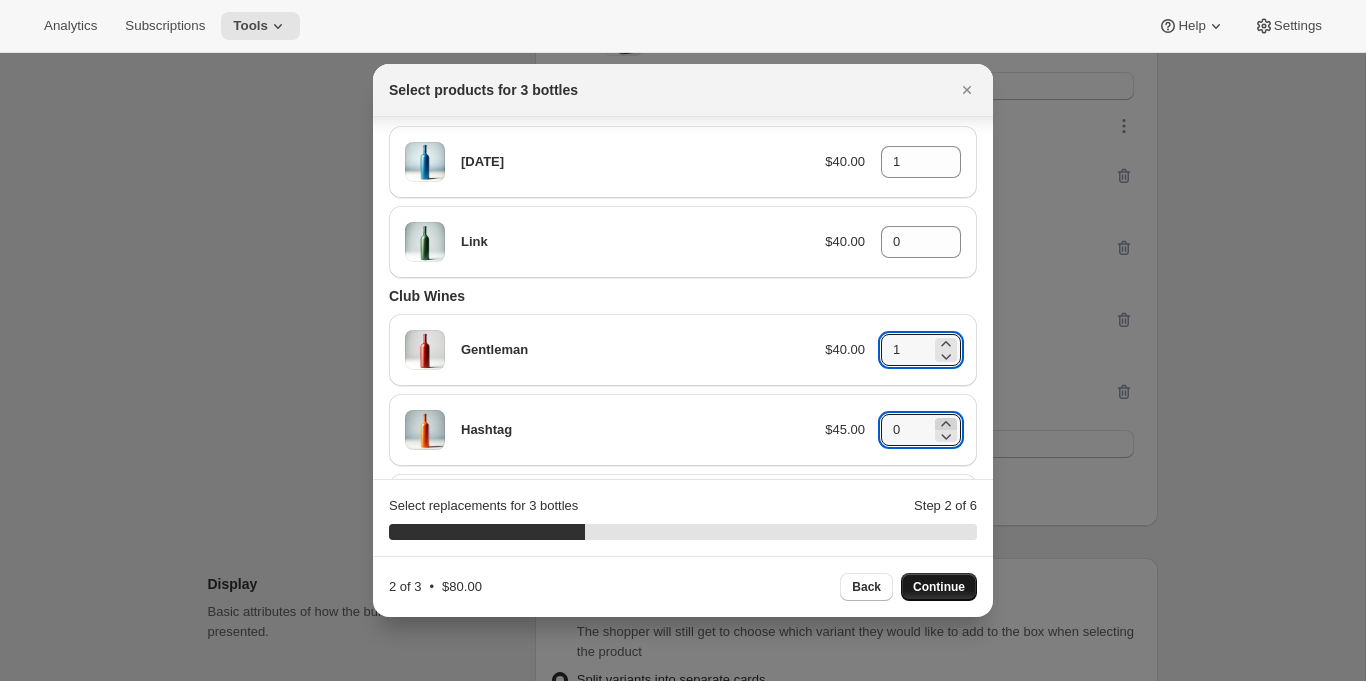 type on "1" 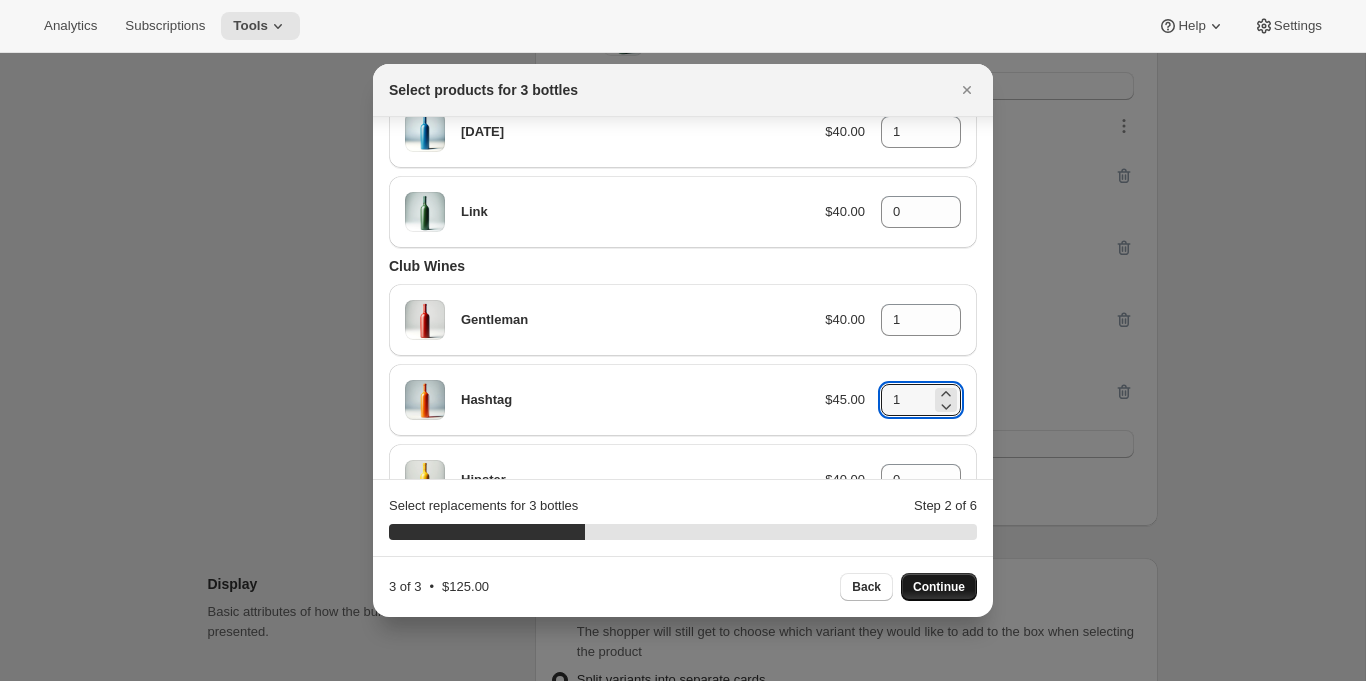 scroll, scrollTop: 115, scrollLeft: 0, axis: vertical 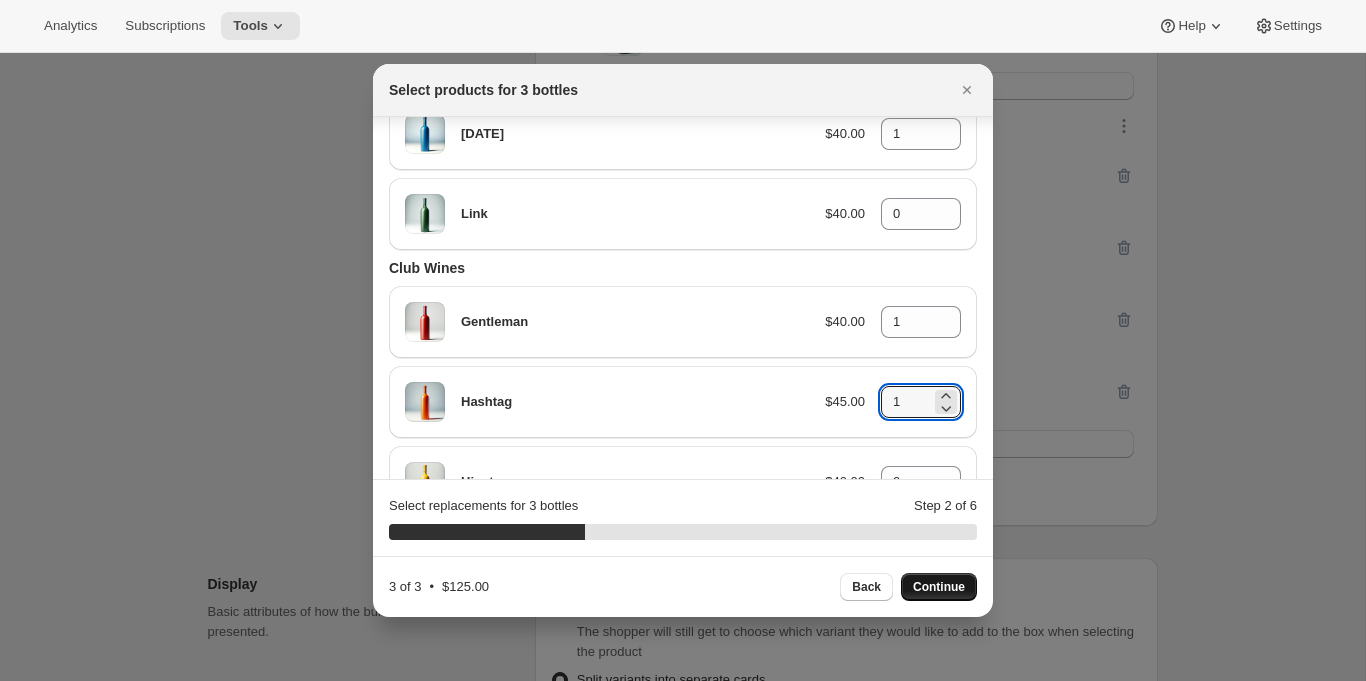 click on "Continue" at bounding box center [939, 587] 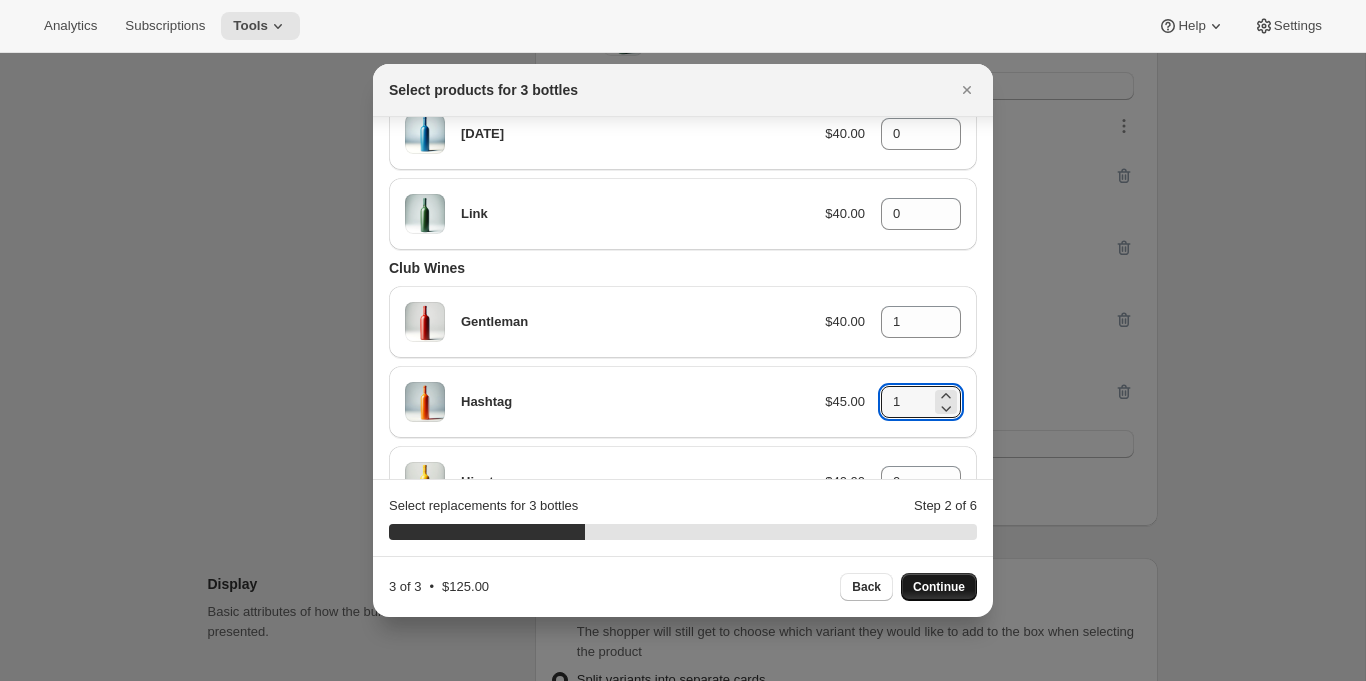 type on "0" 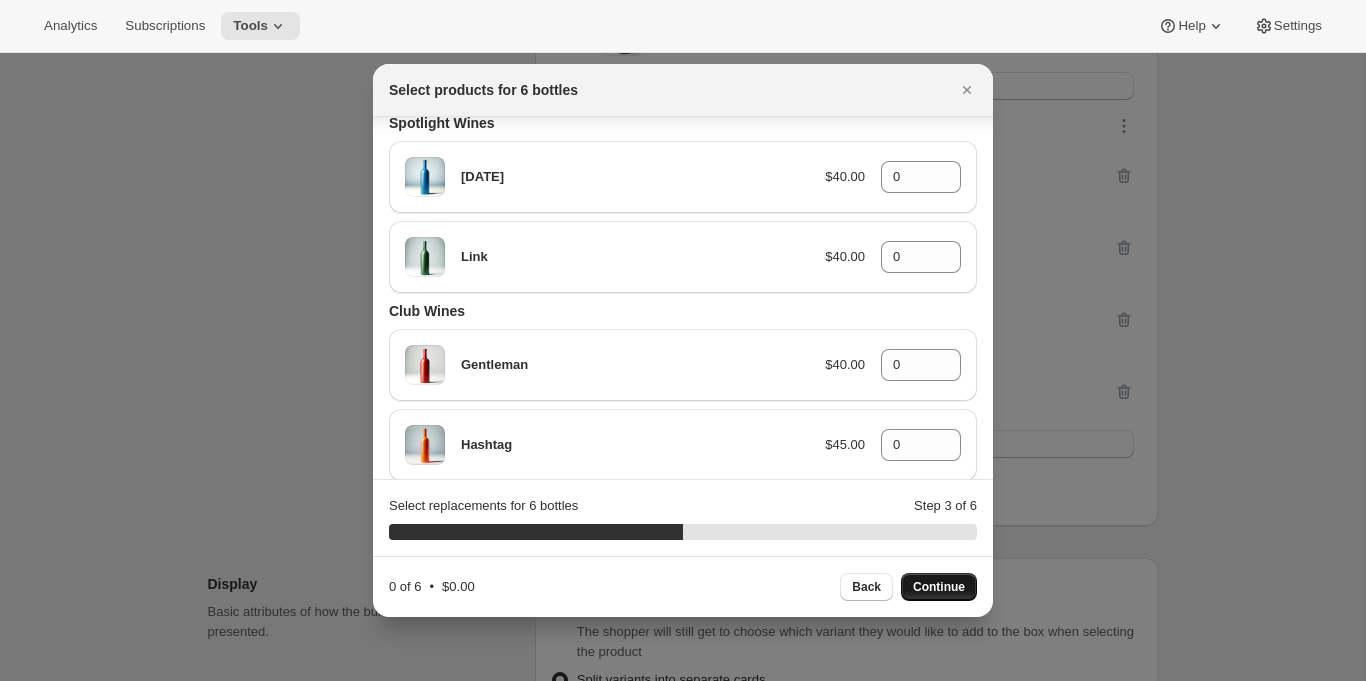 scroll, scrollTop: 66, scrollLeft: 0, axis: vertical 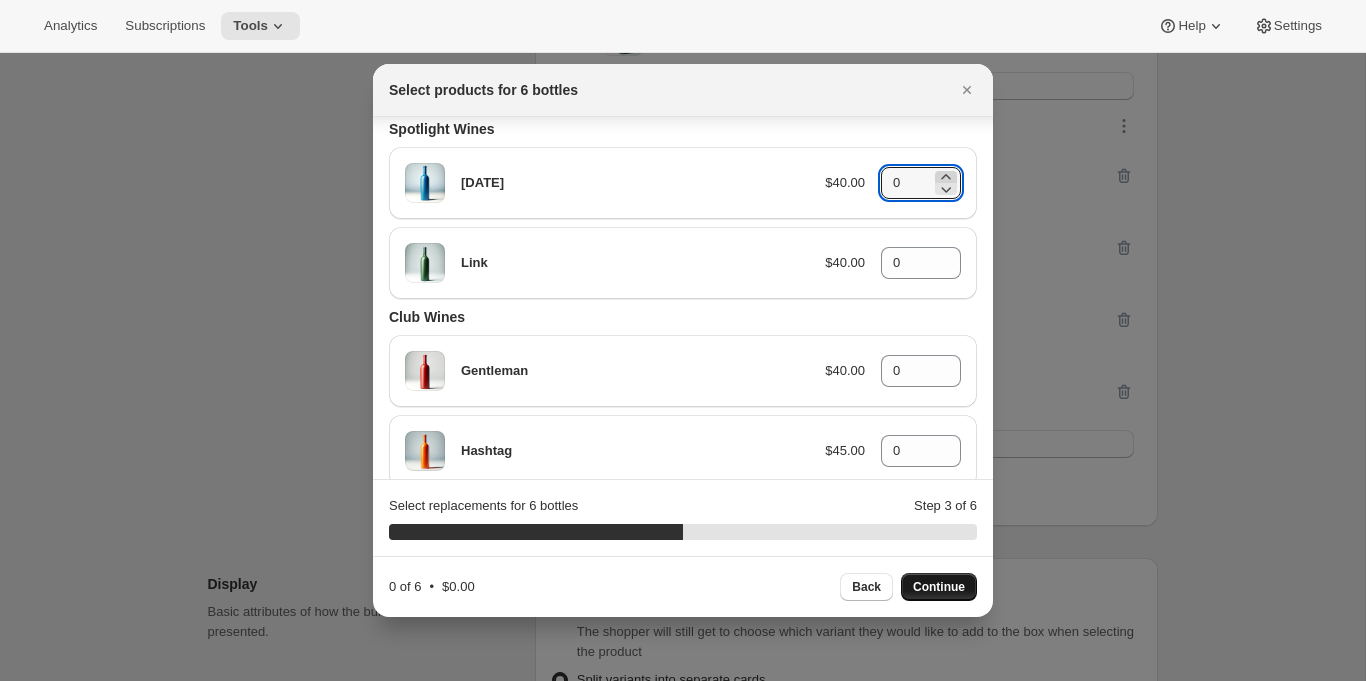 click 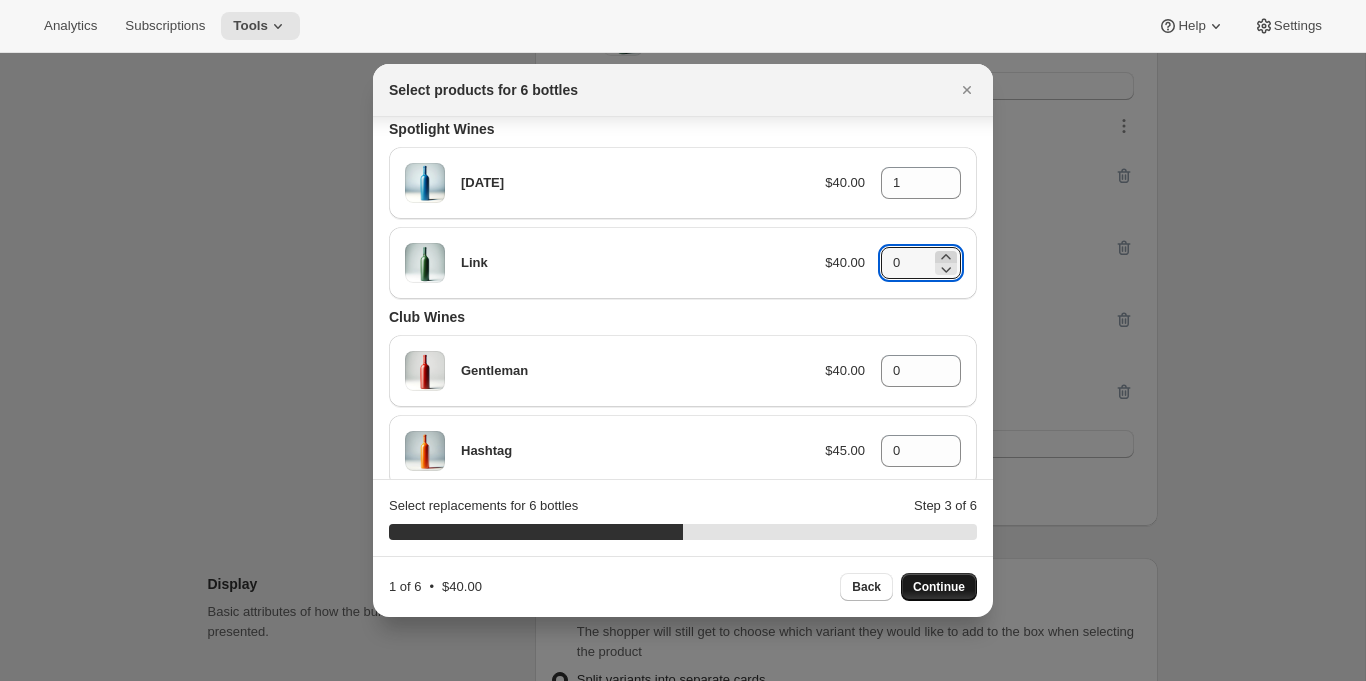 click 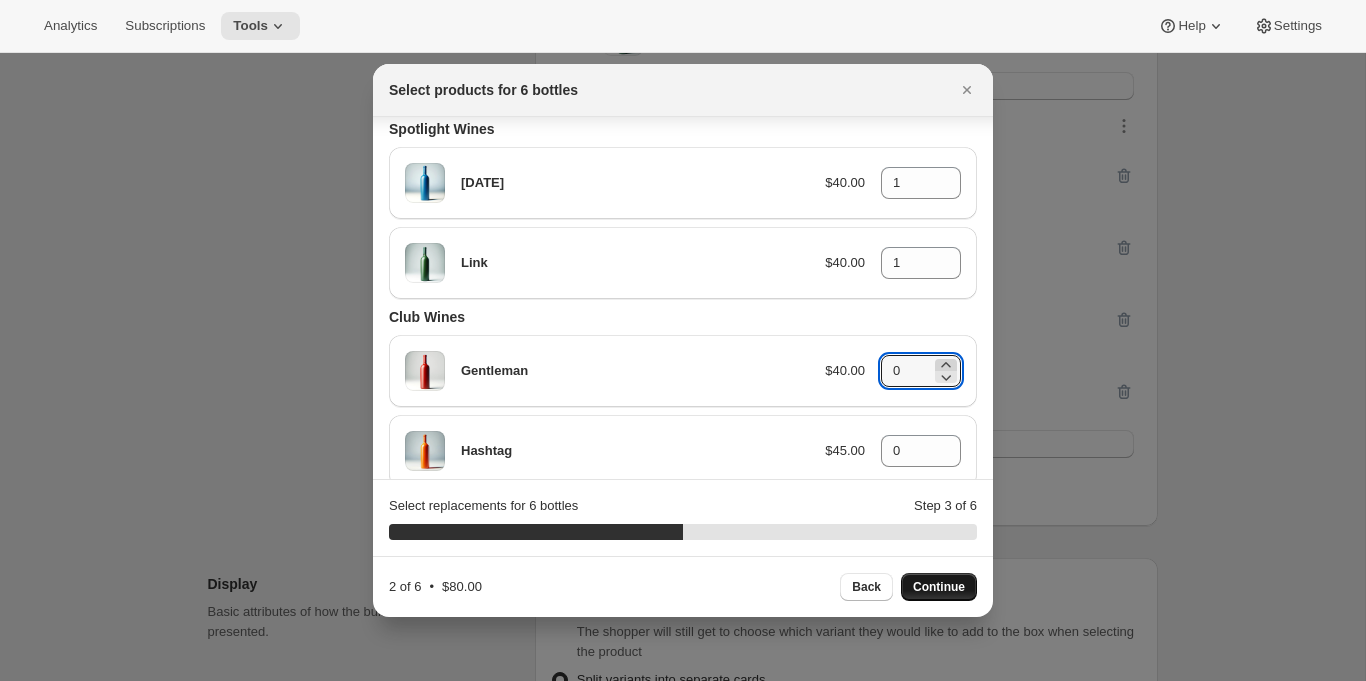 click 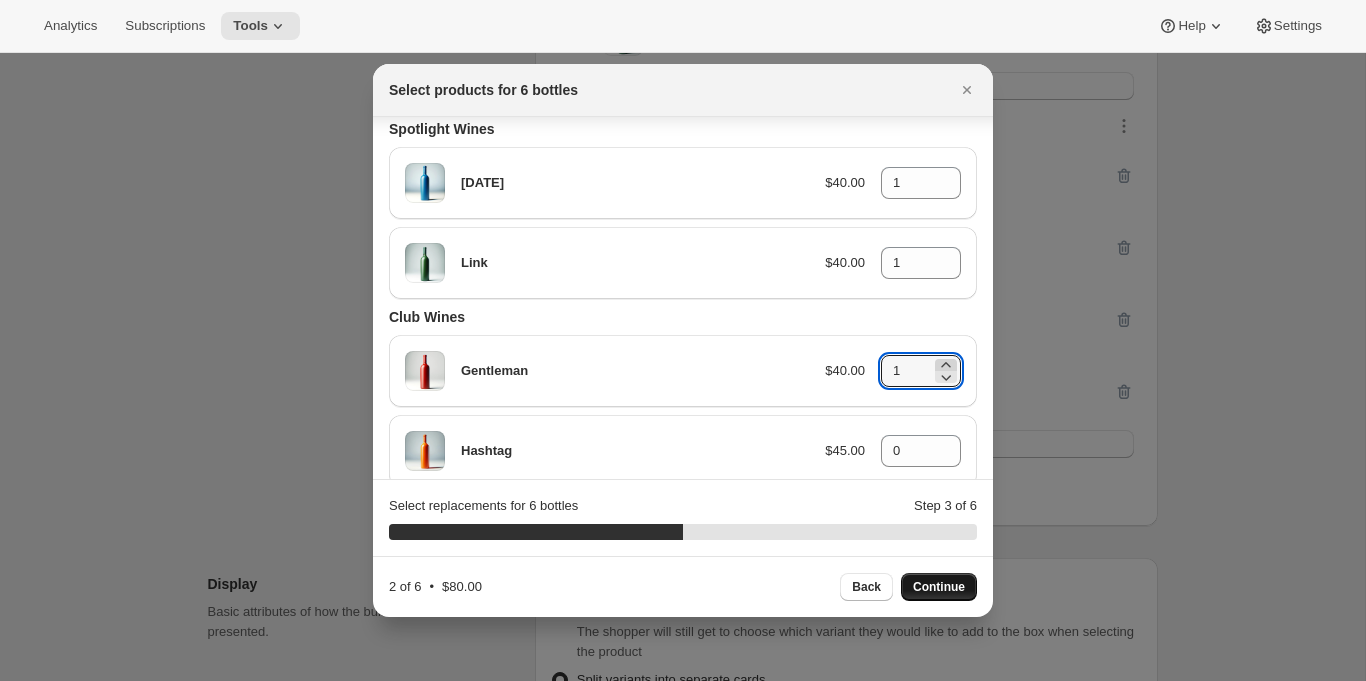 click 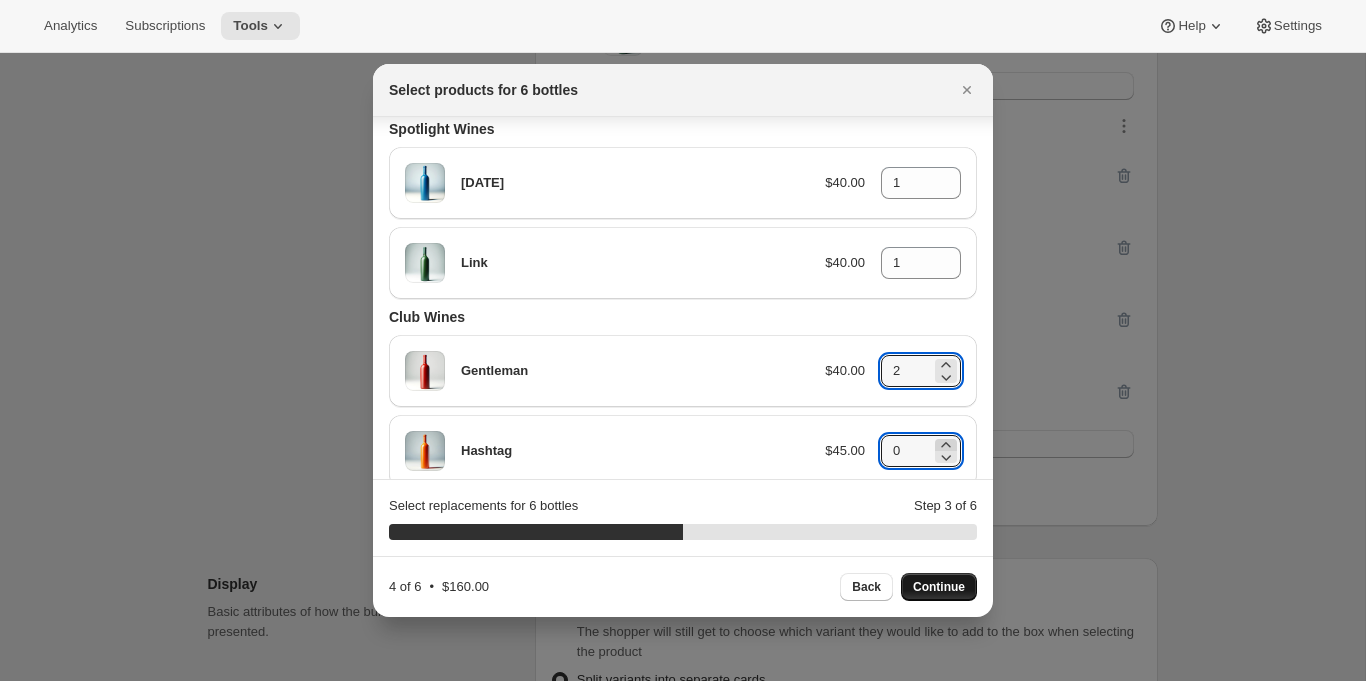 click 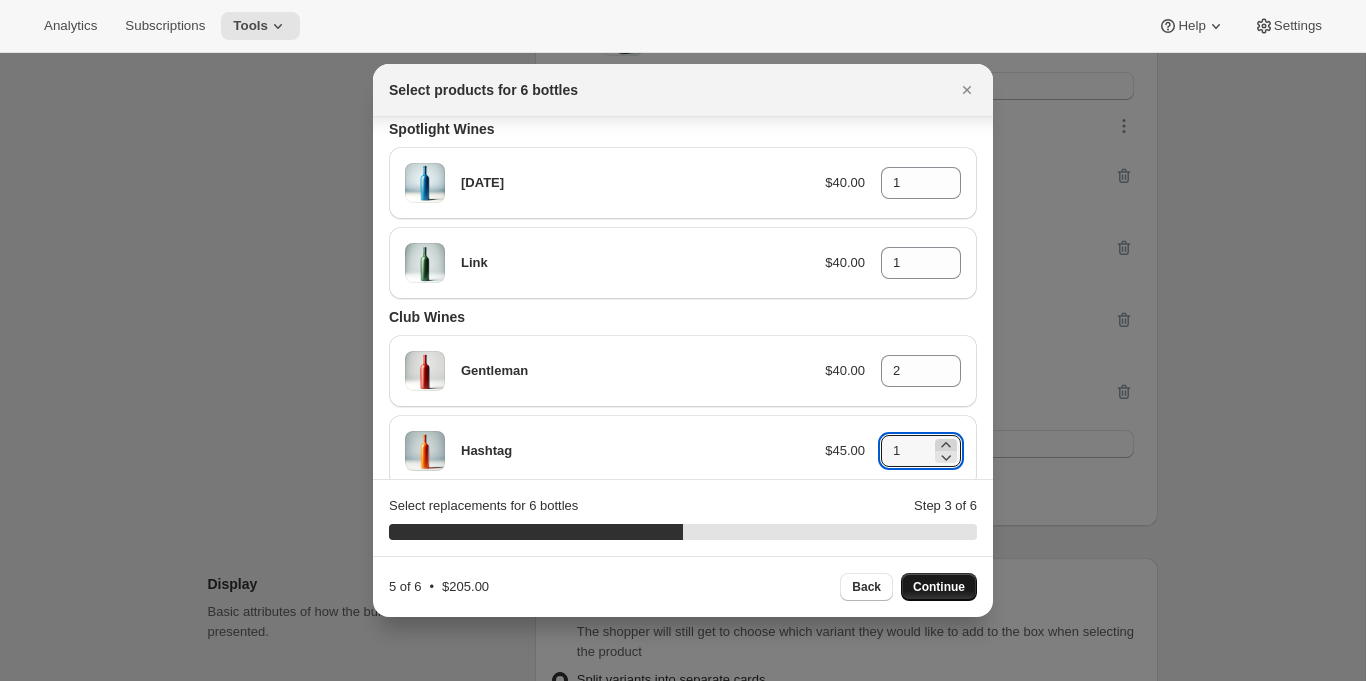 click 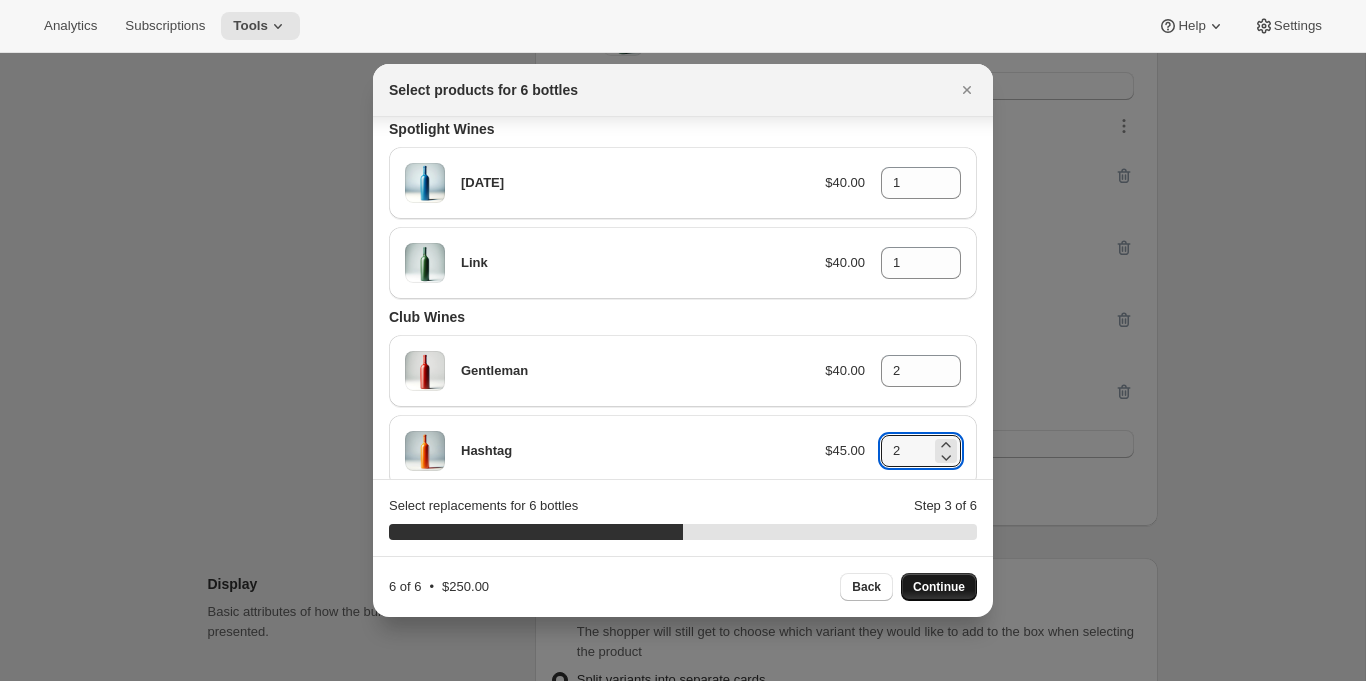 click on "Continue" at bounding box center (939, 587) 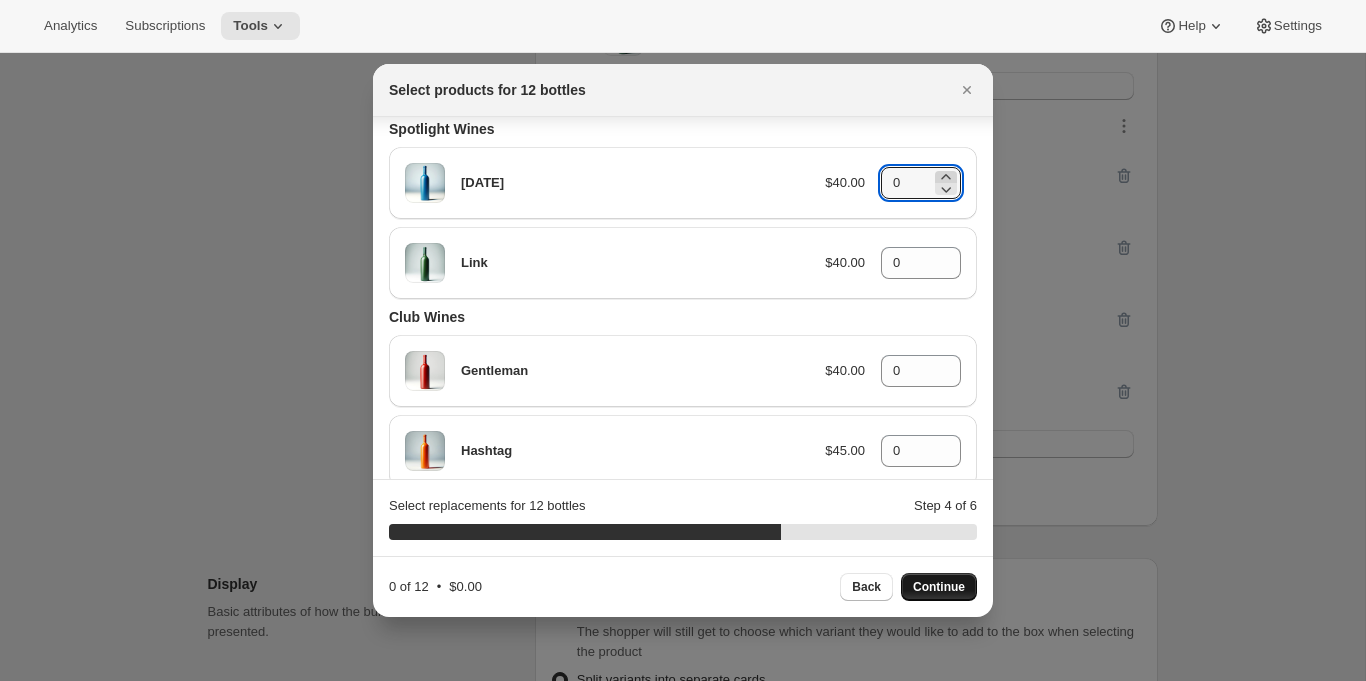 click 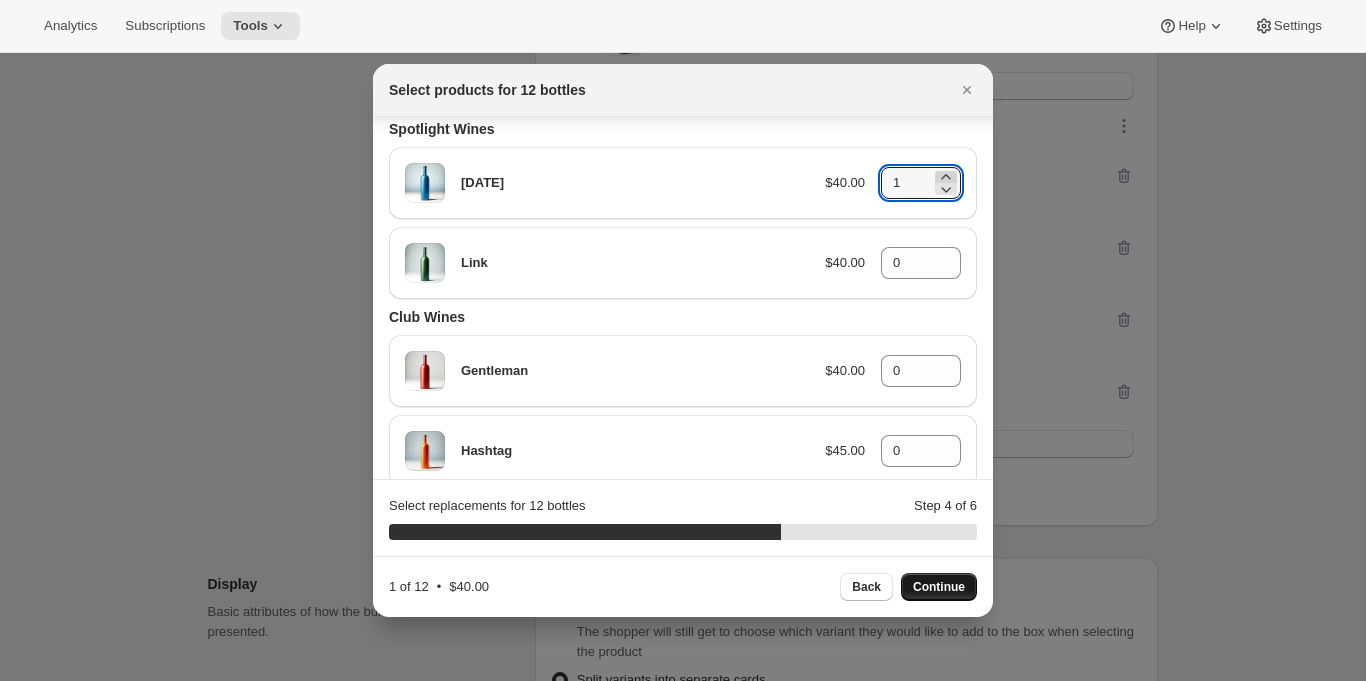 click 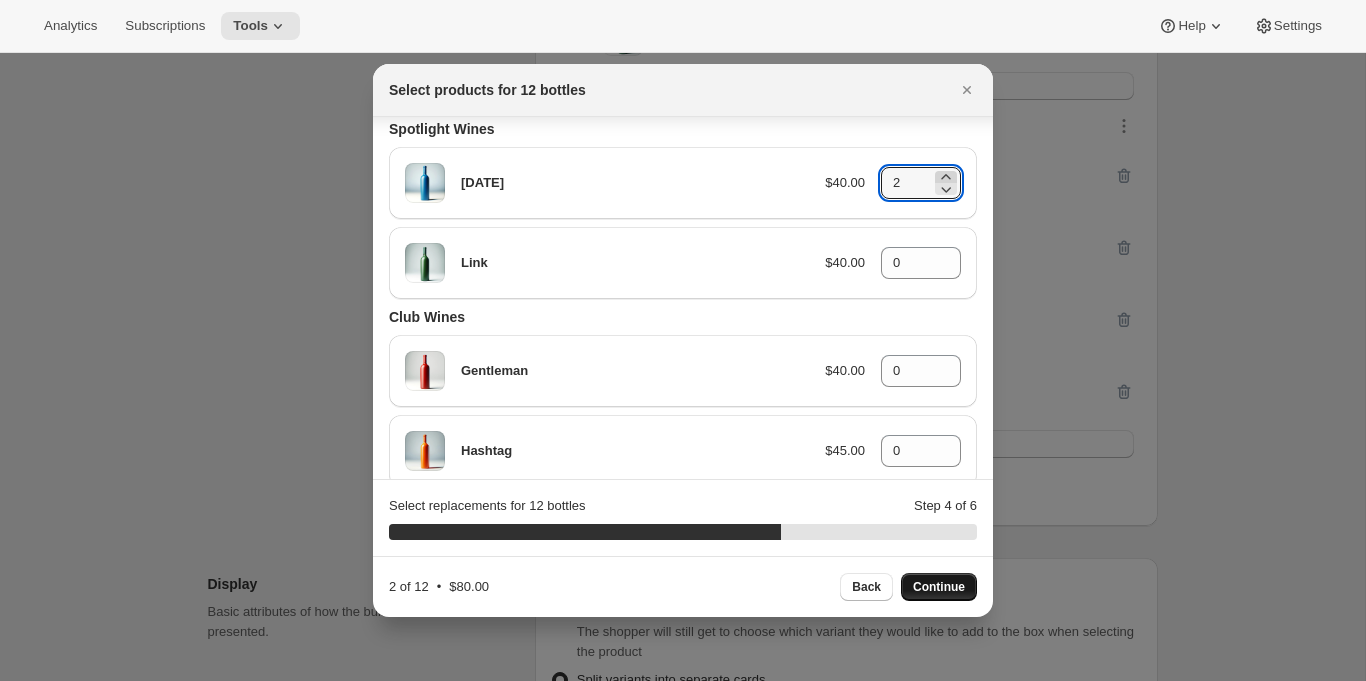 click 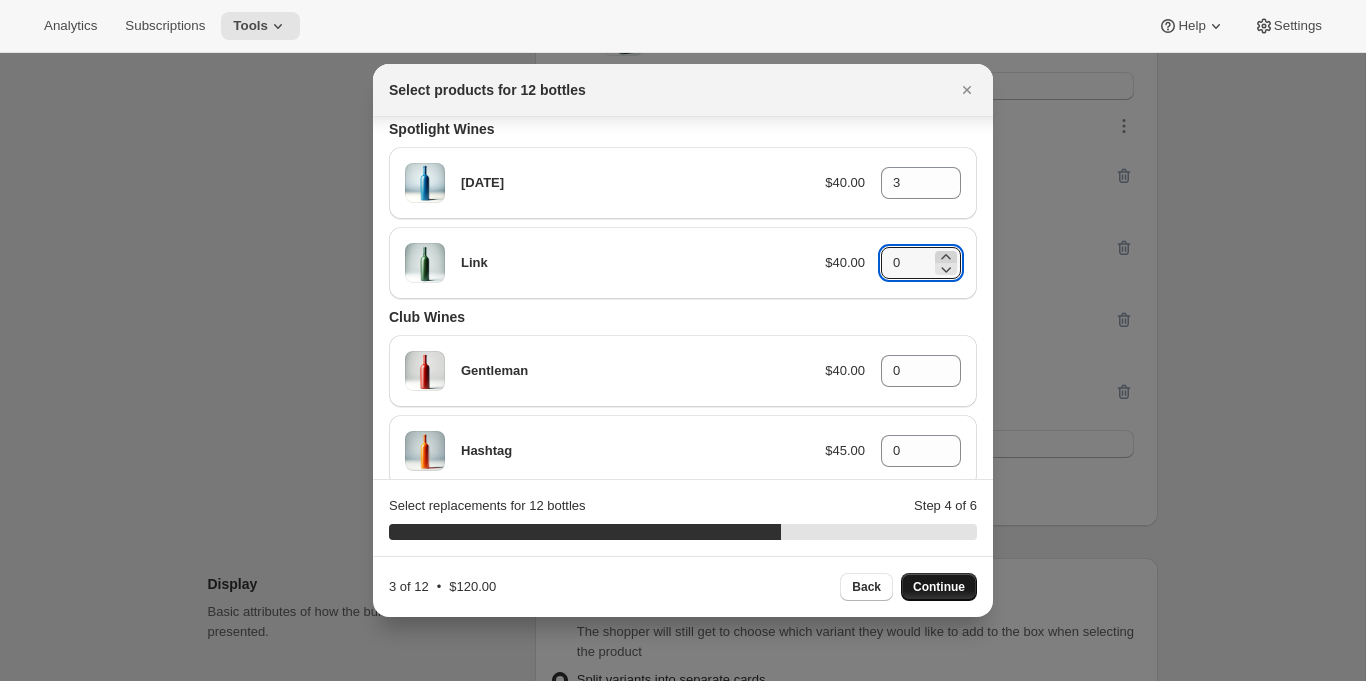 click 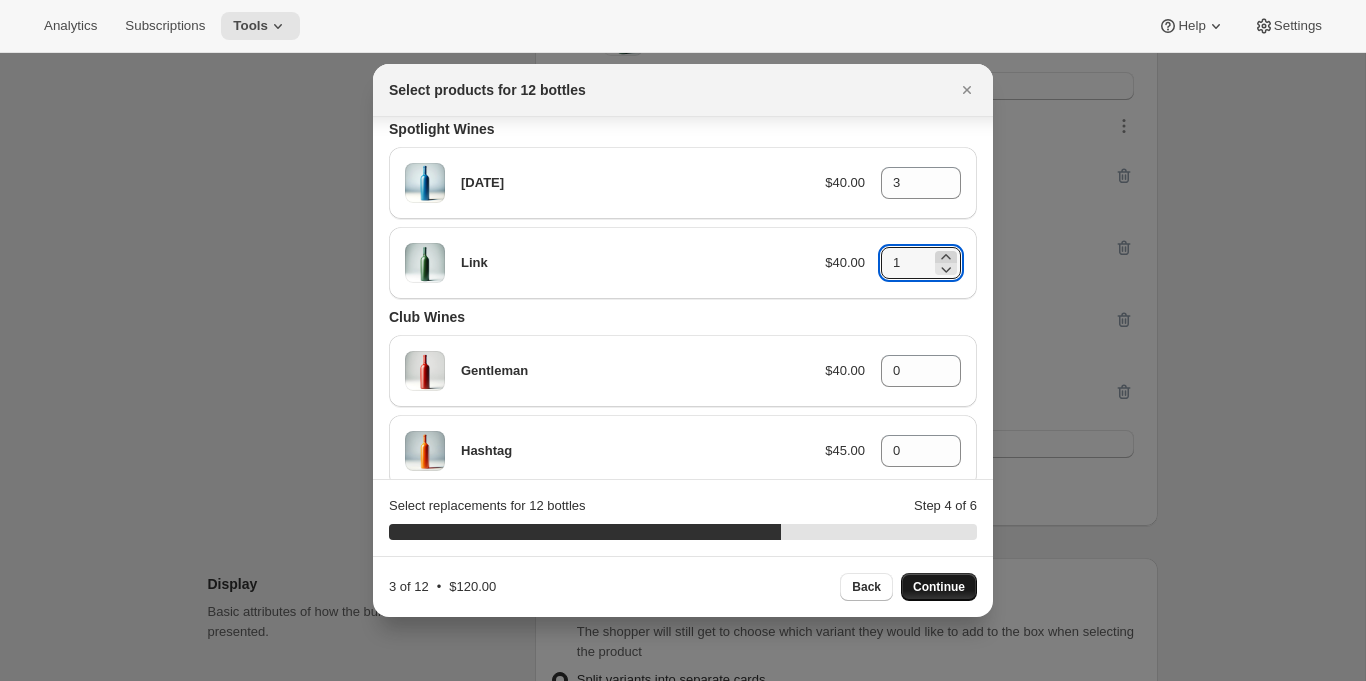 click 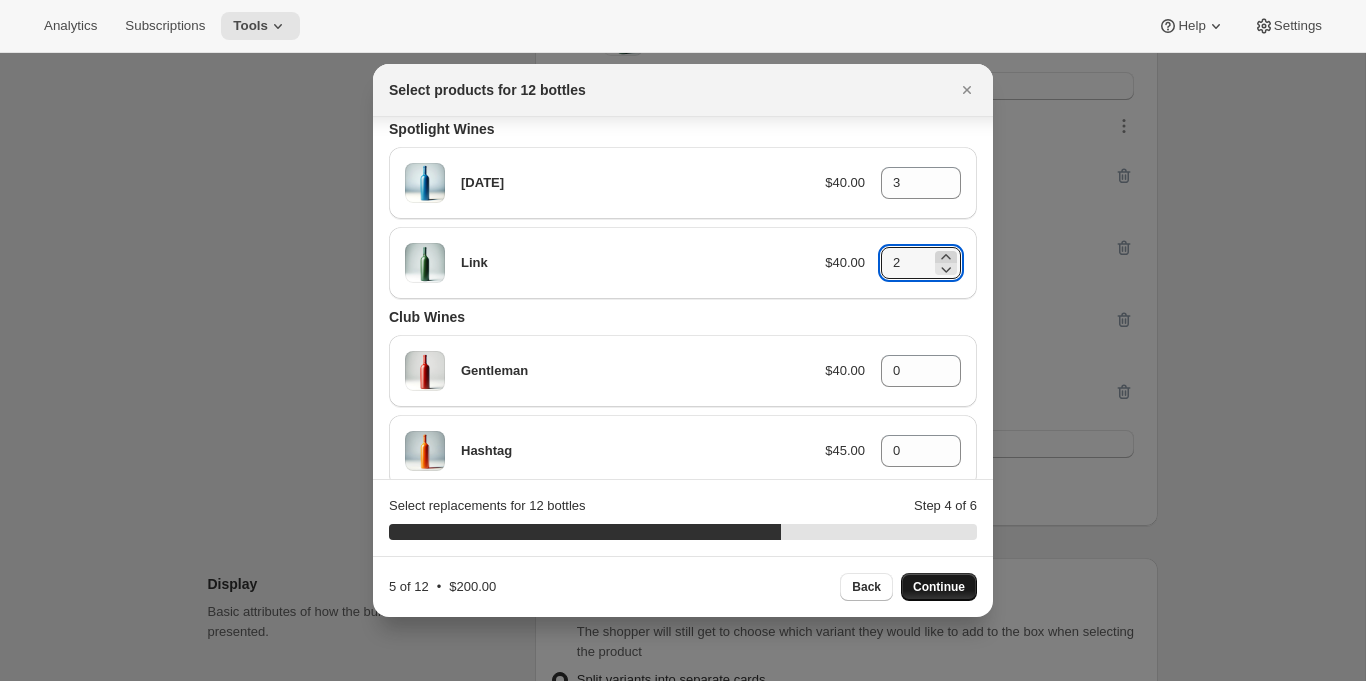 click 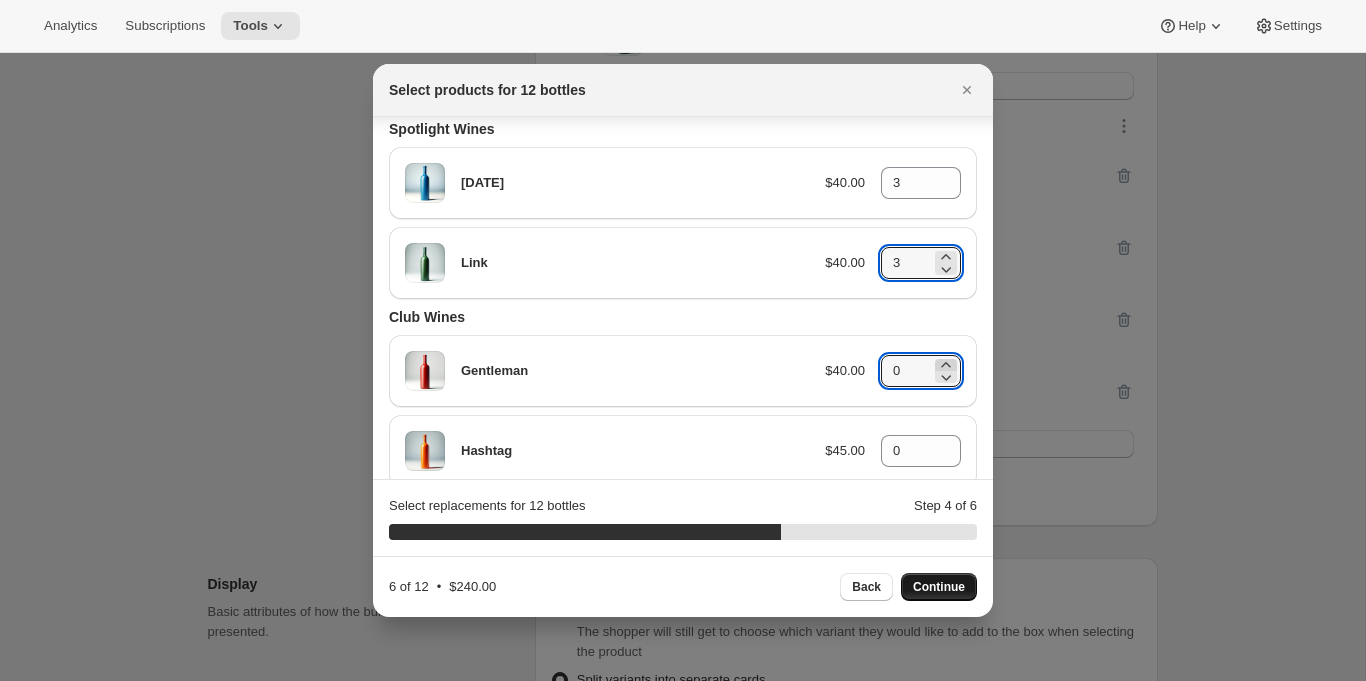 click 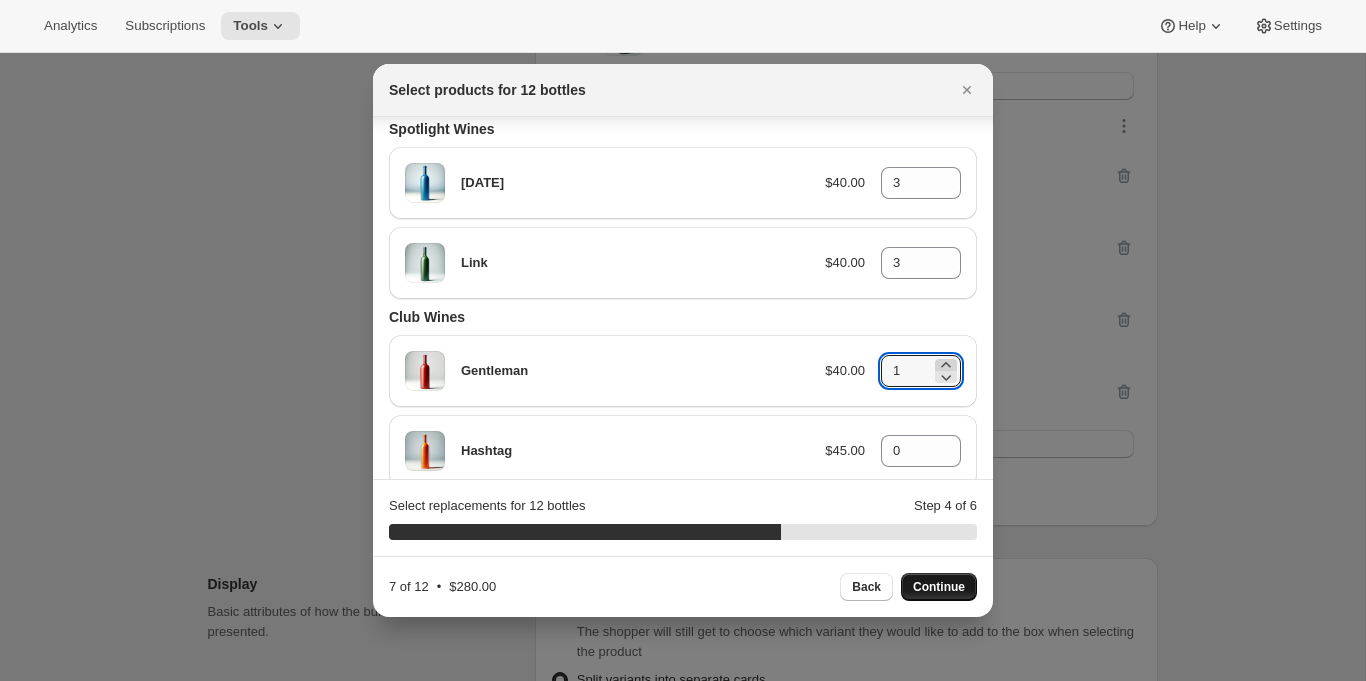 click 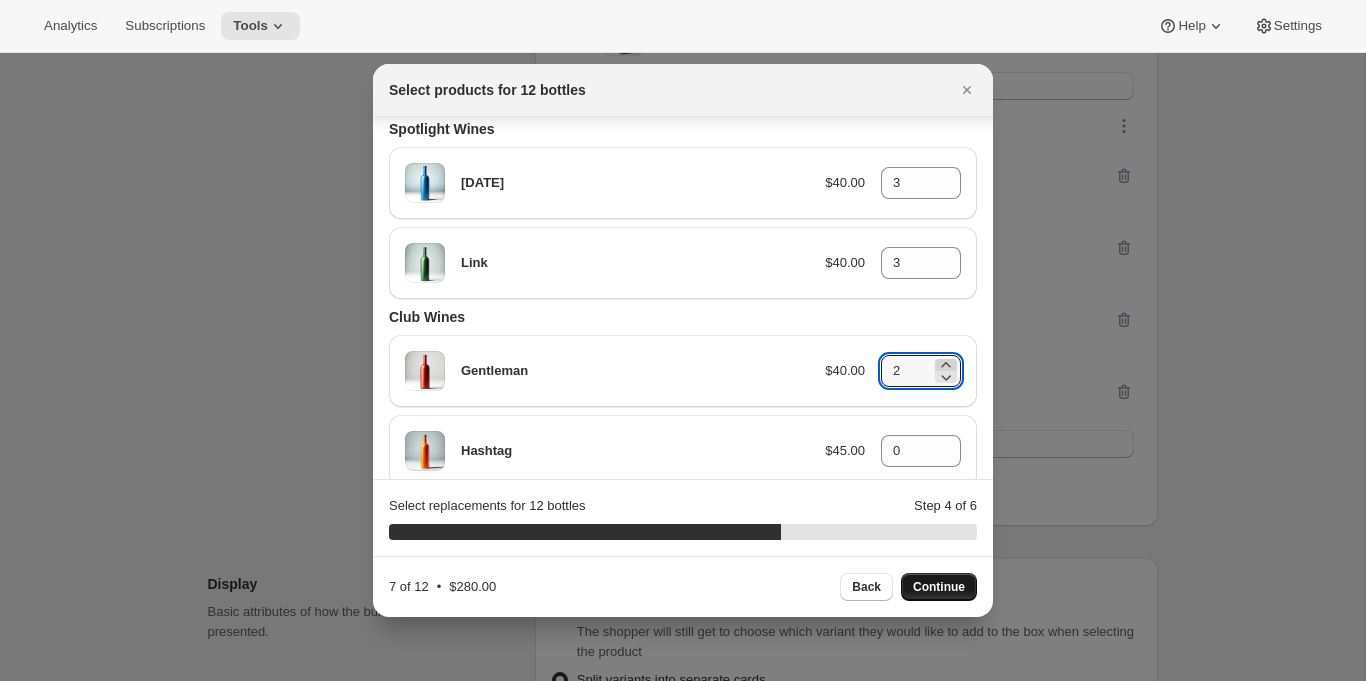 click 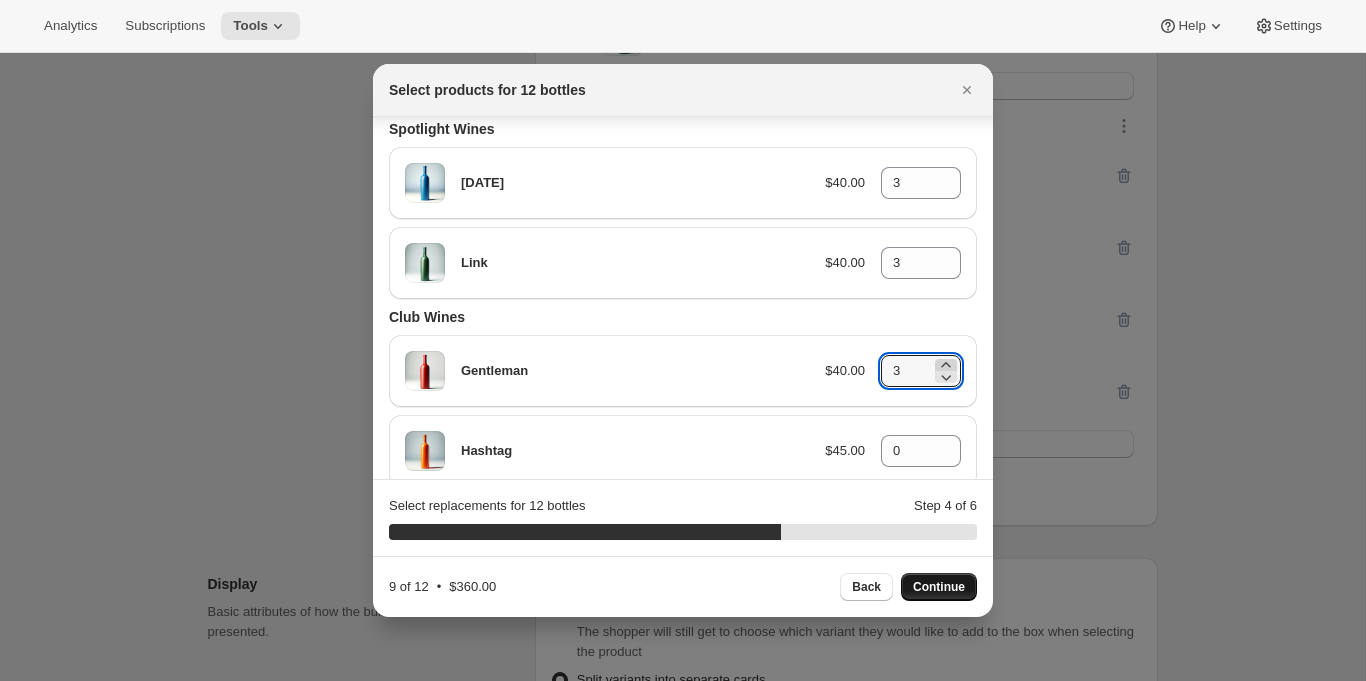 click 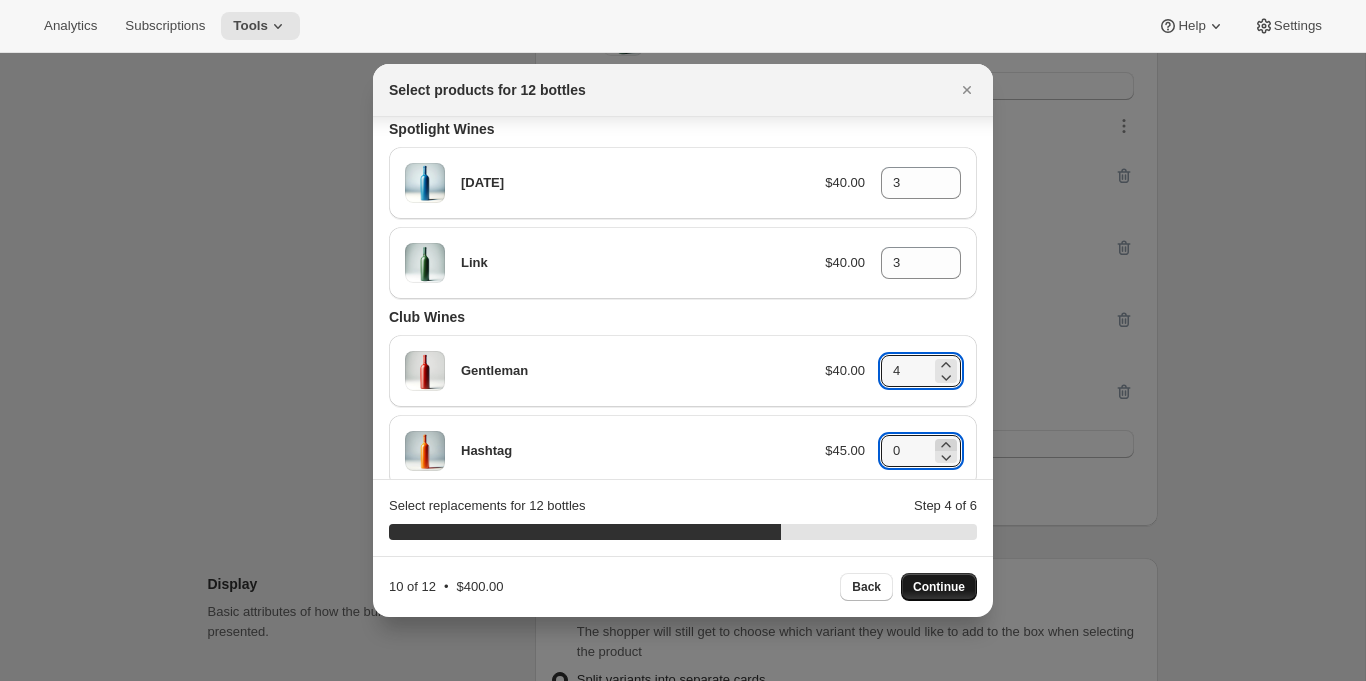 click 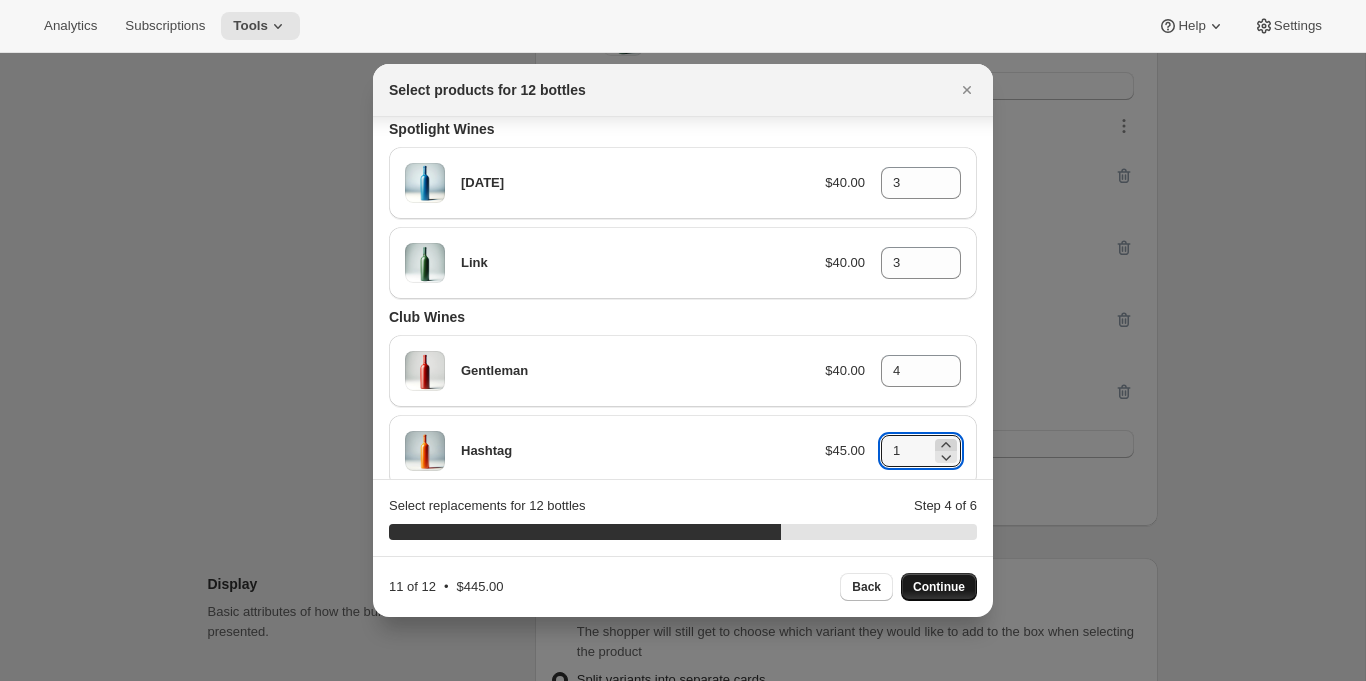 click 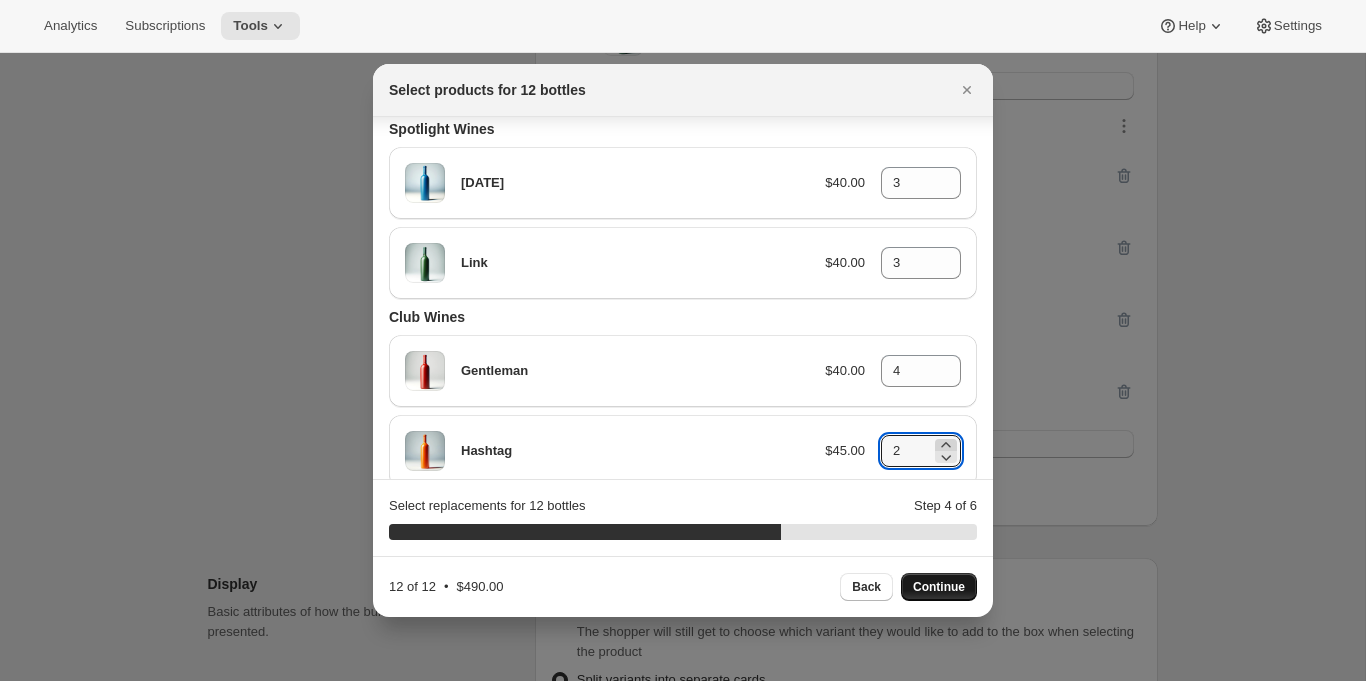 click 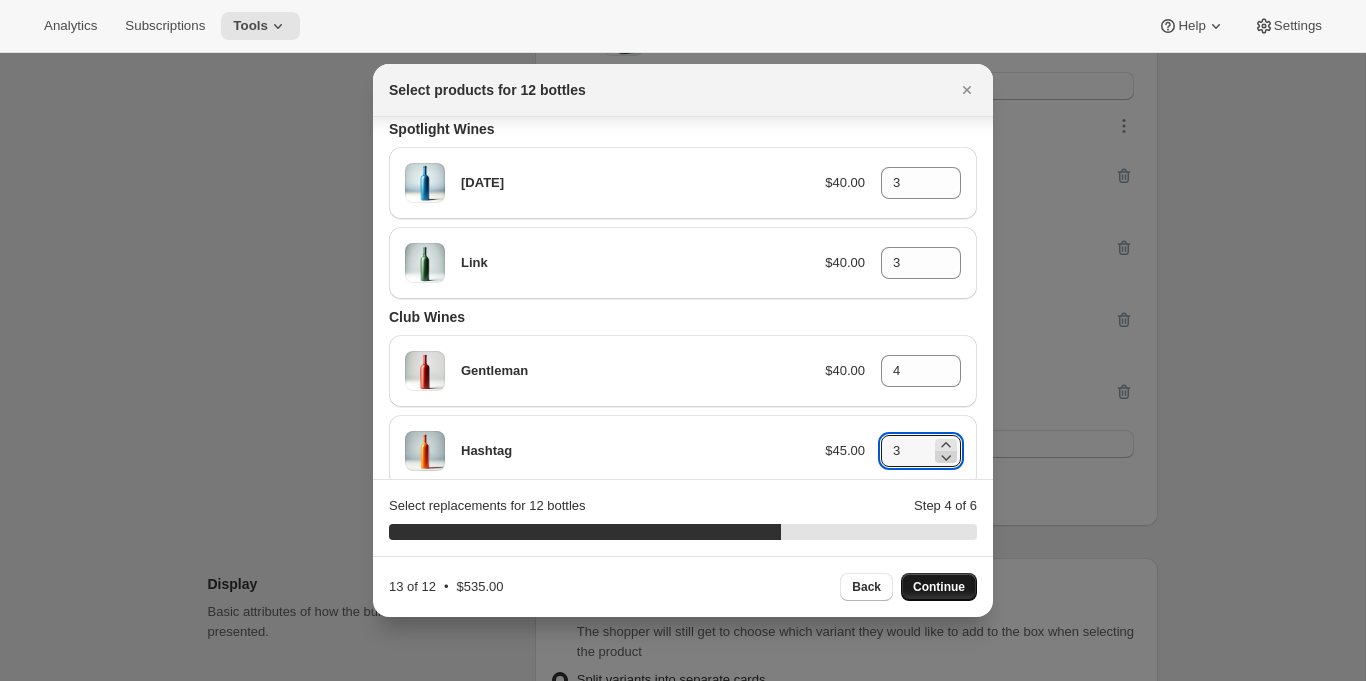 click 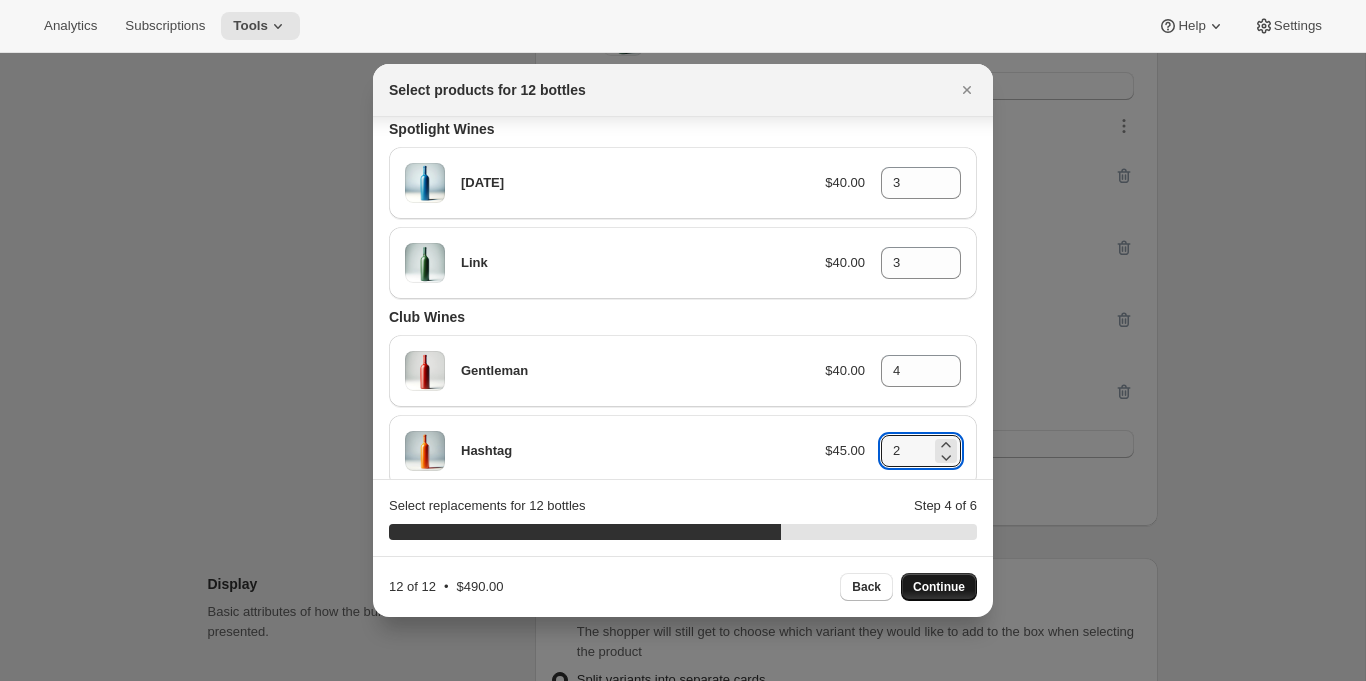 click on "Continue" at bounding box center (939, 587) 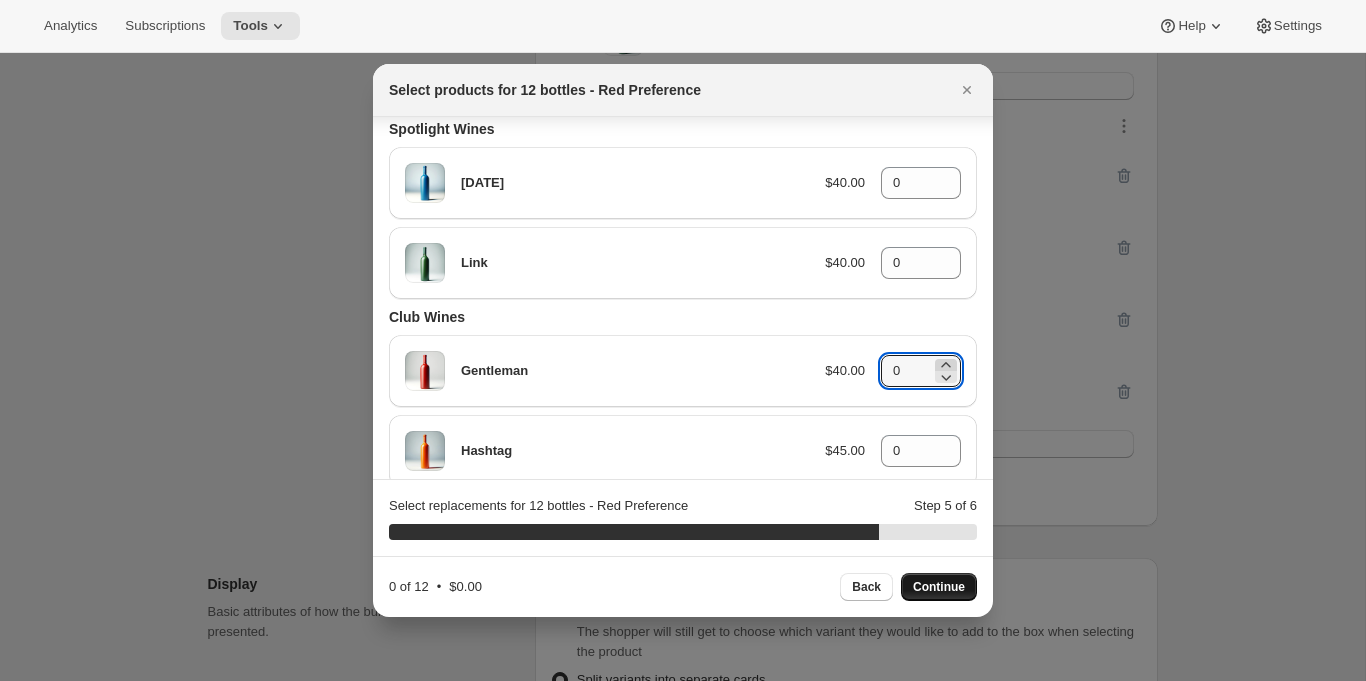 click 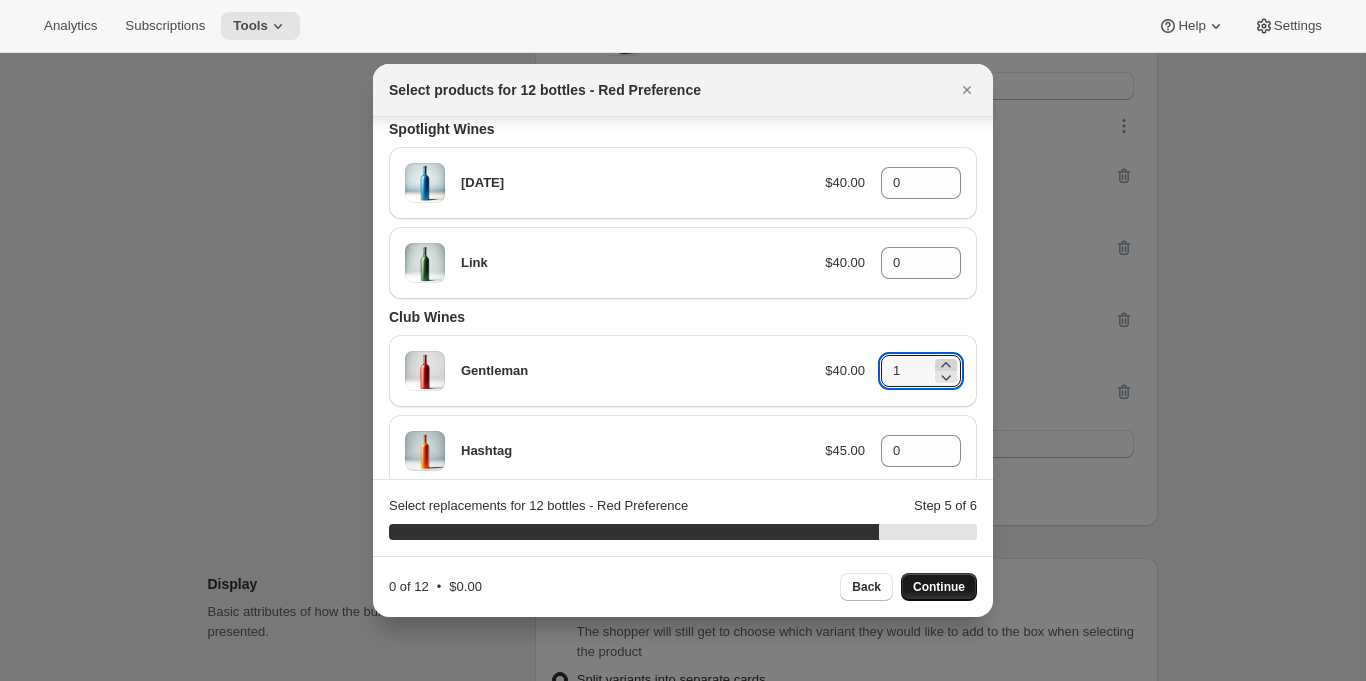 click 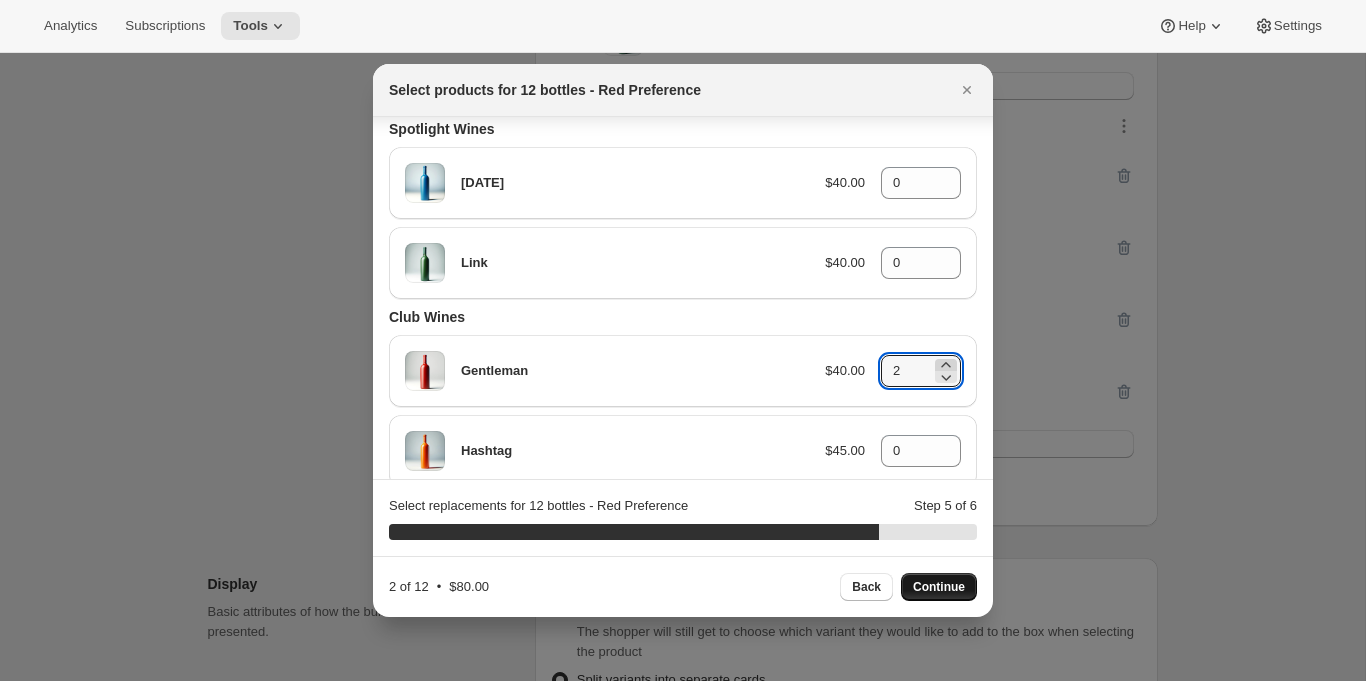 click 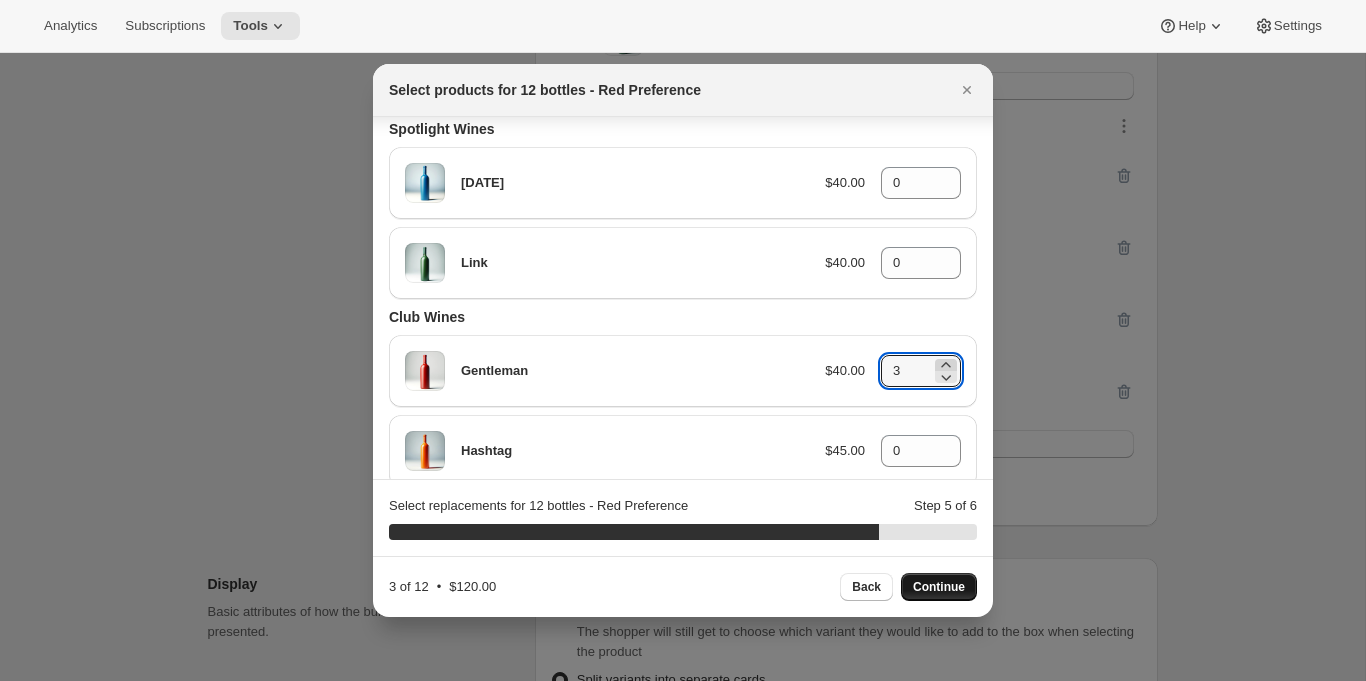 click 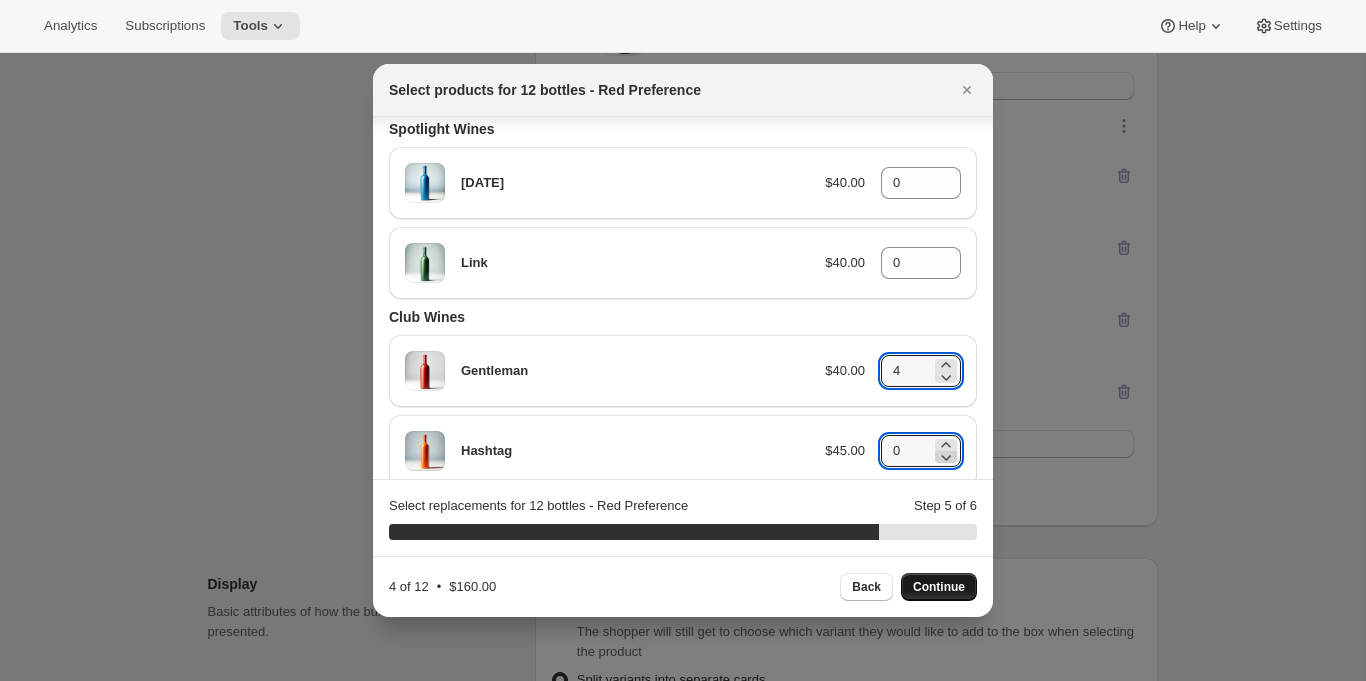 click 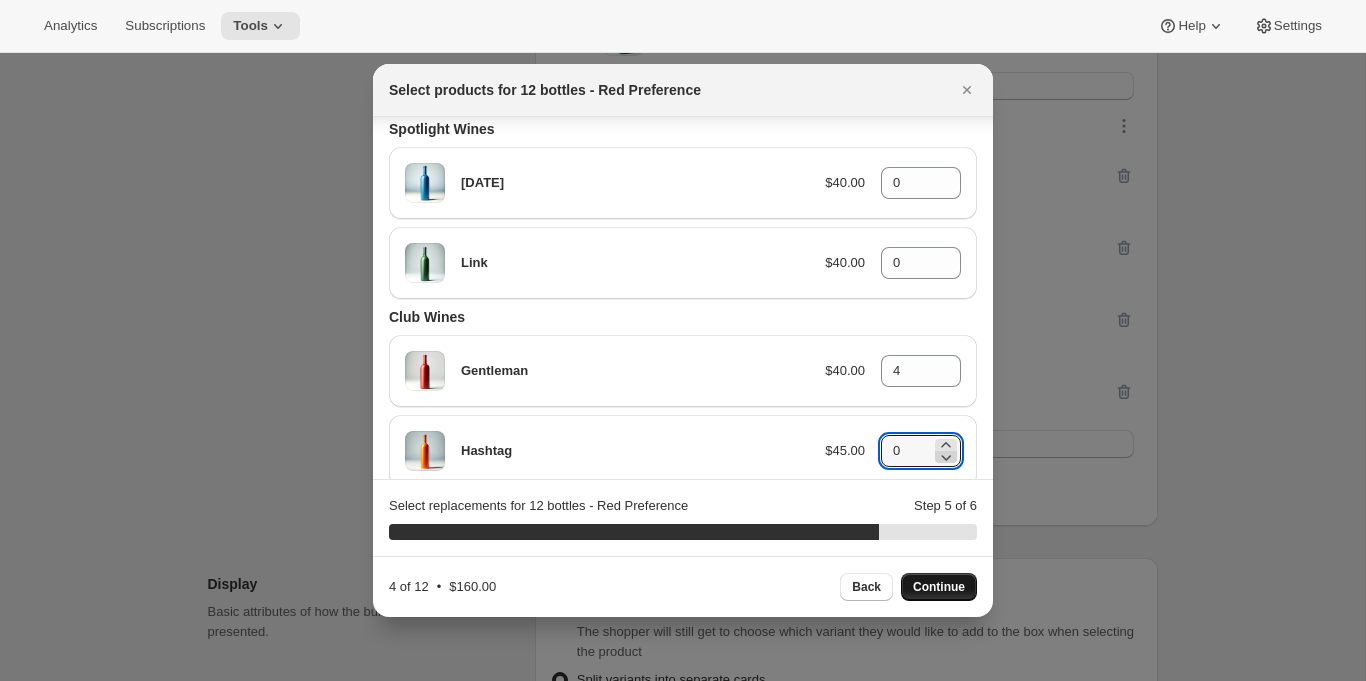 click 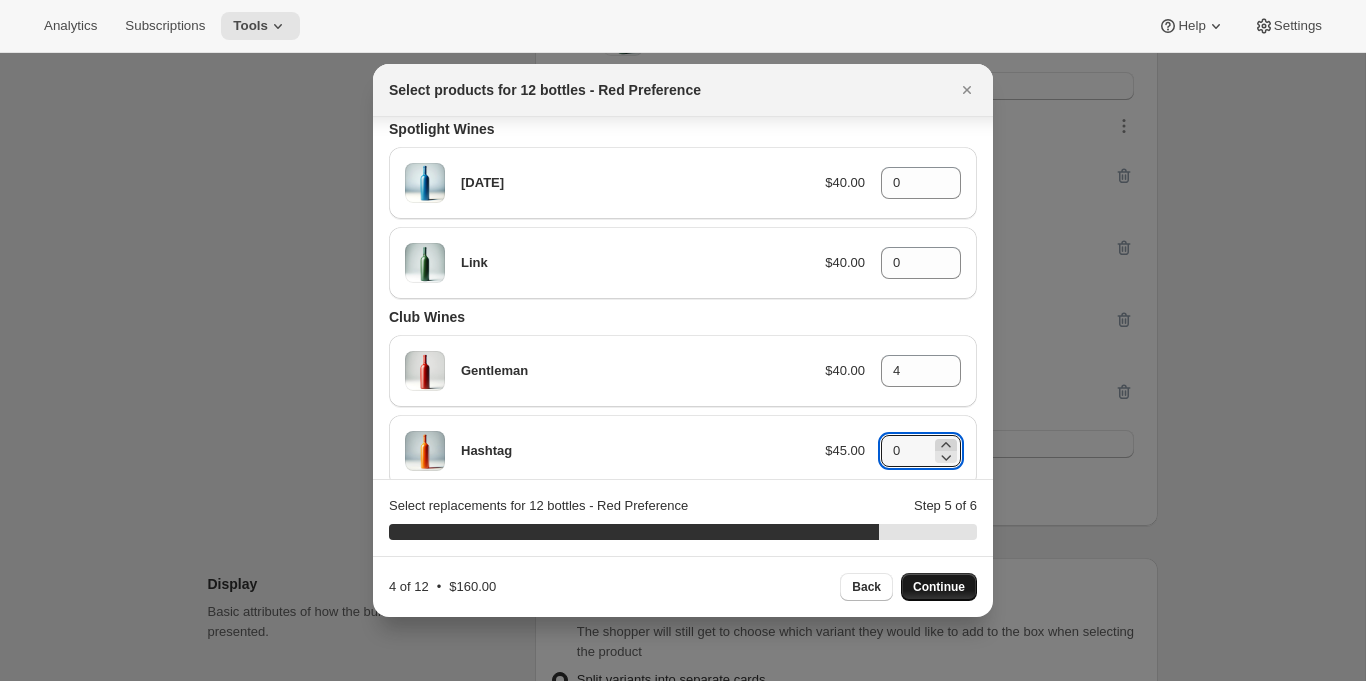 click 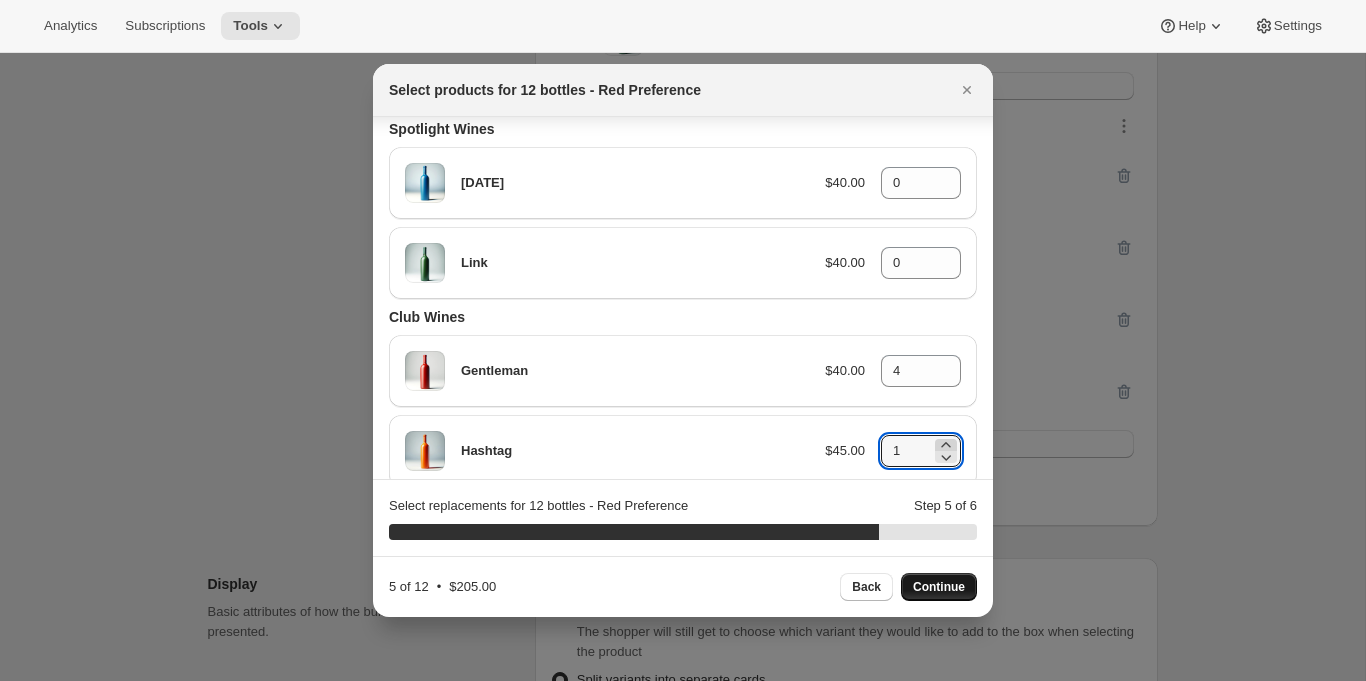click 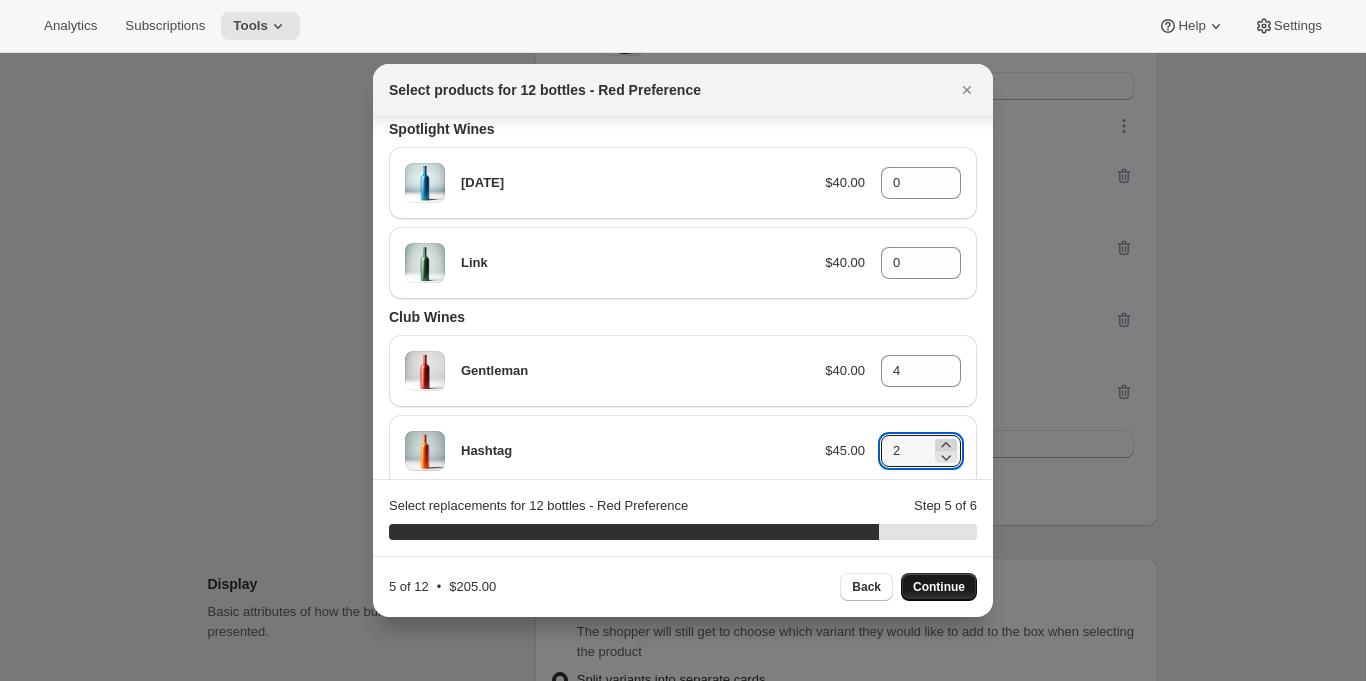 click 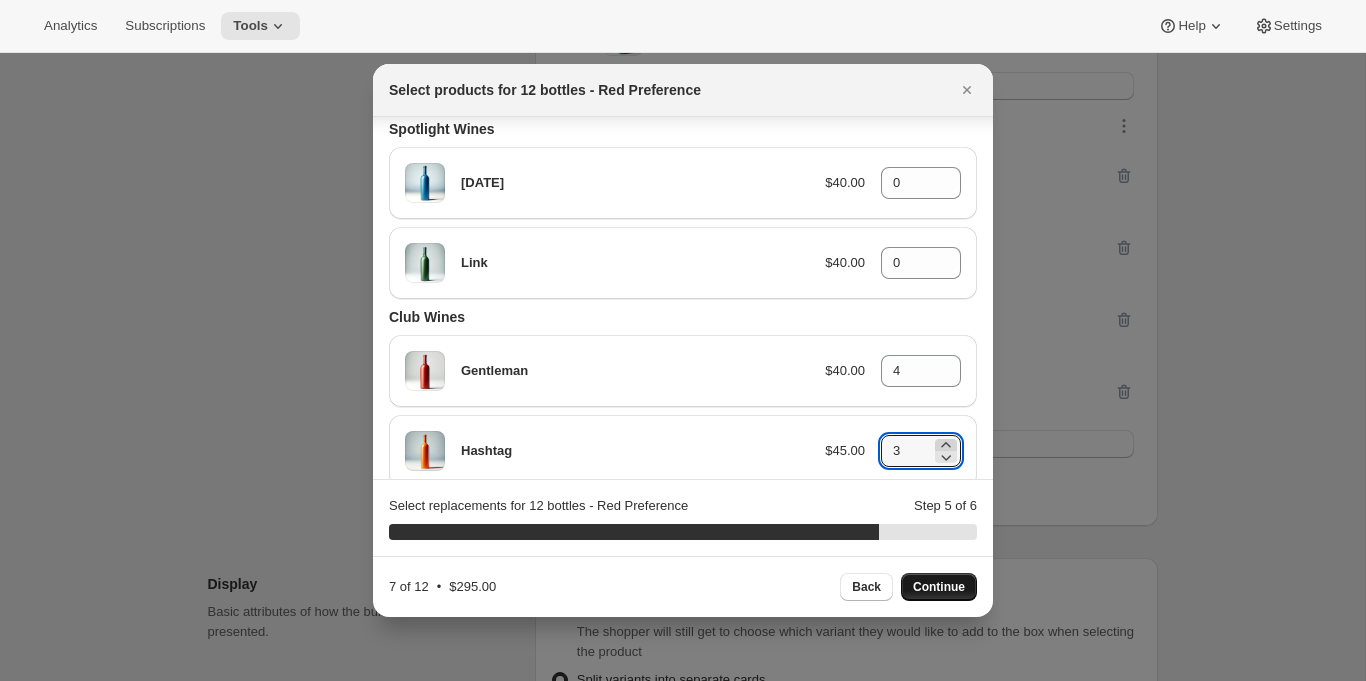 click 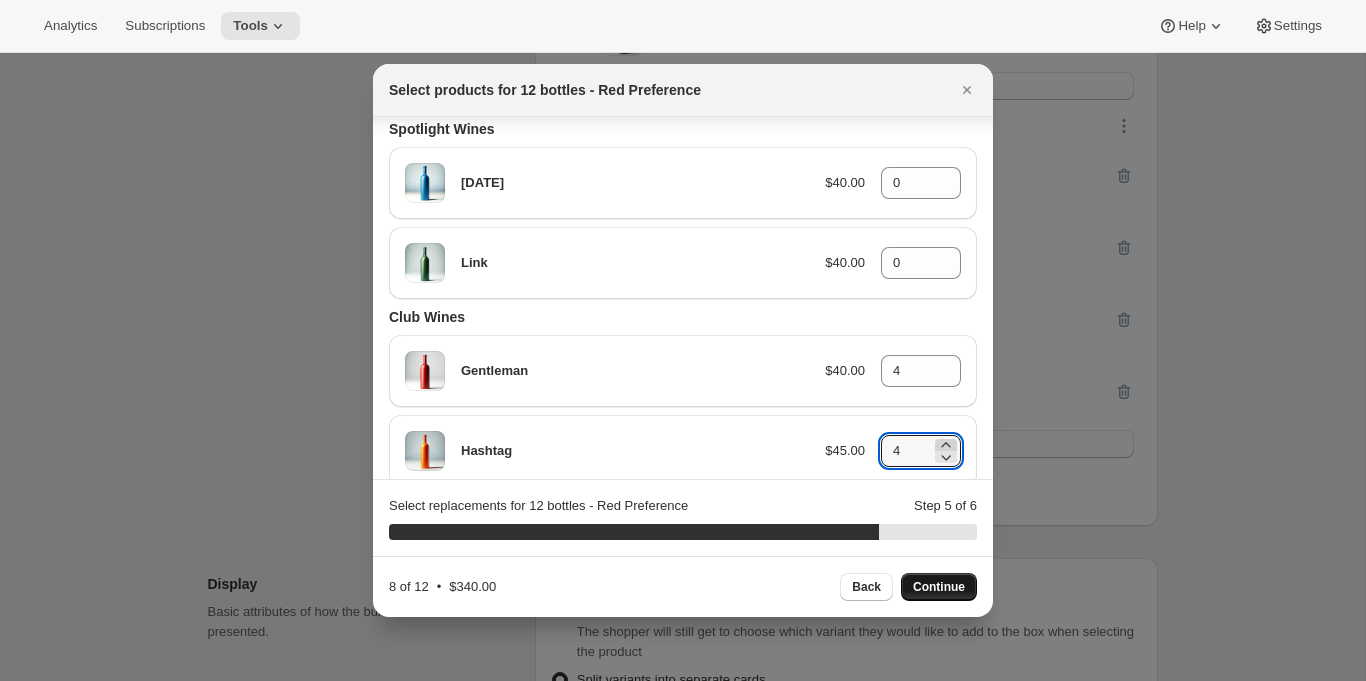 click 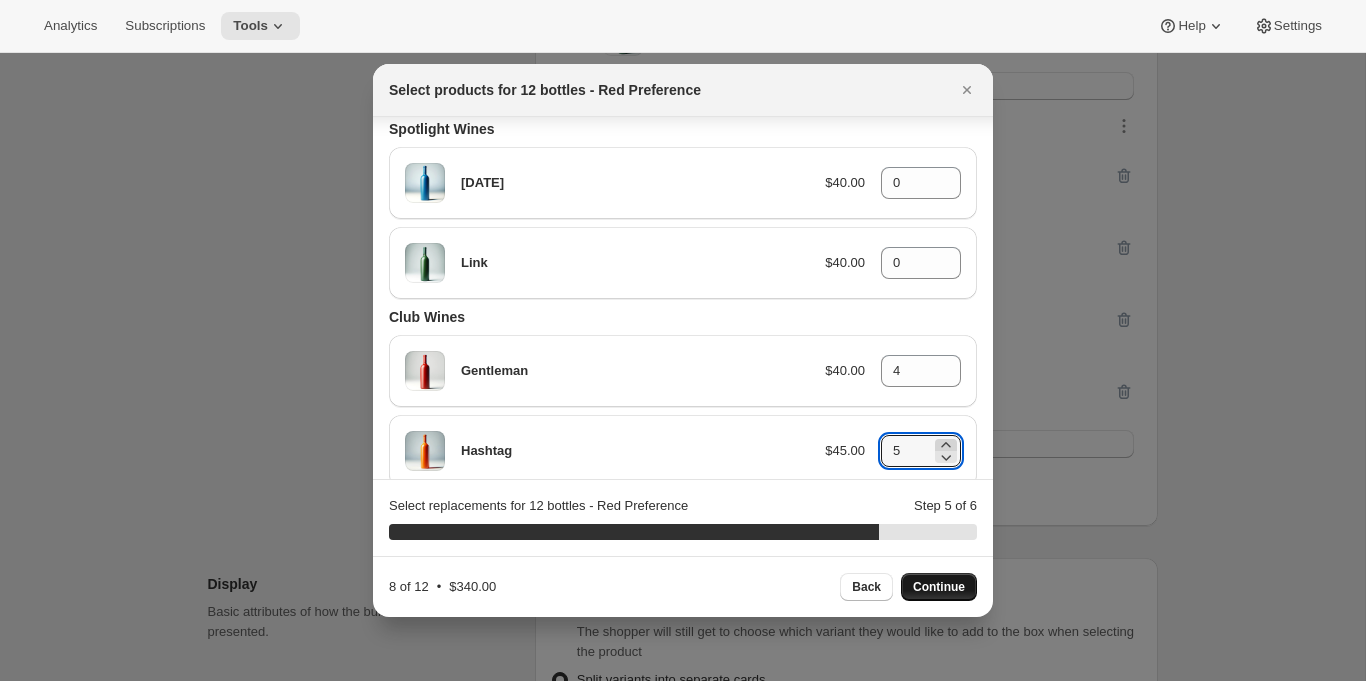 click 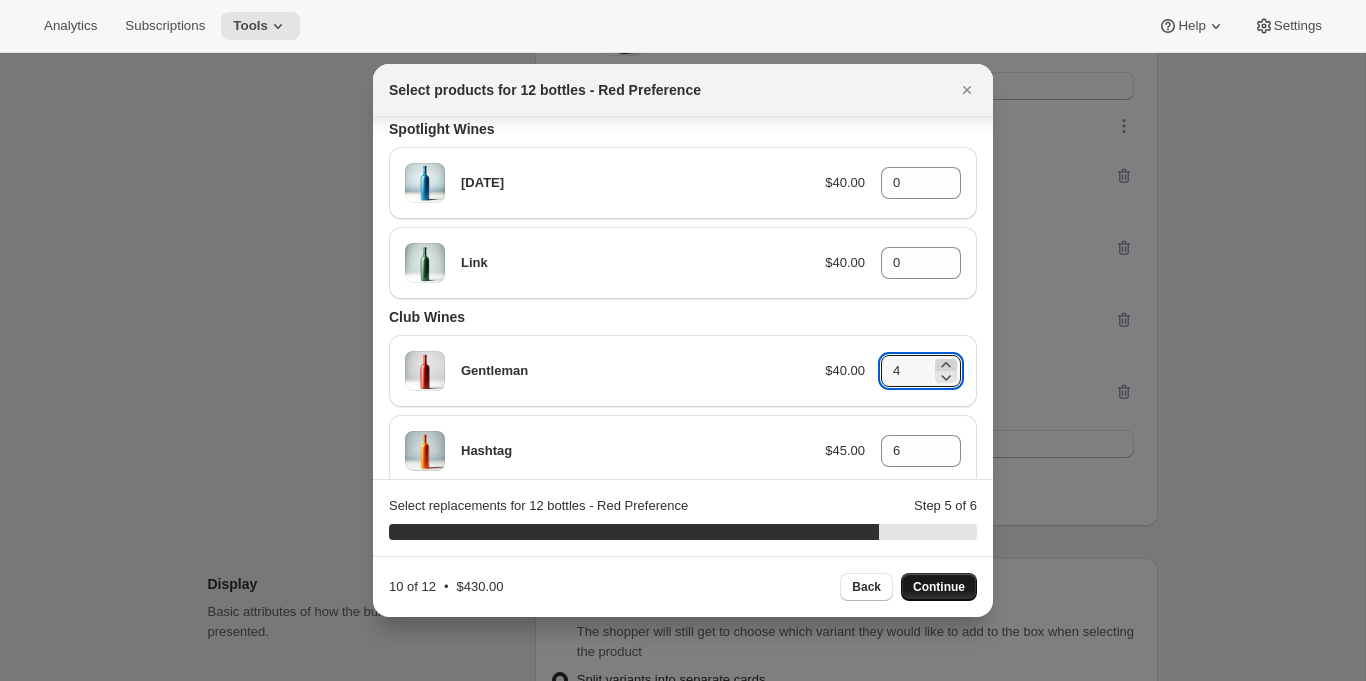 click 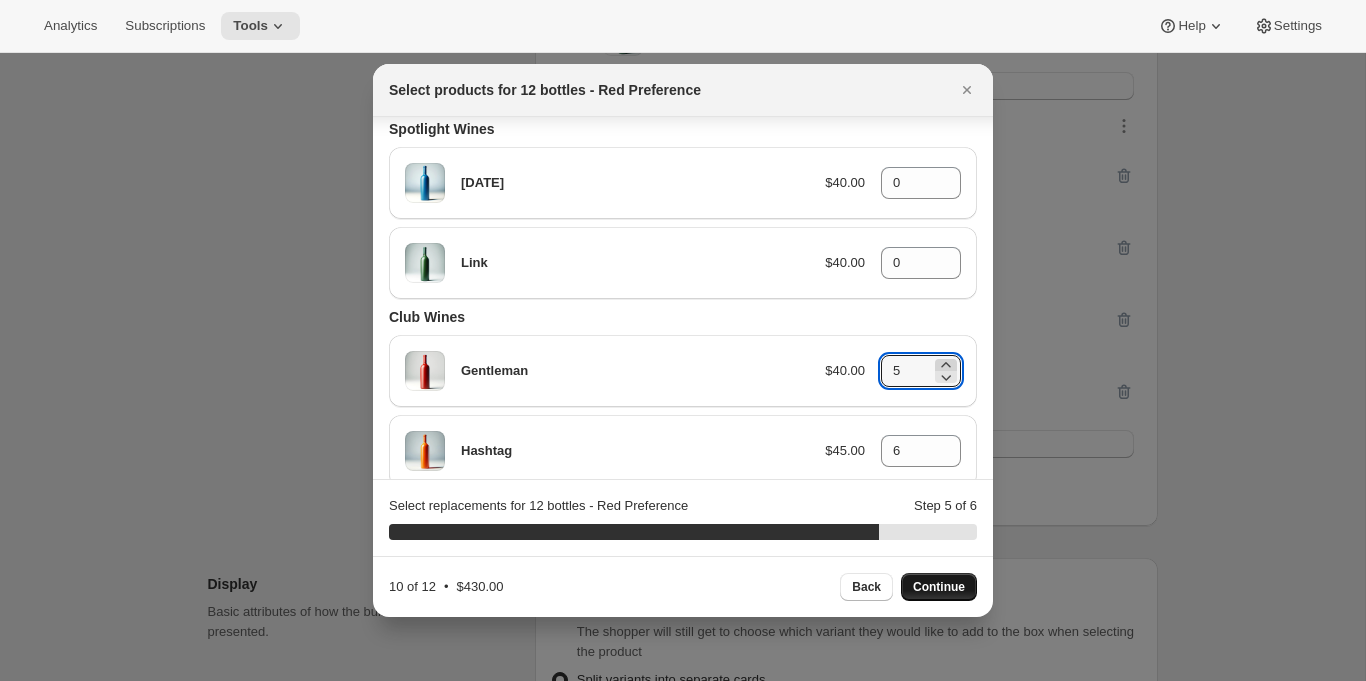 click 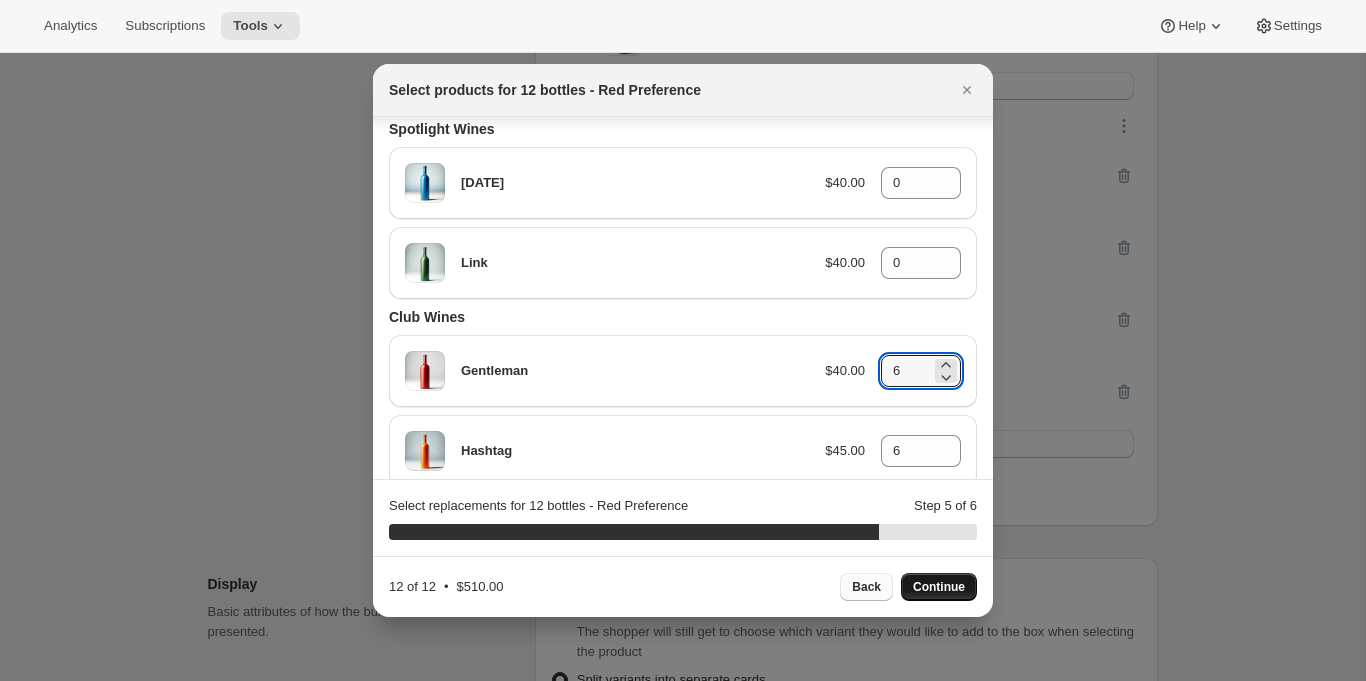 click on "Back" at bounding box center [866, 587] 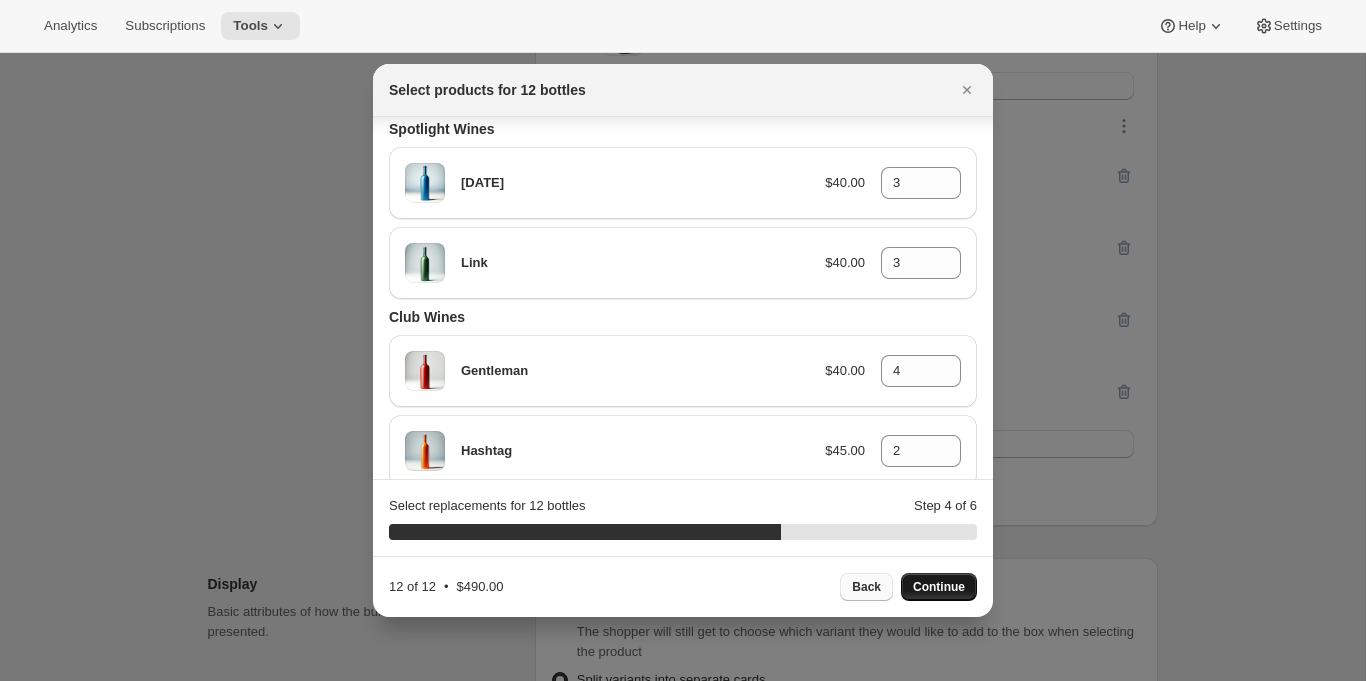 click on "Back" at bounding box center [866, 587] 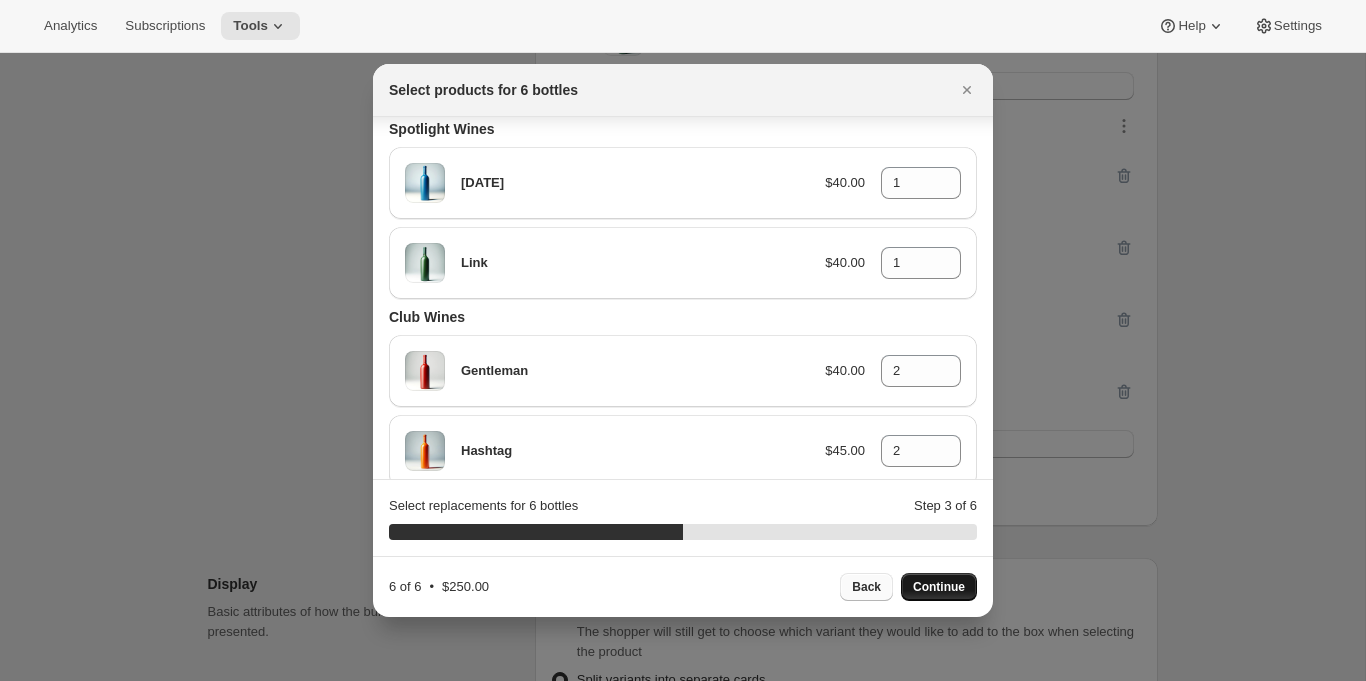 click on "Back" at bounding box center (866, 587) 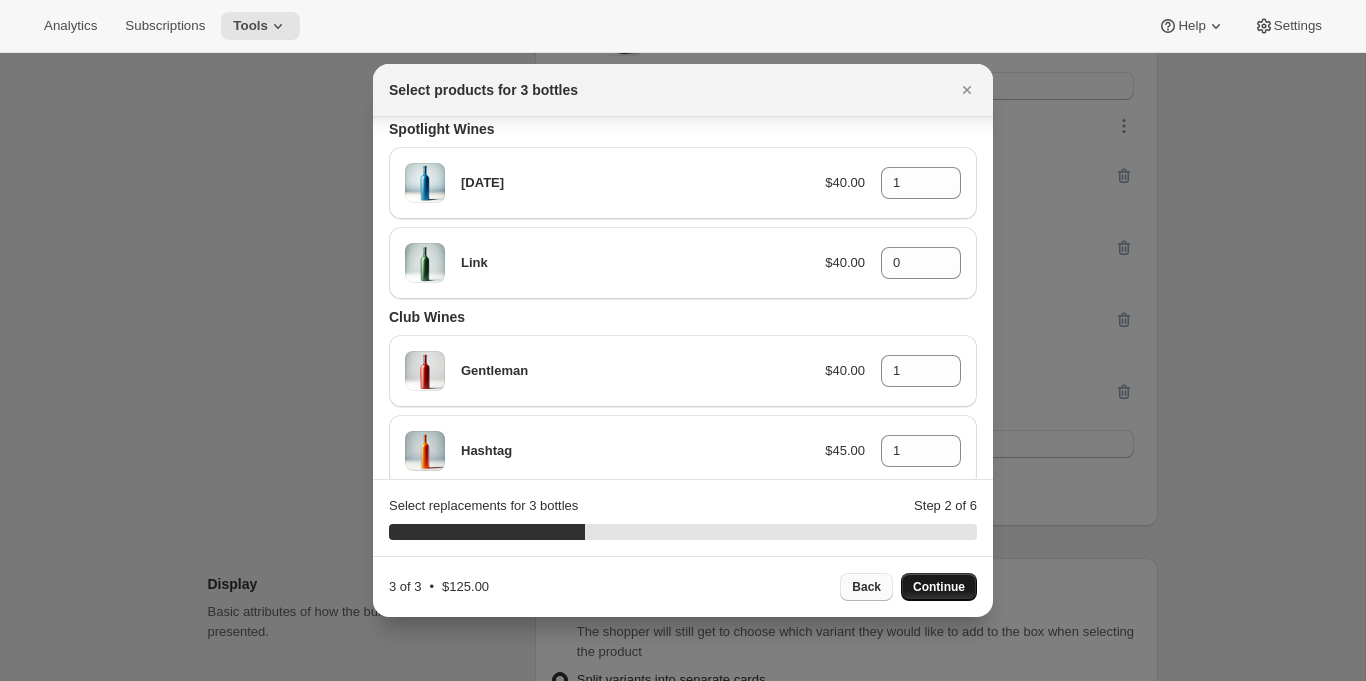 click on "Back" at bounding box center [866, 587] 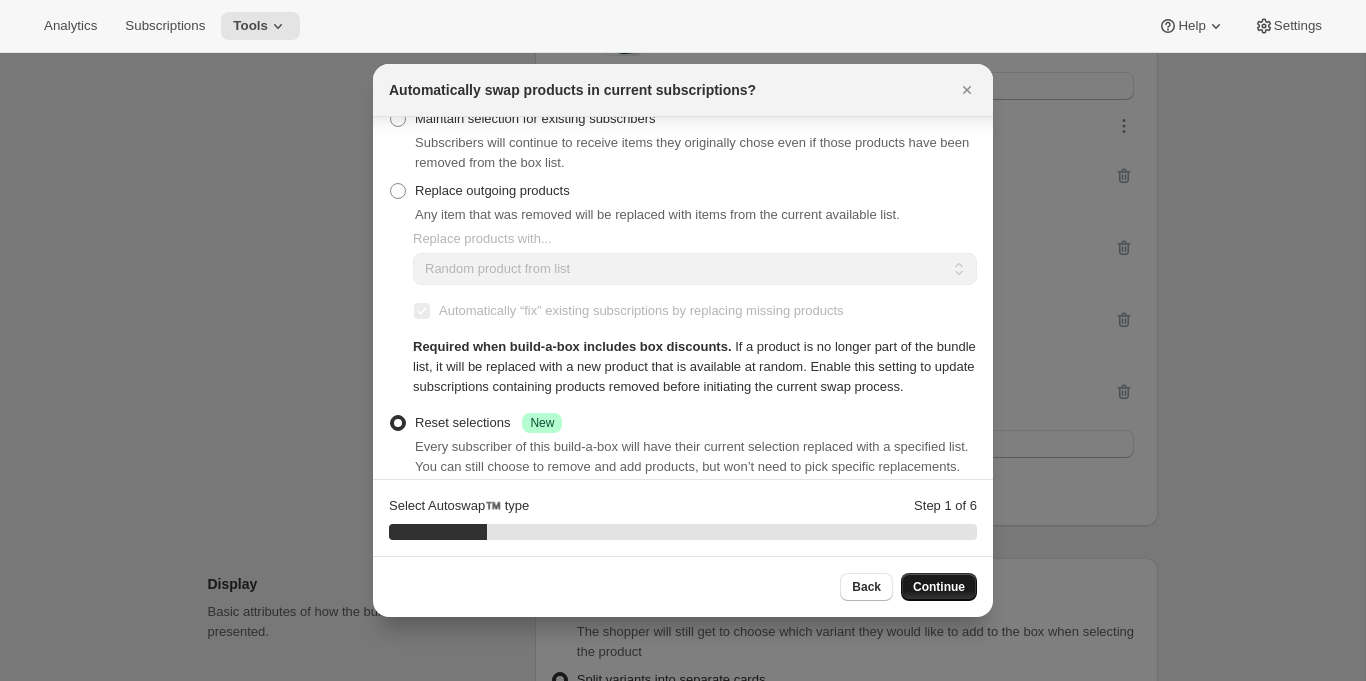 scroll, scrollTop: 0, scrollLeft: 0, axis: both 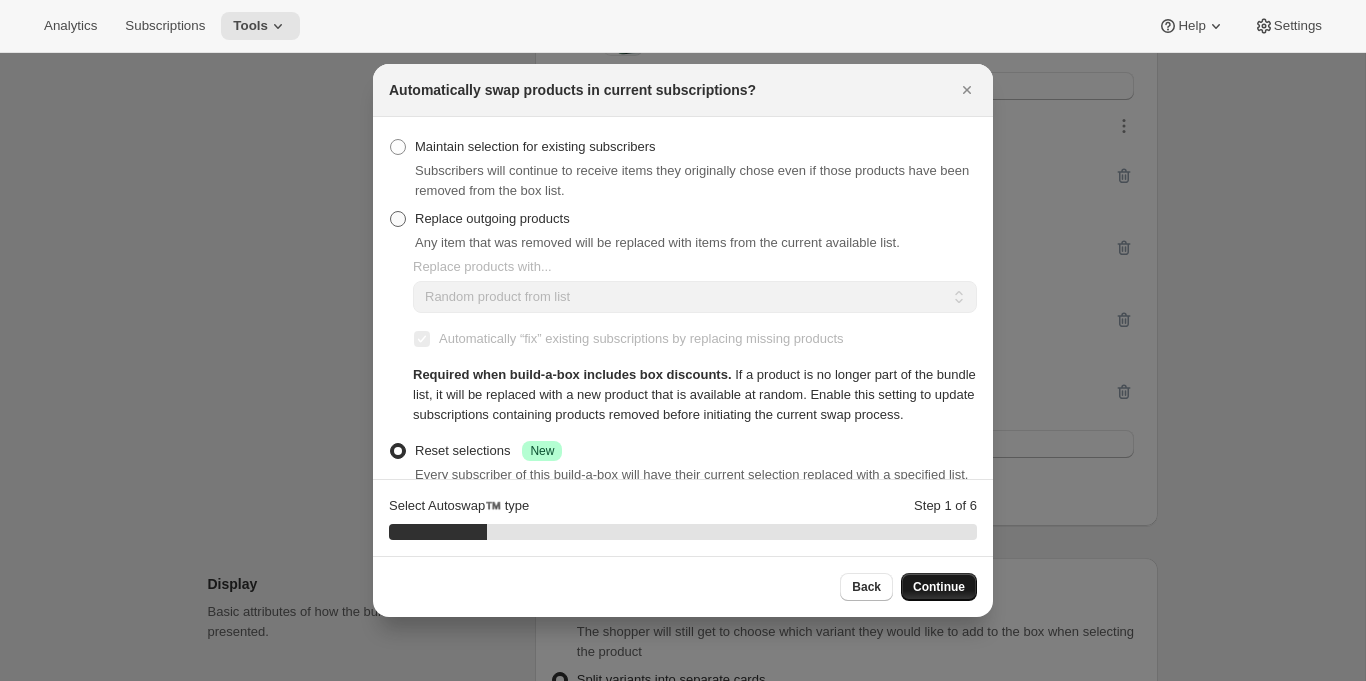 click on "Replace outgoing products" at bounding box center [492, 218] 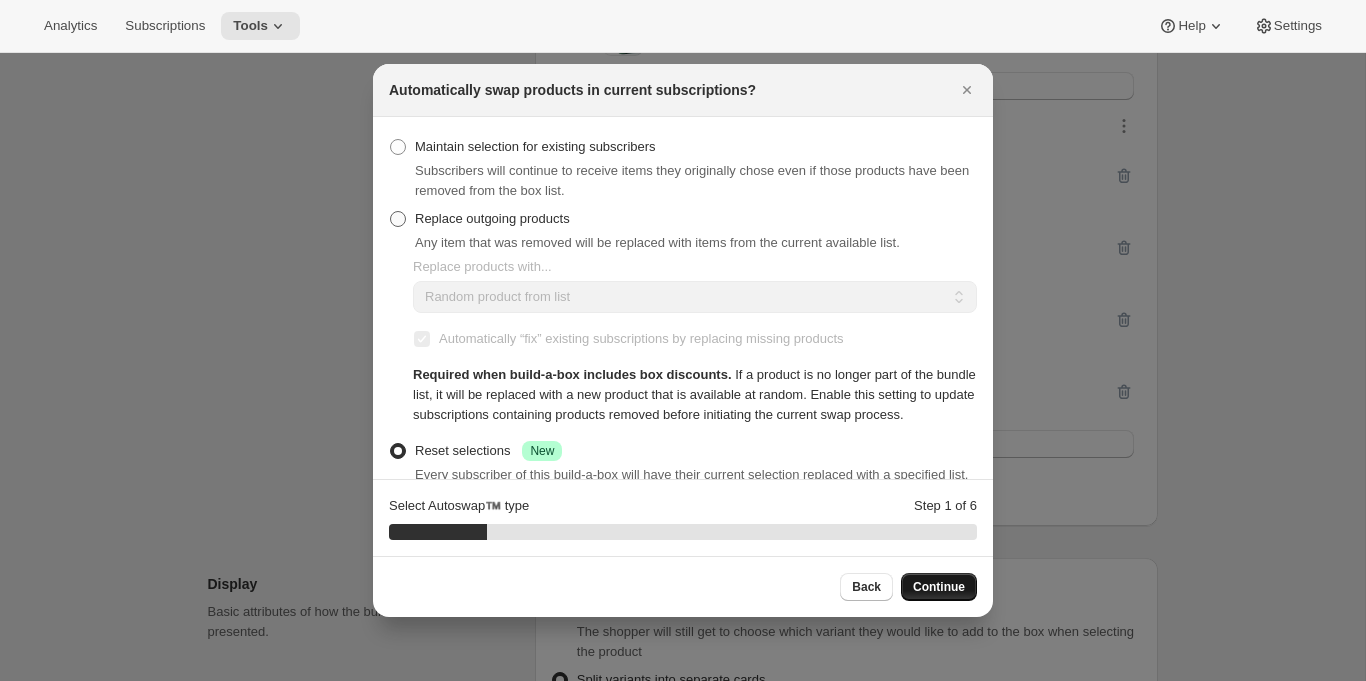 radio on "true" 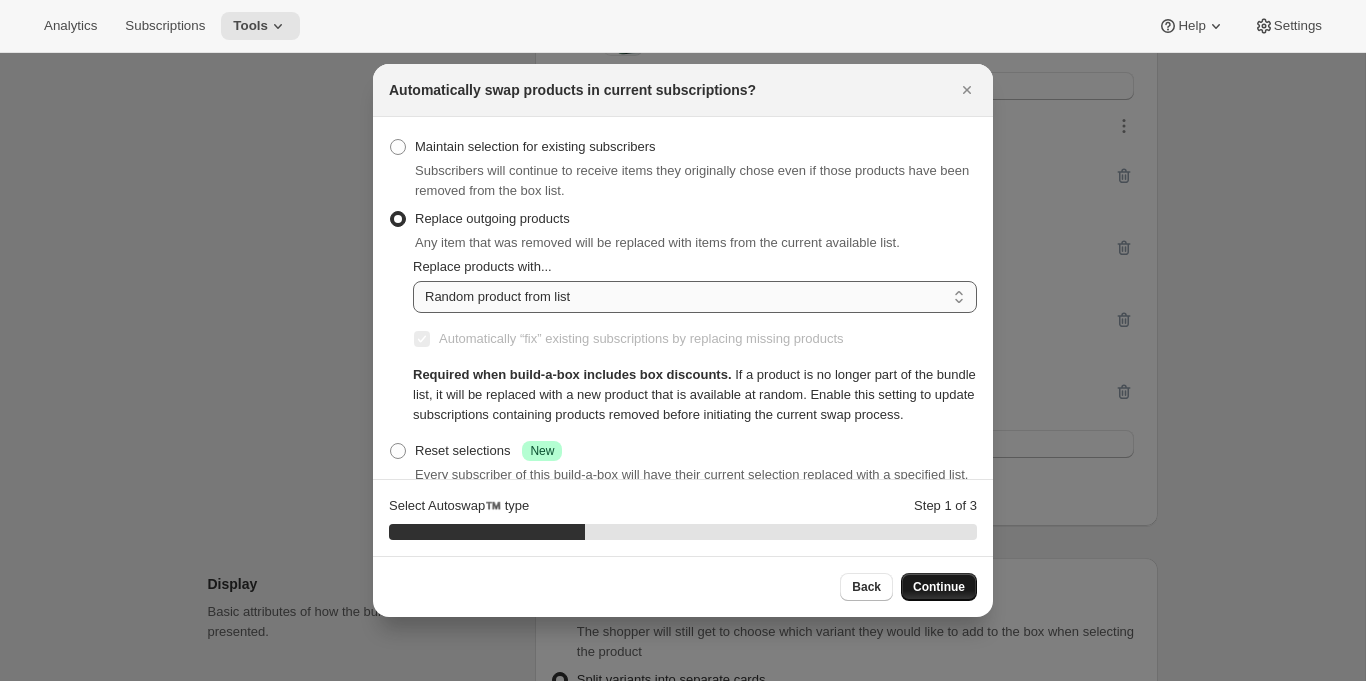 click on "Random product from list Matching product type Select specific replacements" at bounding box center (695, 297) 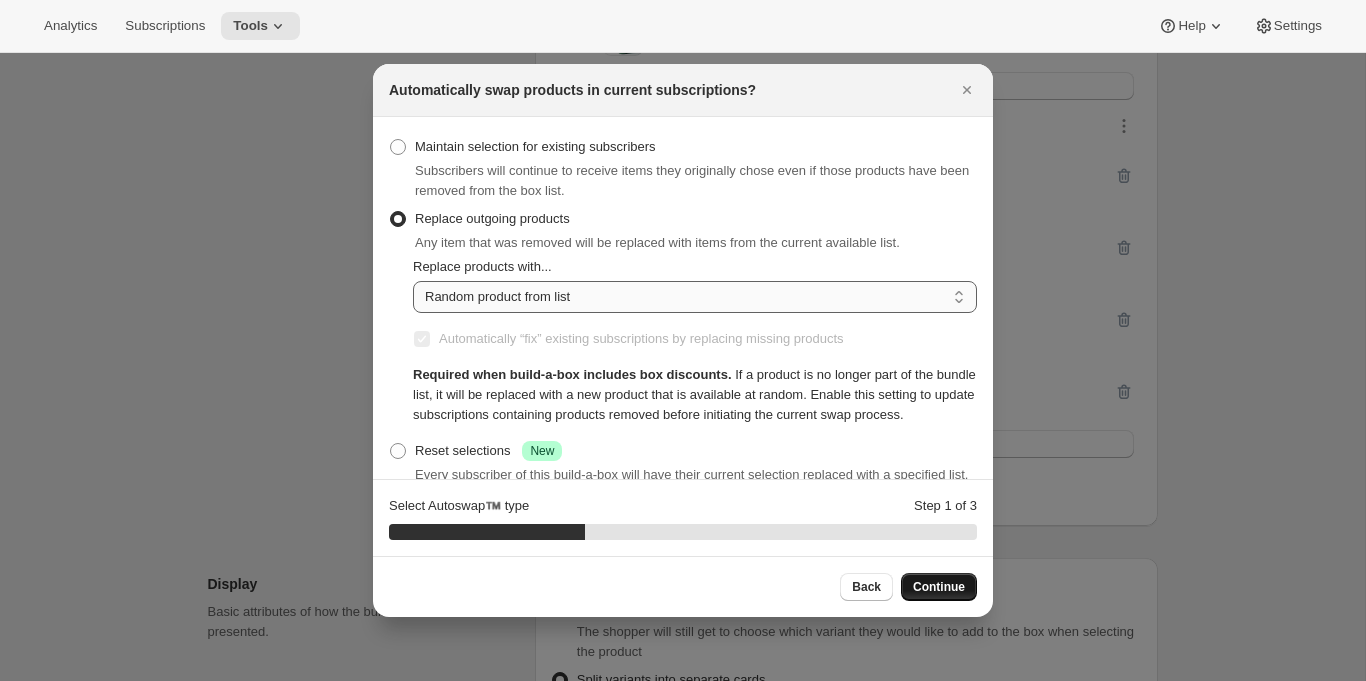select on "selection" 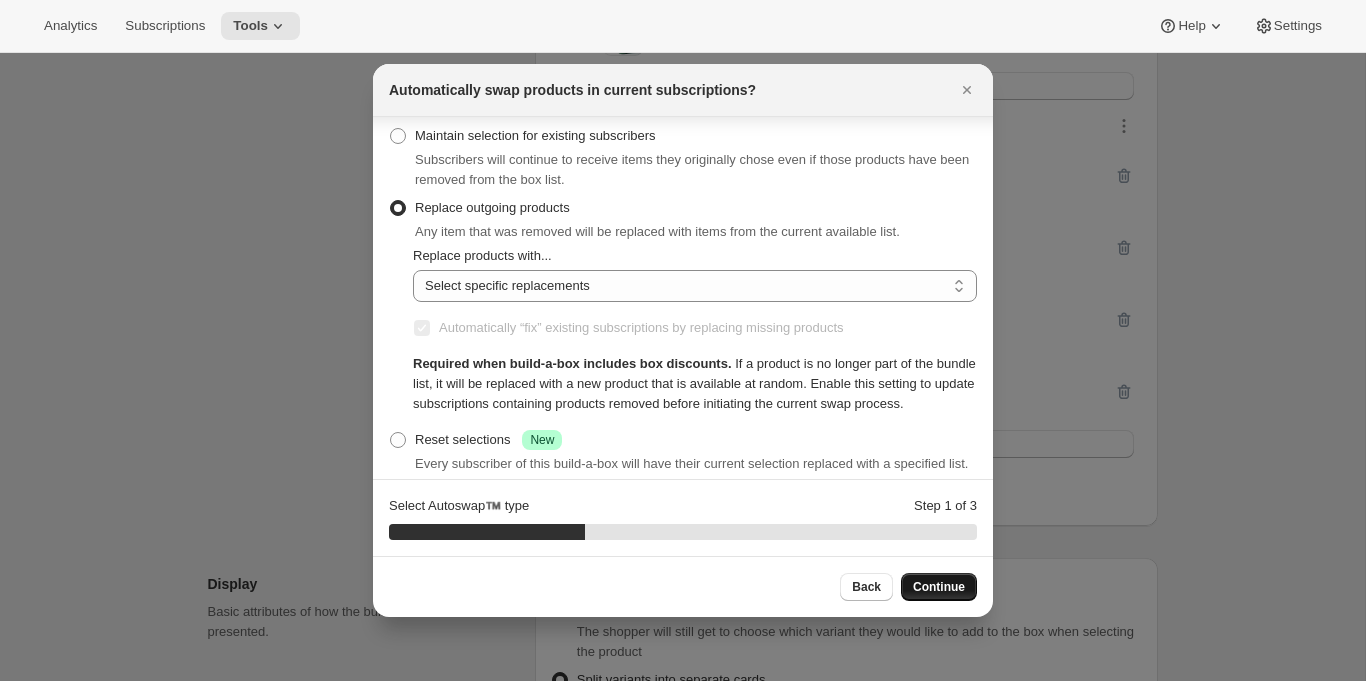 scroll, scrollTop: 0, scrollLeft: 0, axis: both 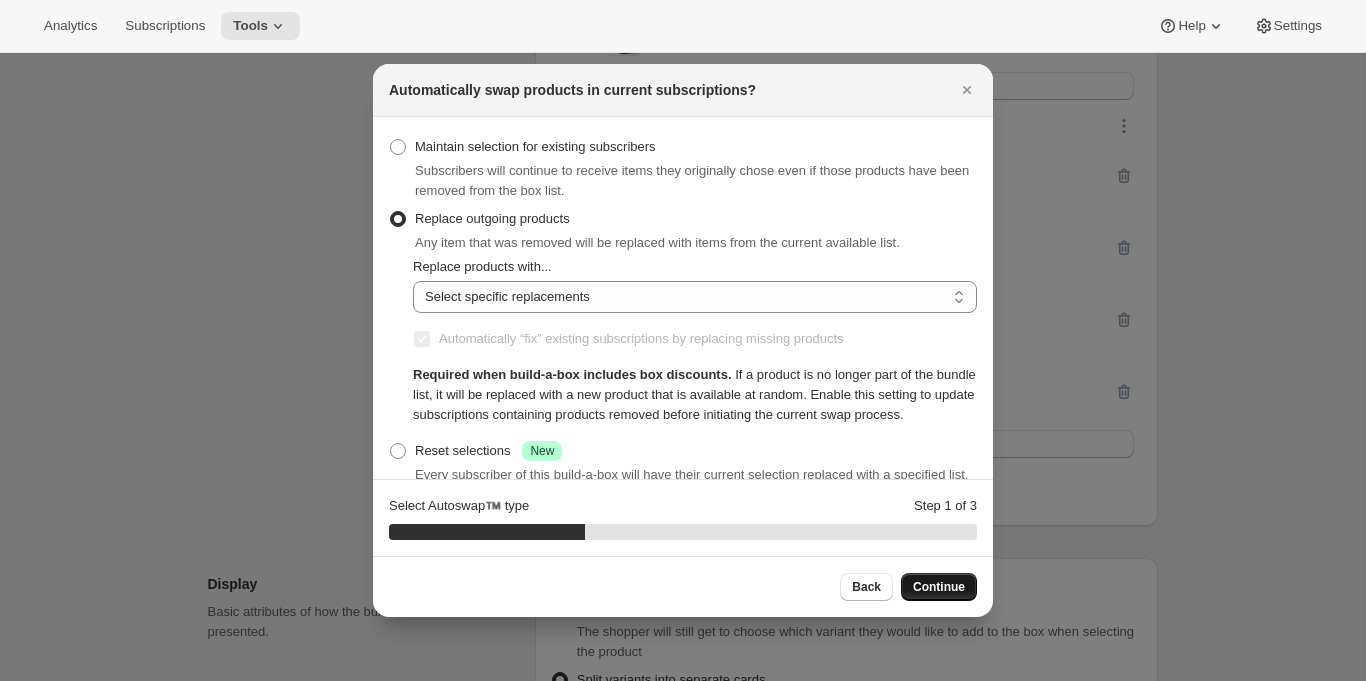 click on "Continue" at bounding box center [939, 587] 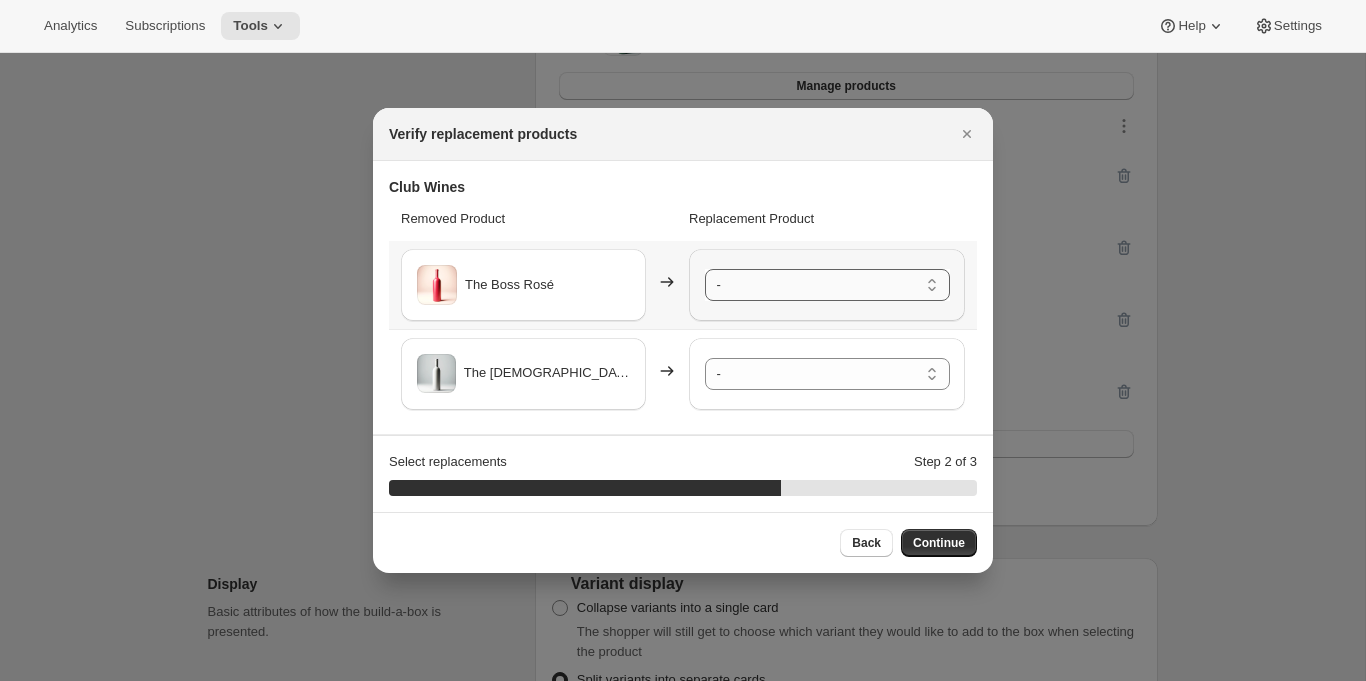 click on "-  Gentleman - Default Title Hashtag - Default Title Hipster - Default Title The Boss - Default Title" at bounding box center [827, 285] 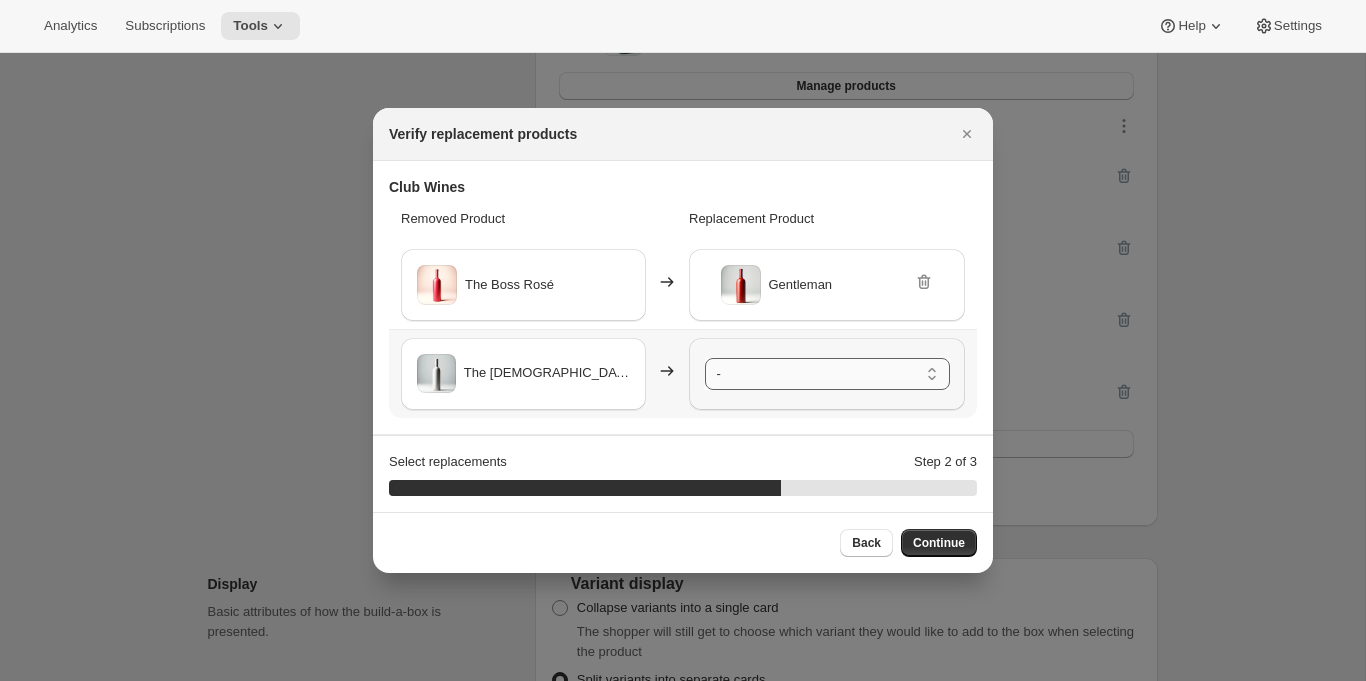 click on "-  Gentleman - Default Title Hashtag - Default Title Hipster - Default Title The Boss - Default Title" at bounding box center (827, 374) 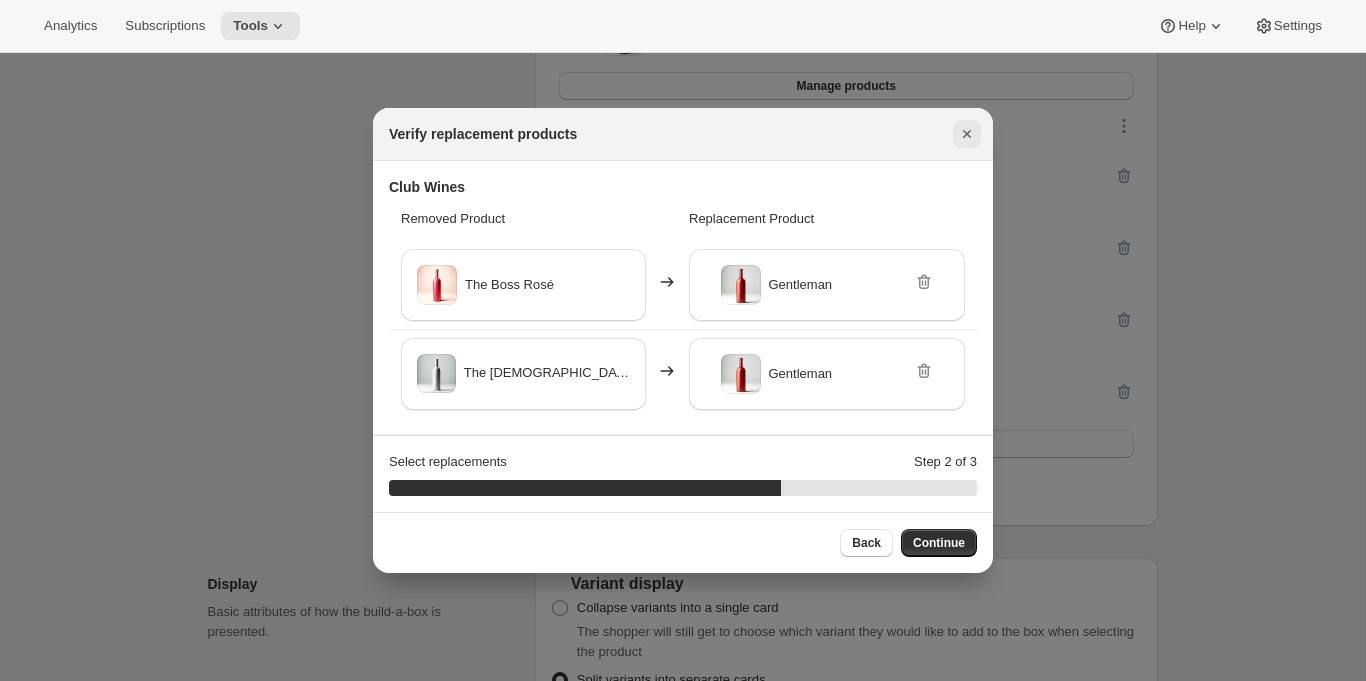 click 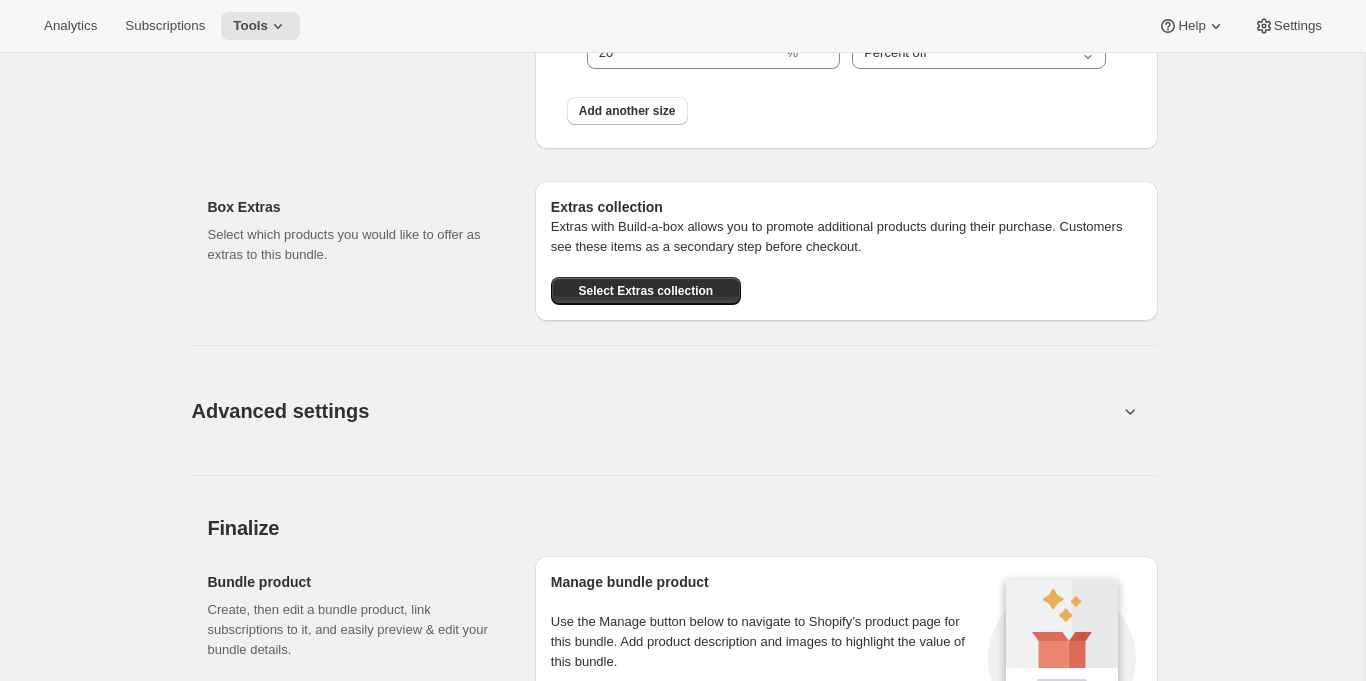 scroll, scrollTop: 2129, scrollLeft: 0, axis: vertical 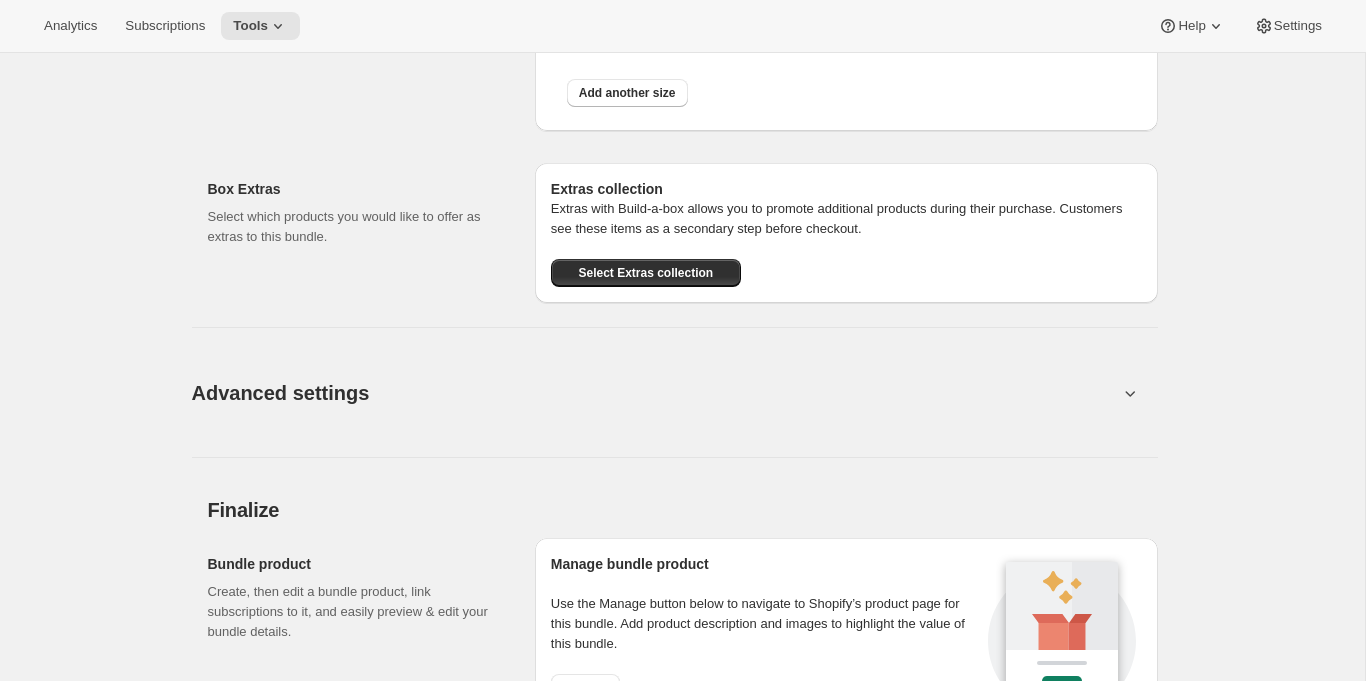 click on "Advanced settings" at bounding box center (281, 393) 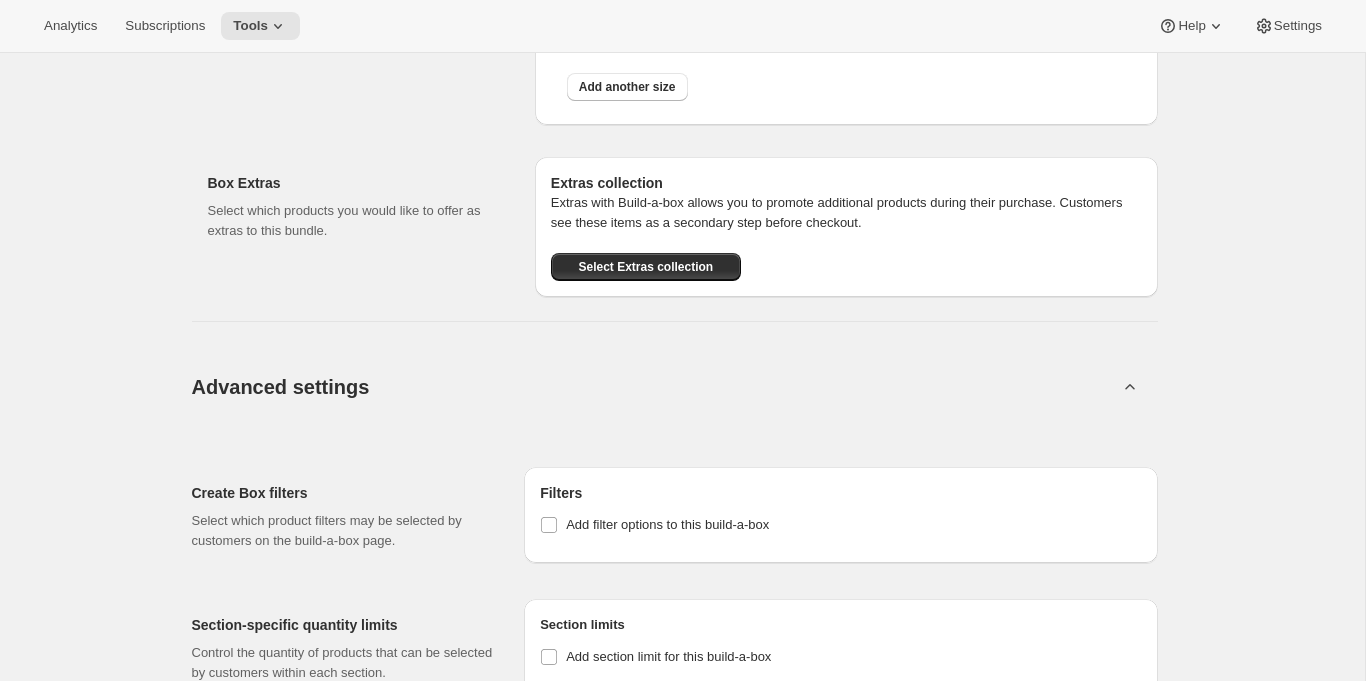 scroll, scrollTop: 2512, scrollLeft: 0, axis: vertical 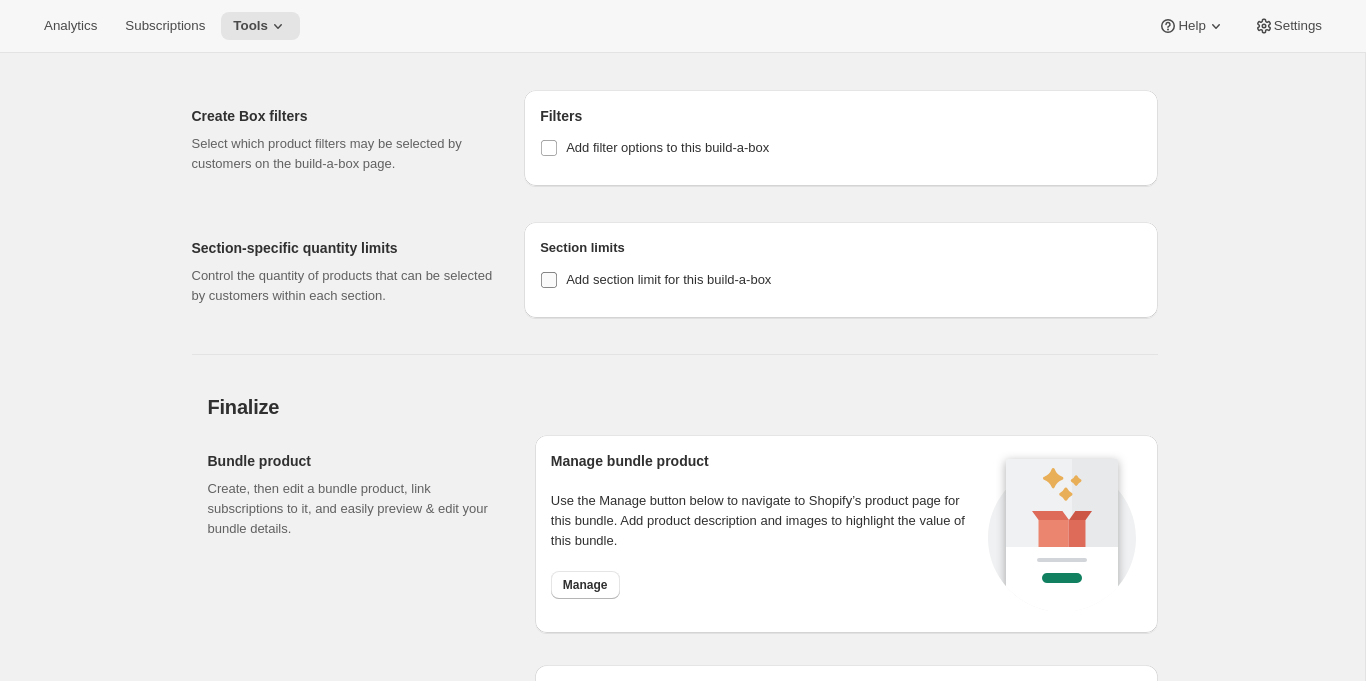 click on "Add section limit for this build-a-box" at bounding box center [668, 279] 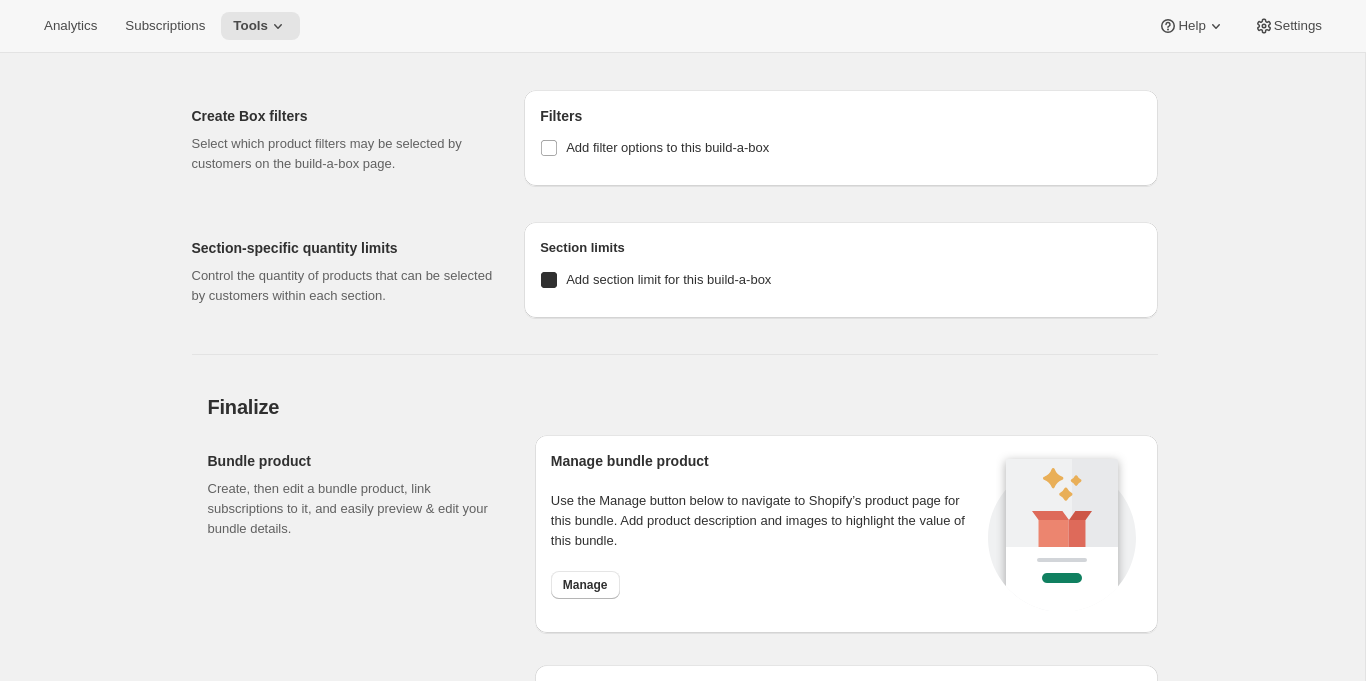 checkbox on "true" 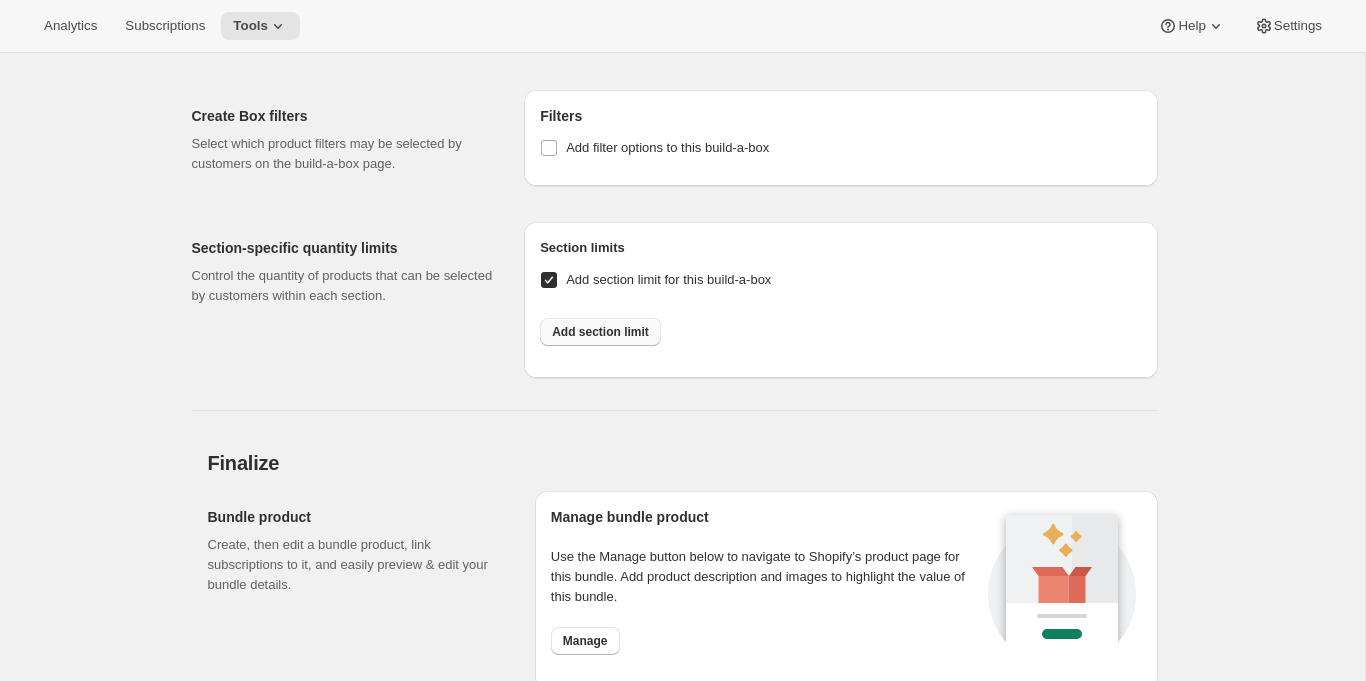 click on "Add section limit" at bounding box center [600, 332] 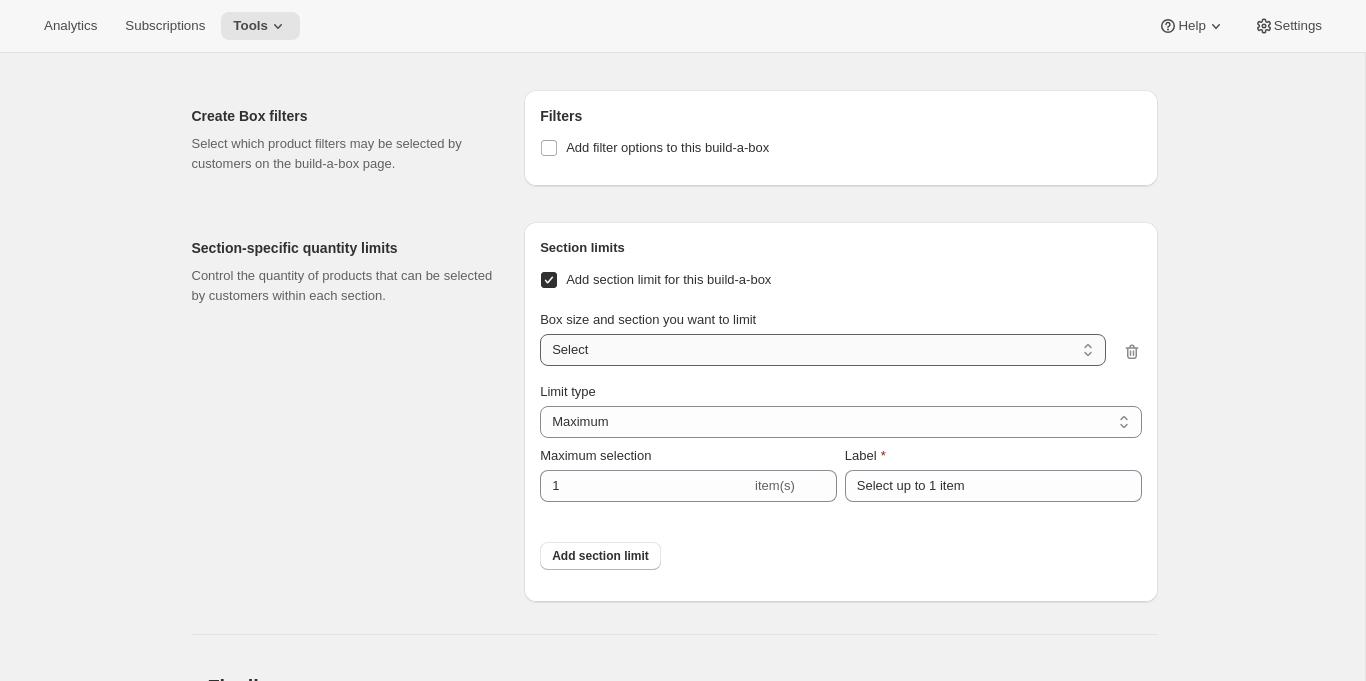click on "3 bottles / Spotlight Wines 3 bottles / Club Wines 6 bottles / Spotlight Wines 6 bottles / Club Wines 12 bottles / Spotlight Wines 12 bottles / Club Wines 12 bottles - Red Preference / Spotlight Wines 12 bottles - Red Preference / Club Wines Select" at bounding box center (822, 350) 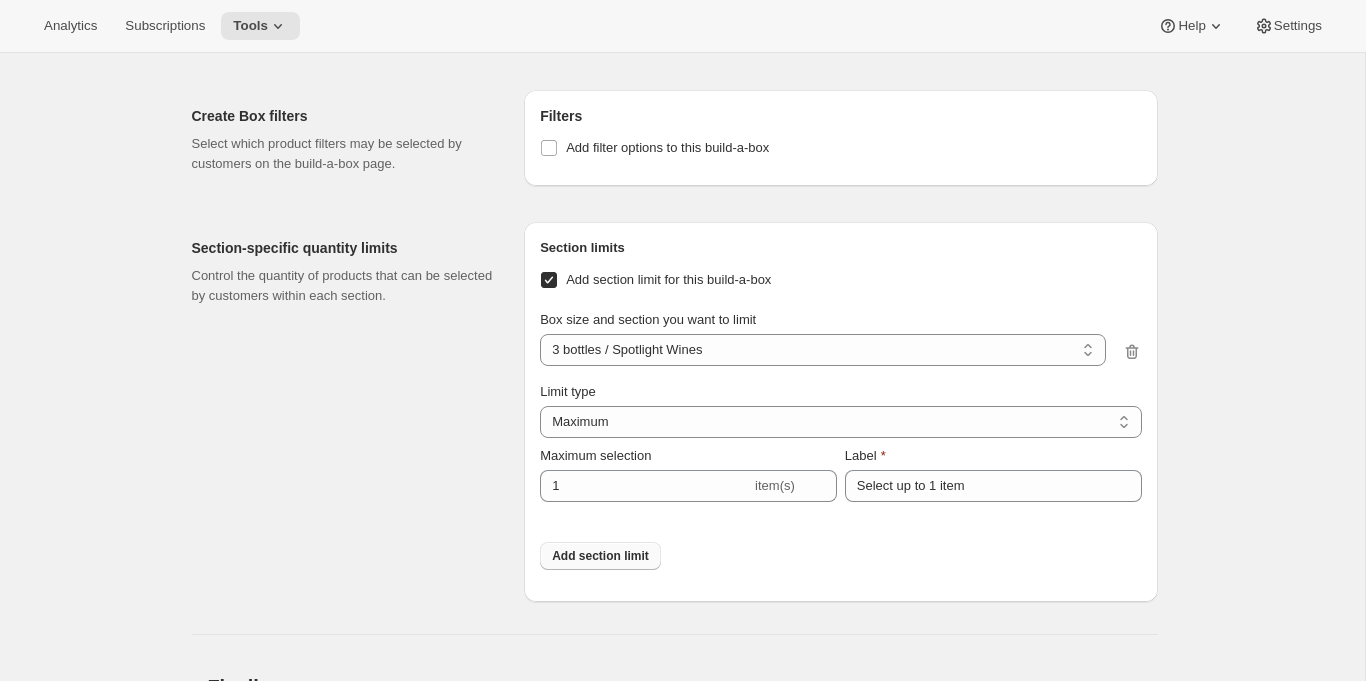 click on "Add section limit" at bounding box center [600, 556] 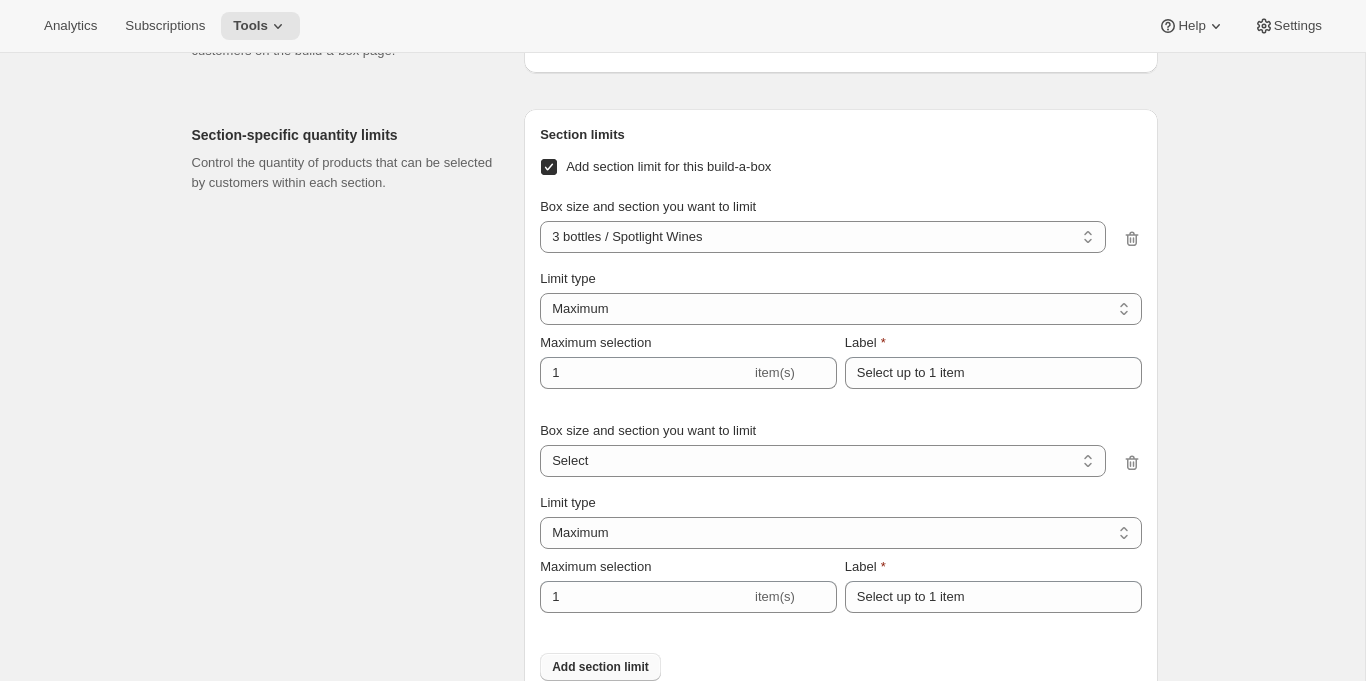 scroll, scrollTop: 2634, scrollLeft: 0, axis: vertical 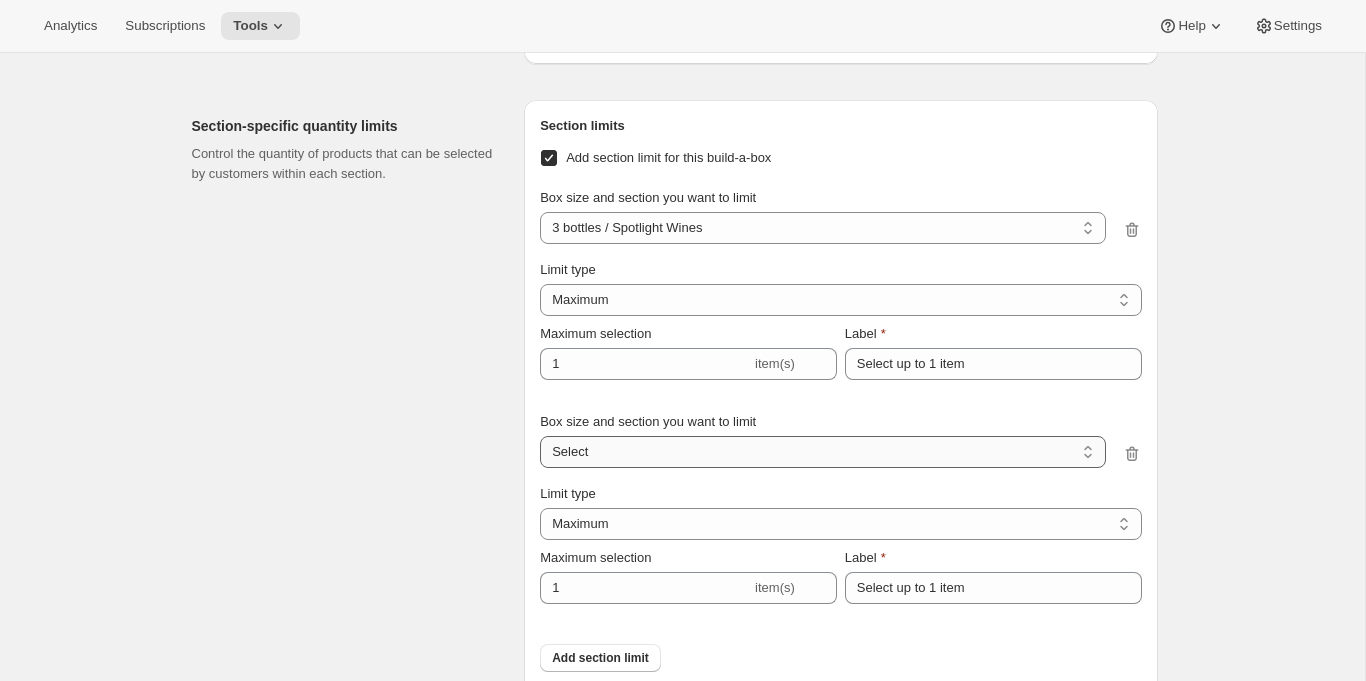 click on "3 bottles / Spotlight Wines 3 bottles / Club Wines 6 bottles / Spotlight Wines 6 bottles / Club Wines 12 bottles / Spotlight Wines 12 bottles / Club Wines 12 bottles - Red Preference / Spotlight Wines 12 bottles - Red Preference / Club Wines Select" at bounding box center [822, 452] 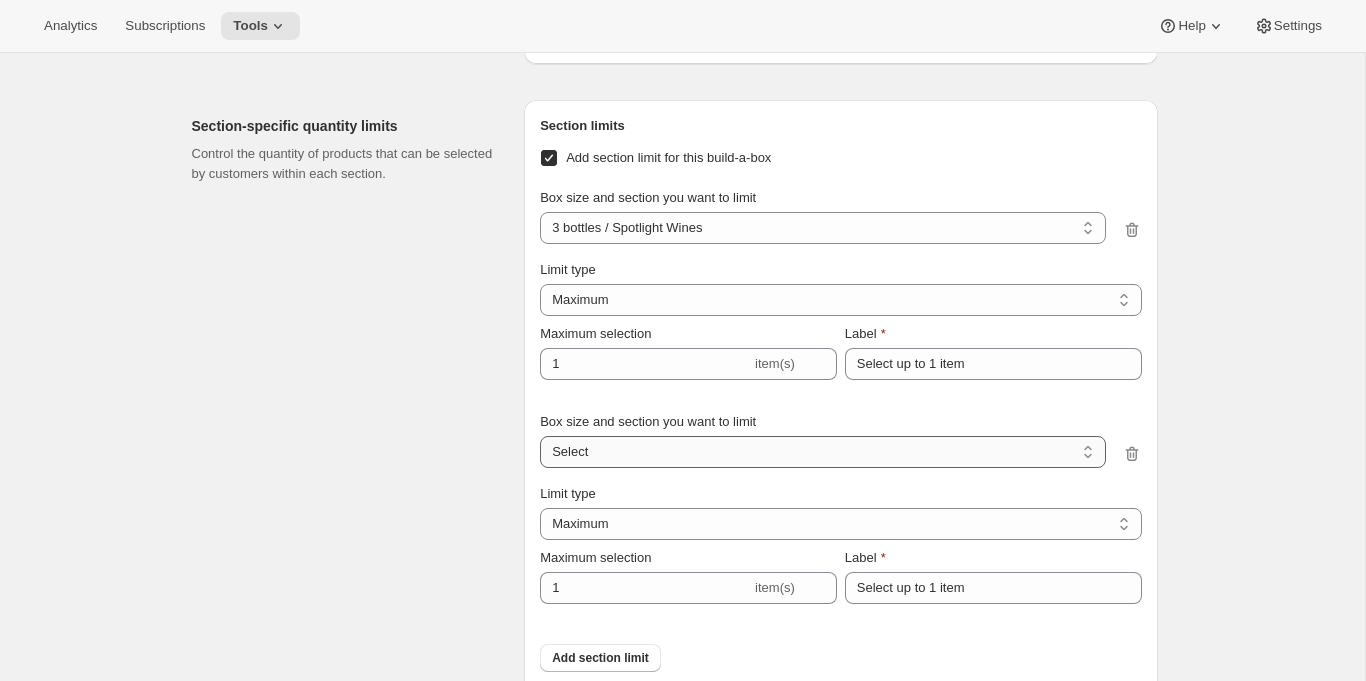 select on "gid://shopify/ProductVariant/41085701816356_255a0634-dd1b-4f32-b1e5-8cbb5ea4b3a2" 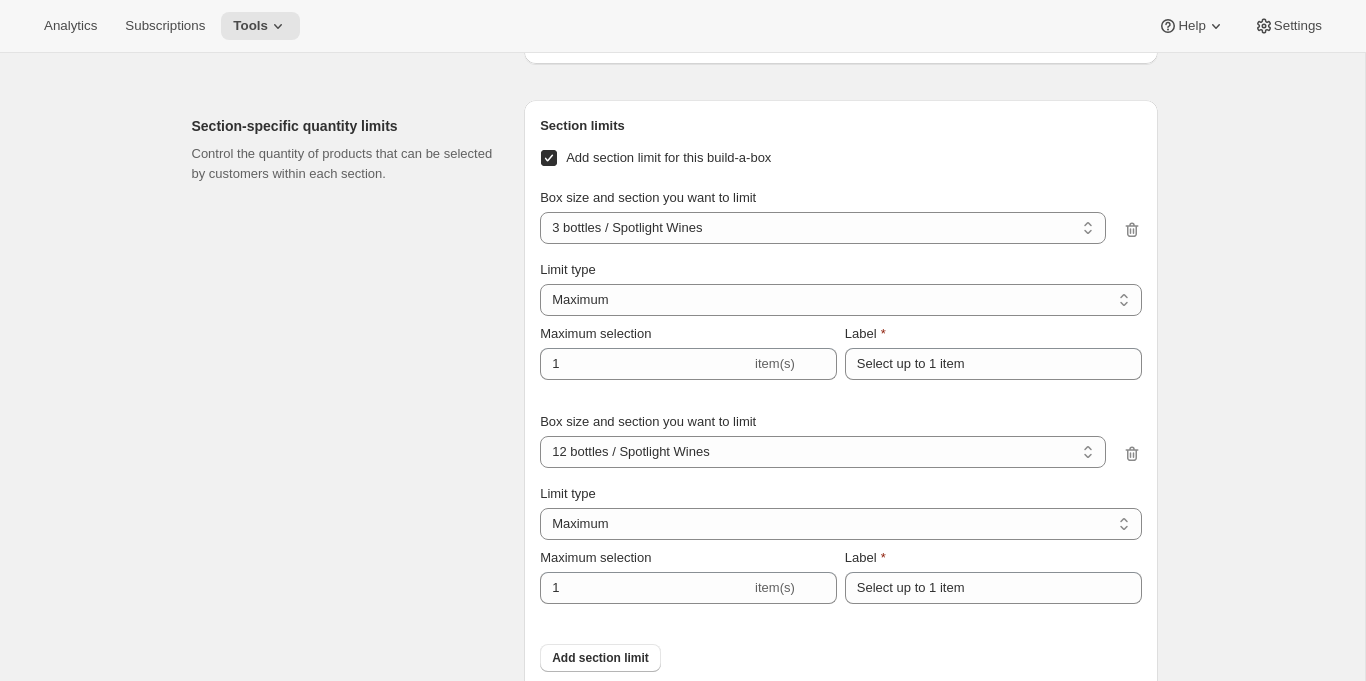 scroll, scrollTop: 2730, scrollLeft: 0, axis: vertical 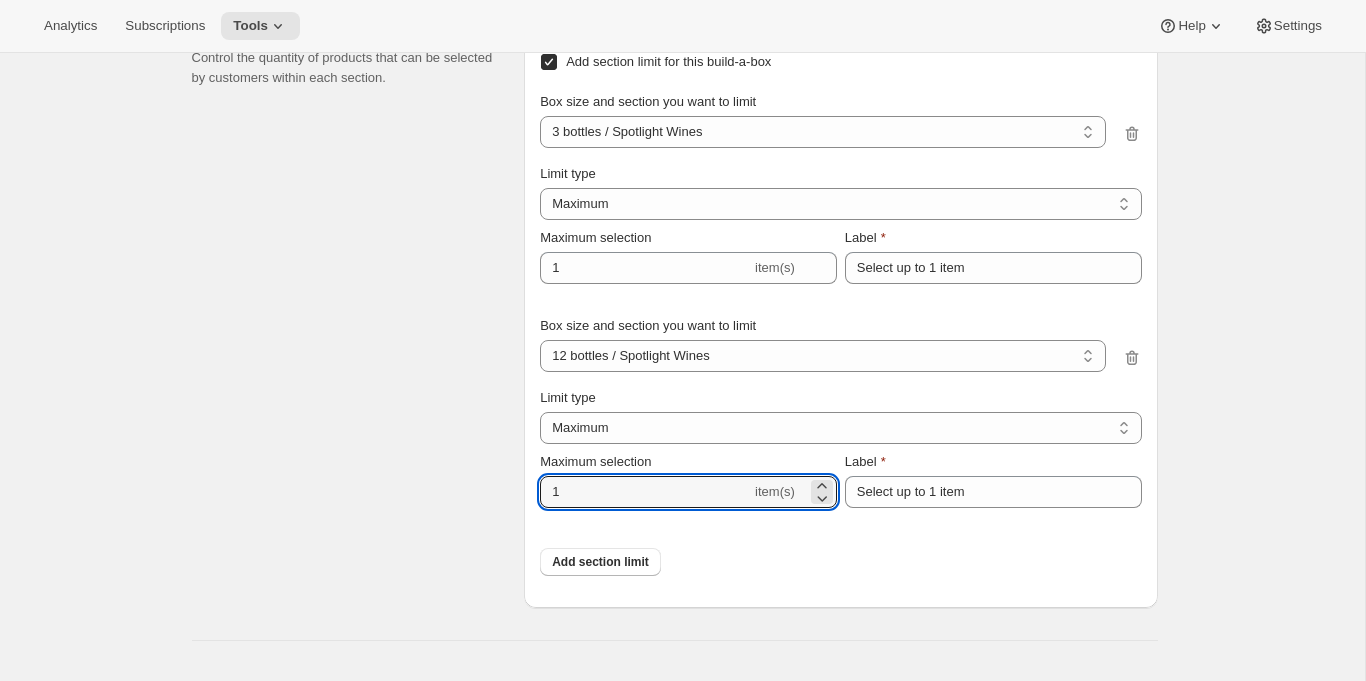 drag, startPoint x: 569, startPoint y: 482, endPoint x: 508, endPoint y: 483, distance: 61.008198 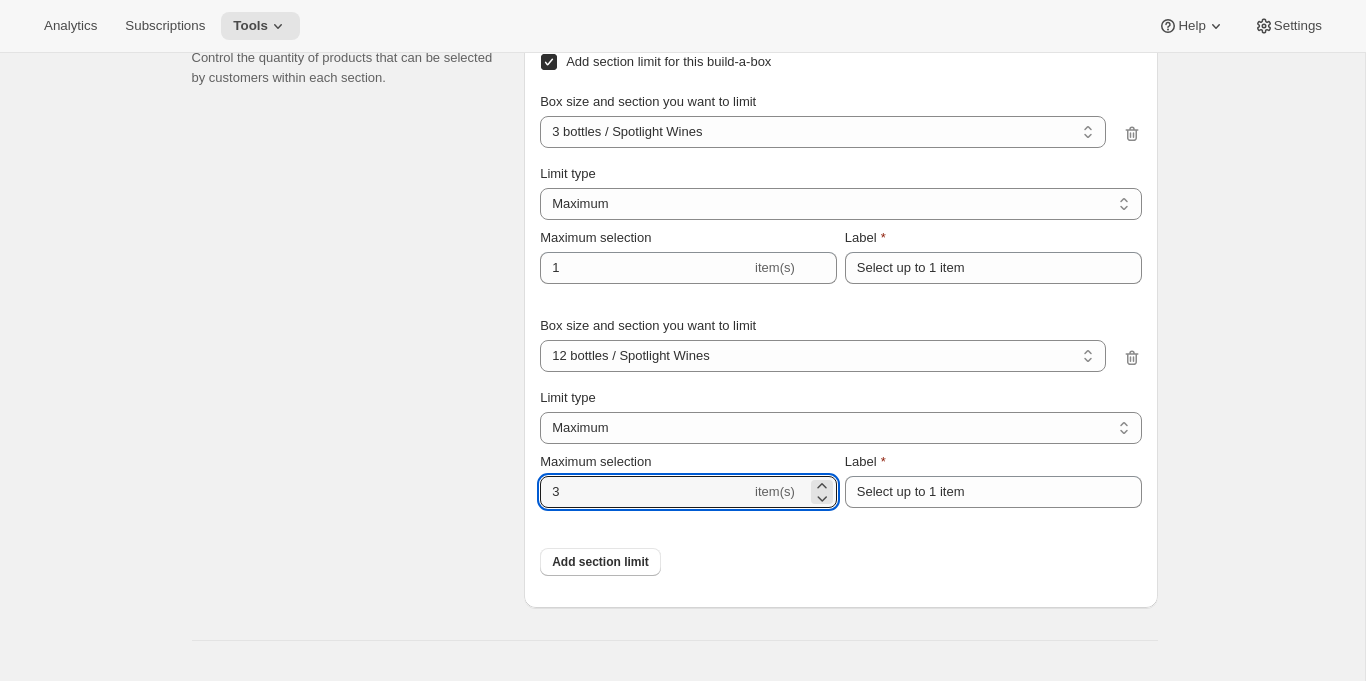 type on "3" 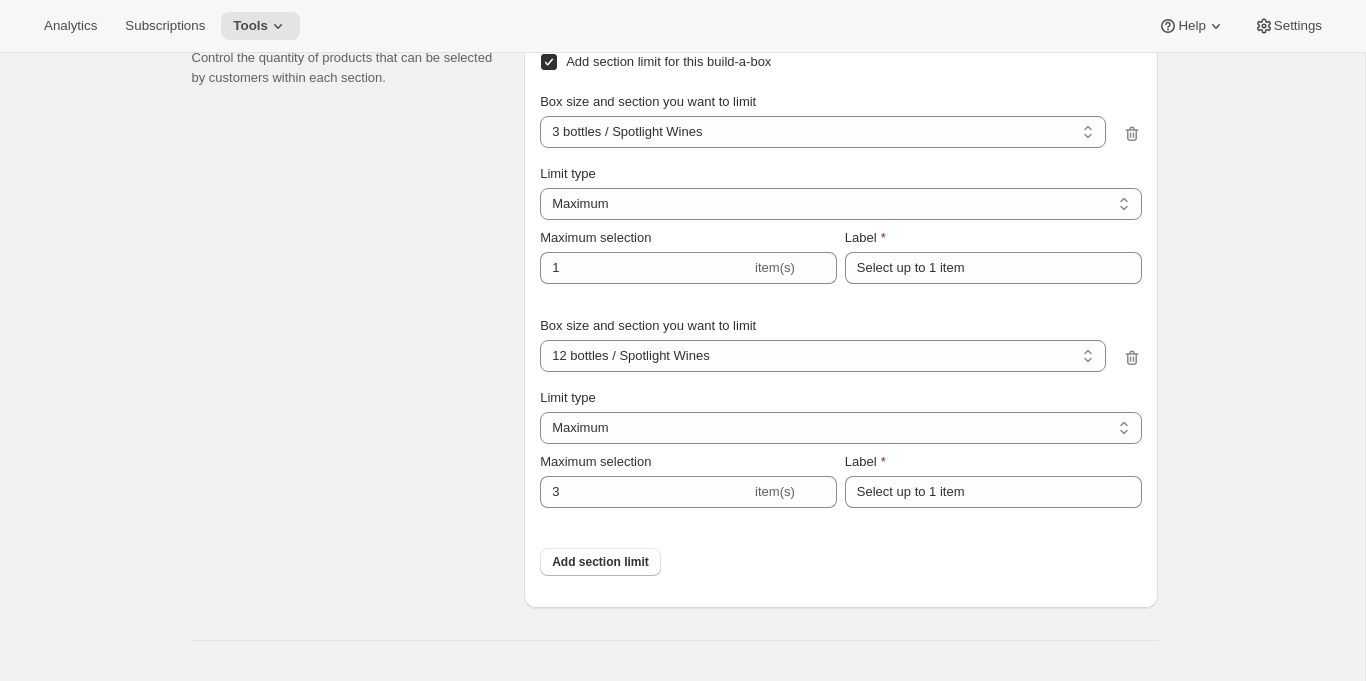 click on "Section-specific quantity limits Control the quantity of products that can be selected by customers within each section." at bounding box center [350, 306] 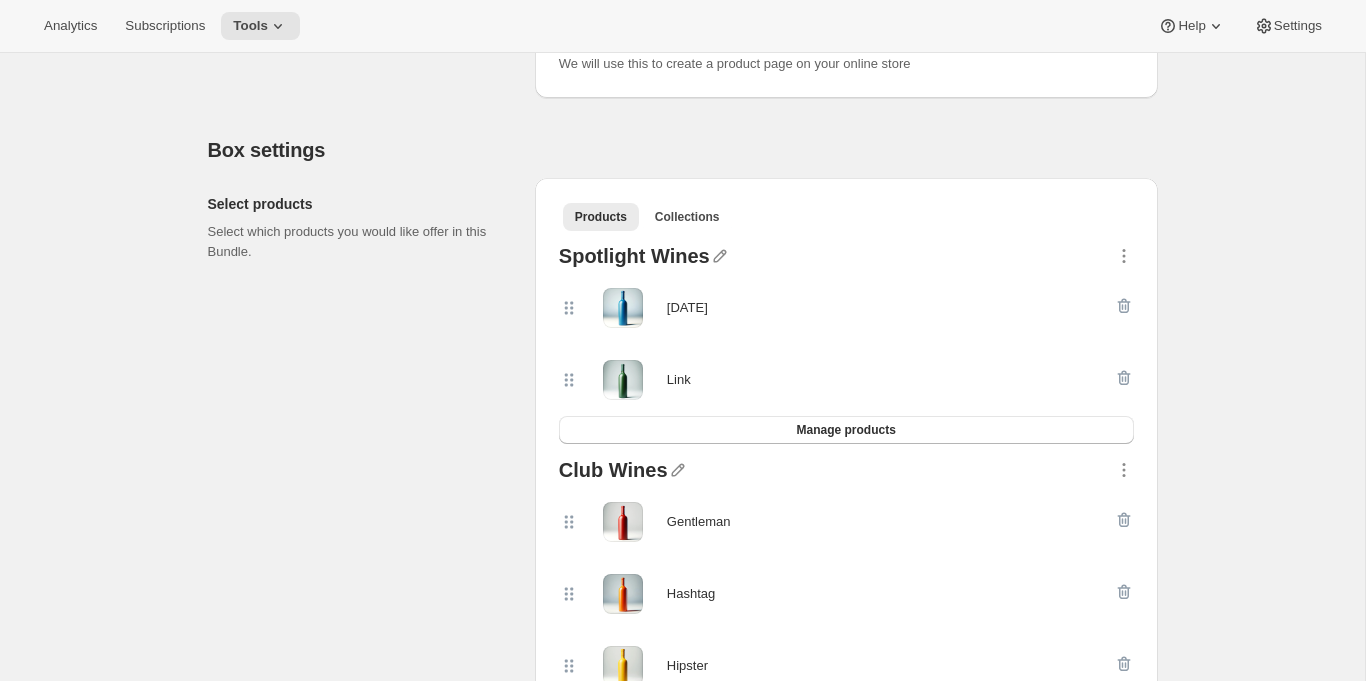 scroll, scrollTop: 297, scrollLeft: 0, axis: vertical 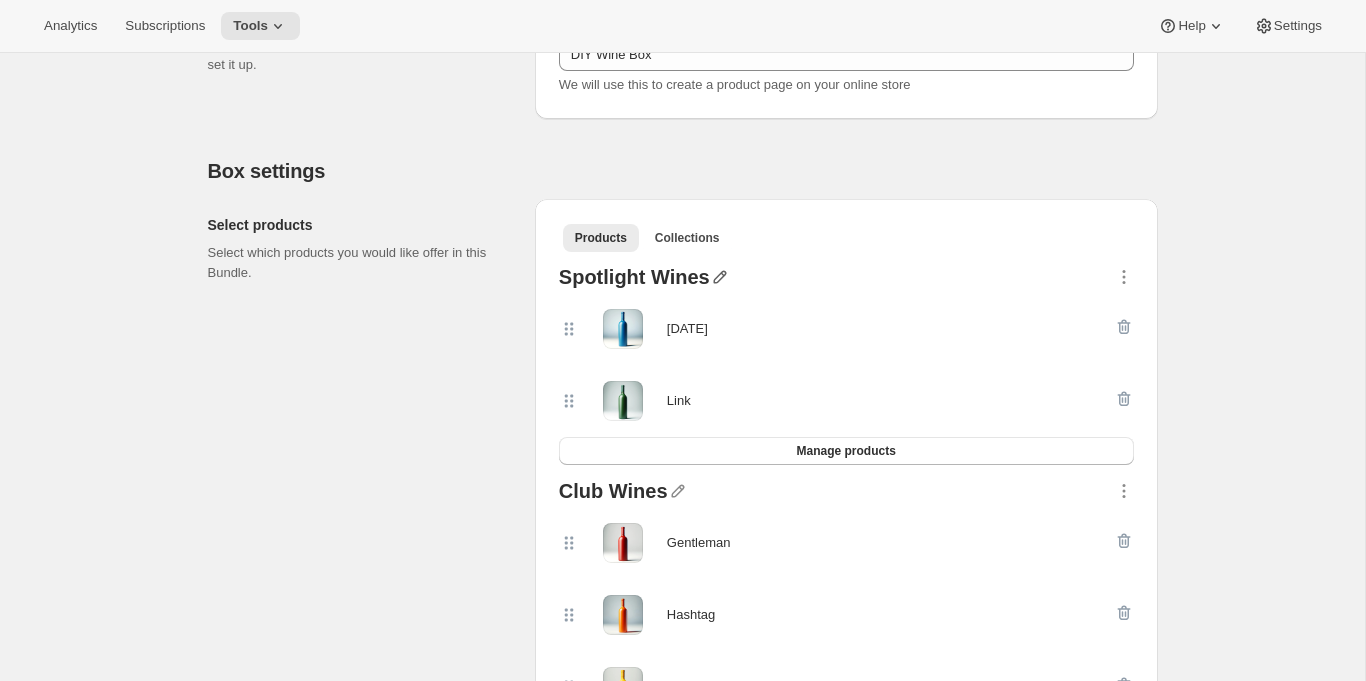 click 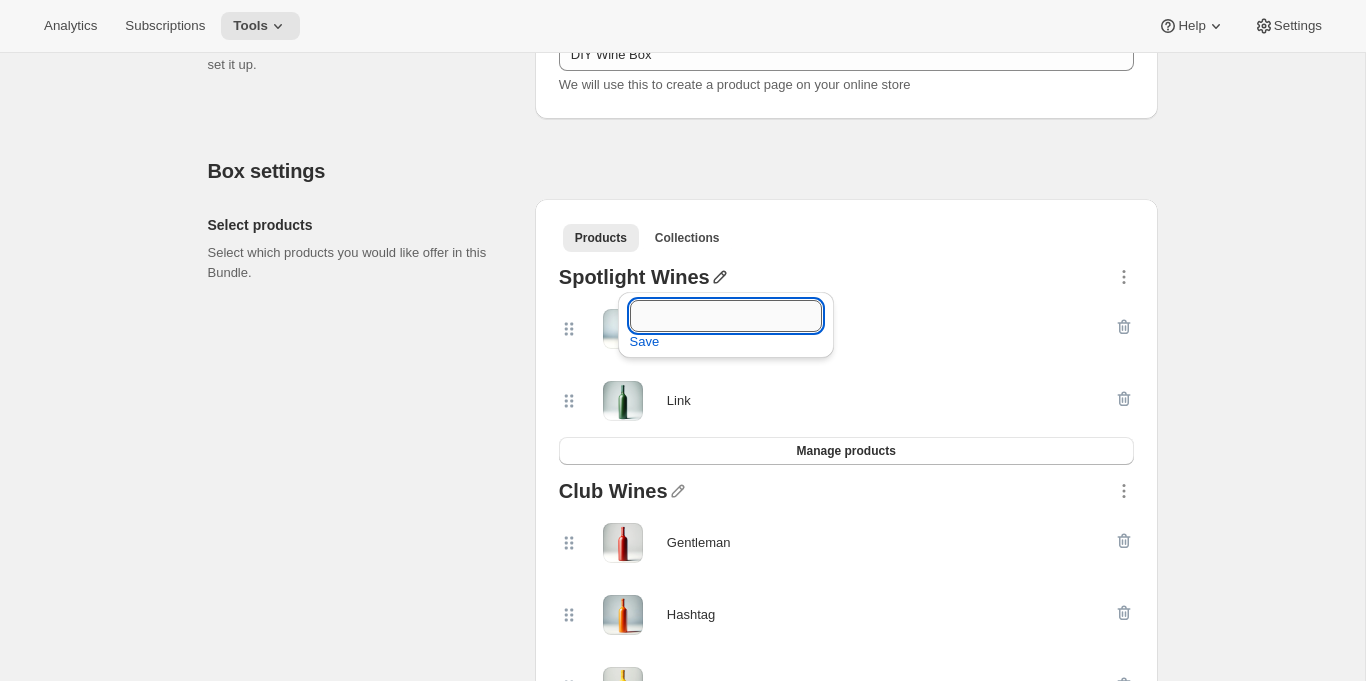 click at bounding box center (726, 316) 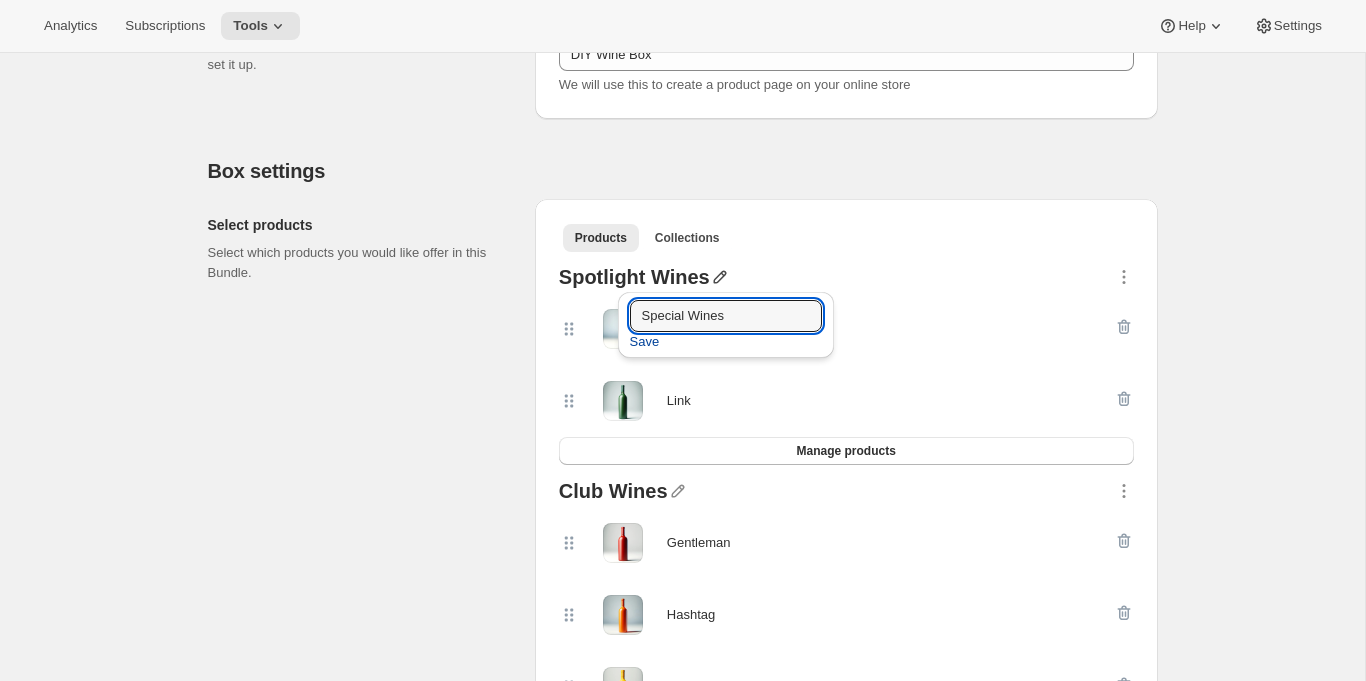 type on "Special Wines" 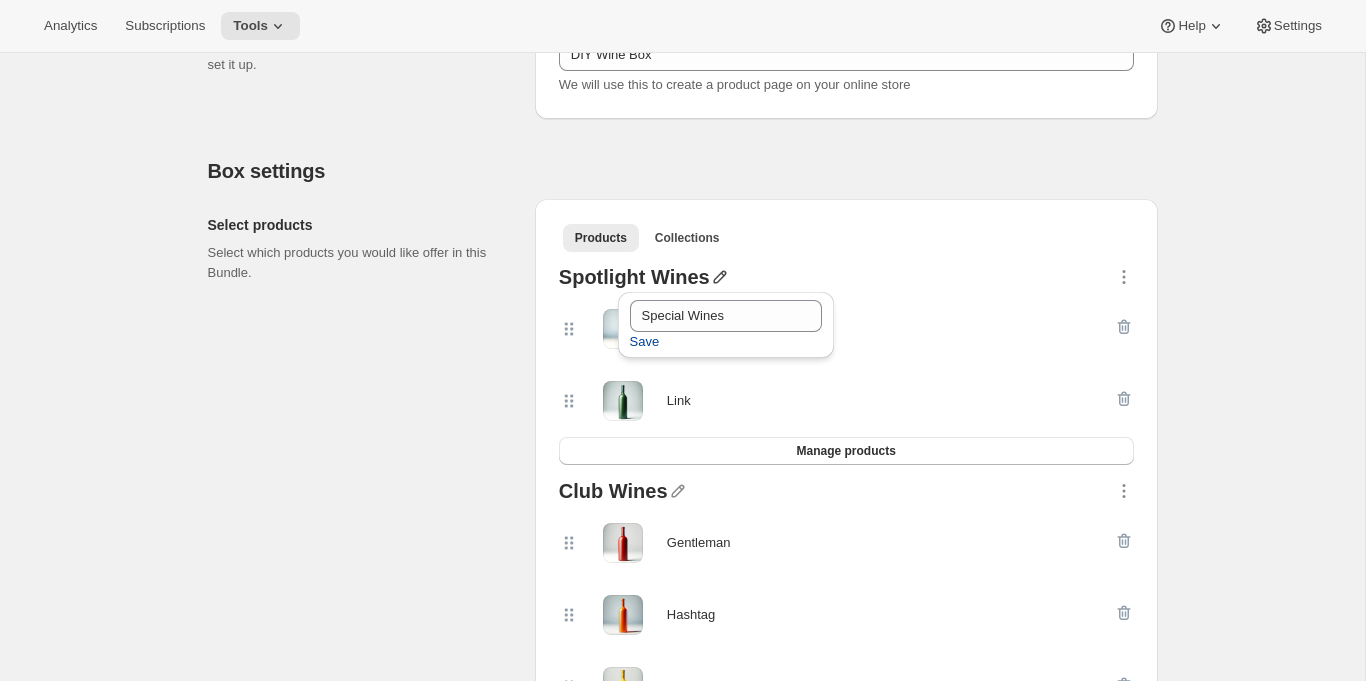 click on "Save" at bounding box center [645, 342] 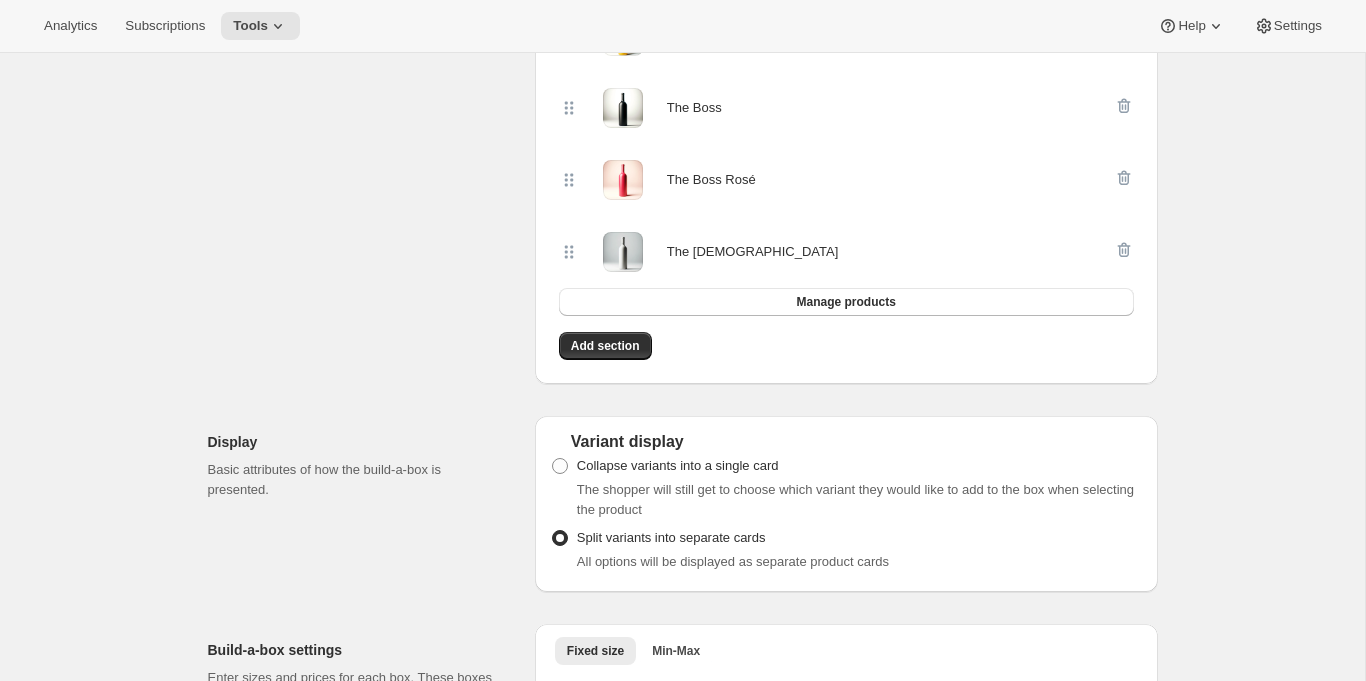 scroll, scrollTop: 890, scrollLeft: 0, axis: vertical 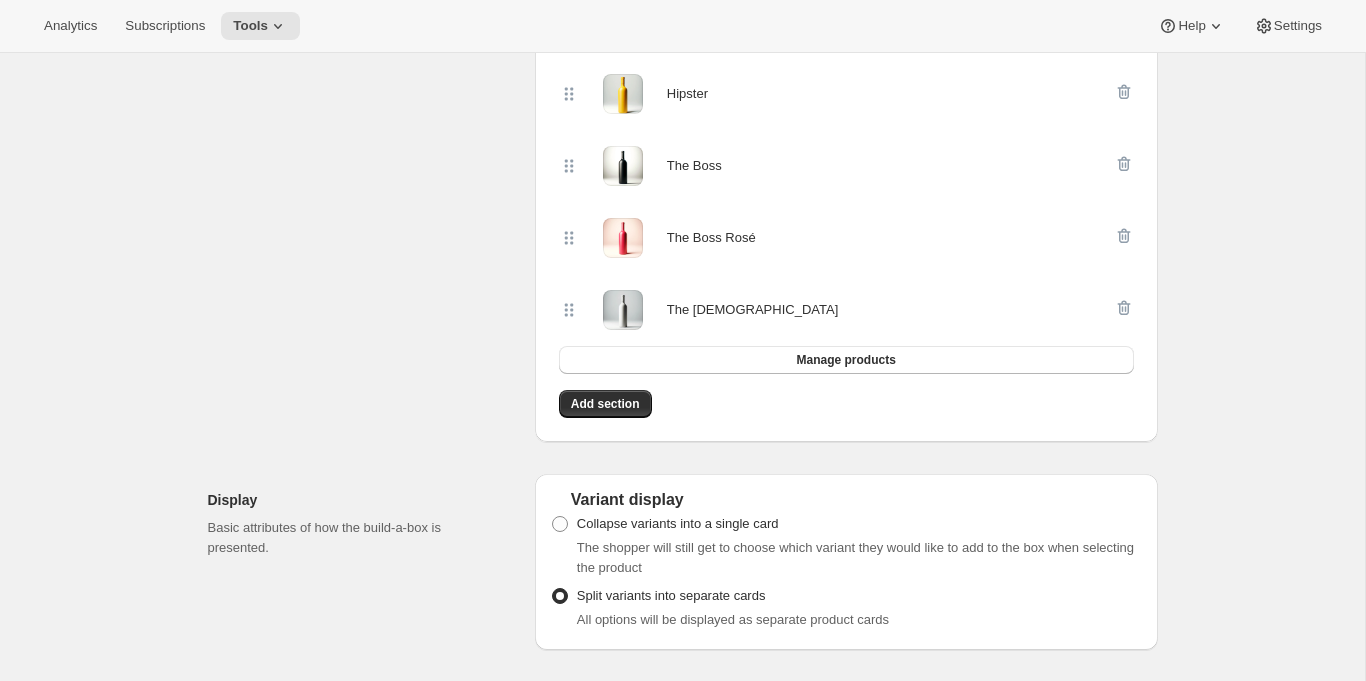 checkbox on "false" 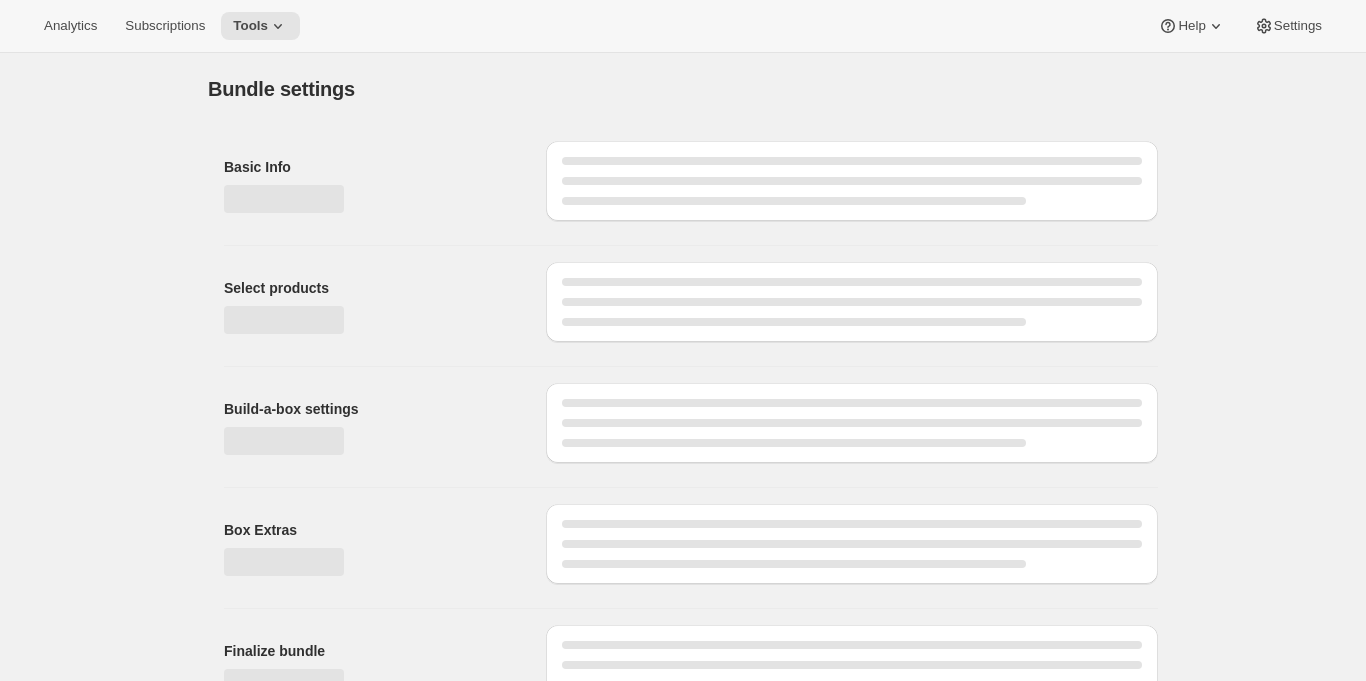 scroll, scrollTop: 40, scrollLeft: 0, axis: vertical 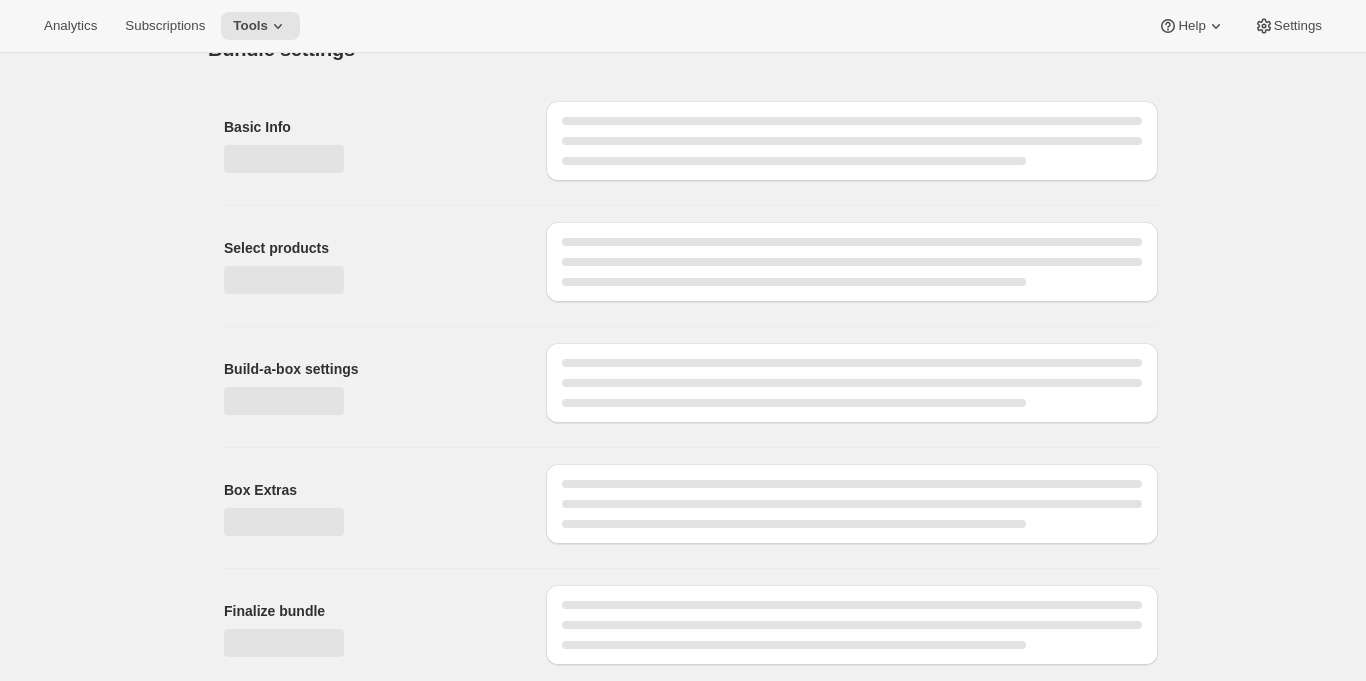 type on "DIY Wine Box" 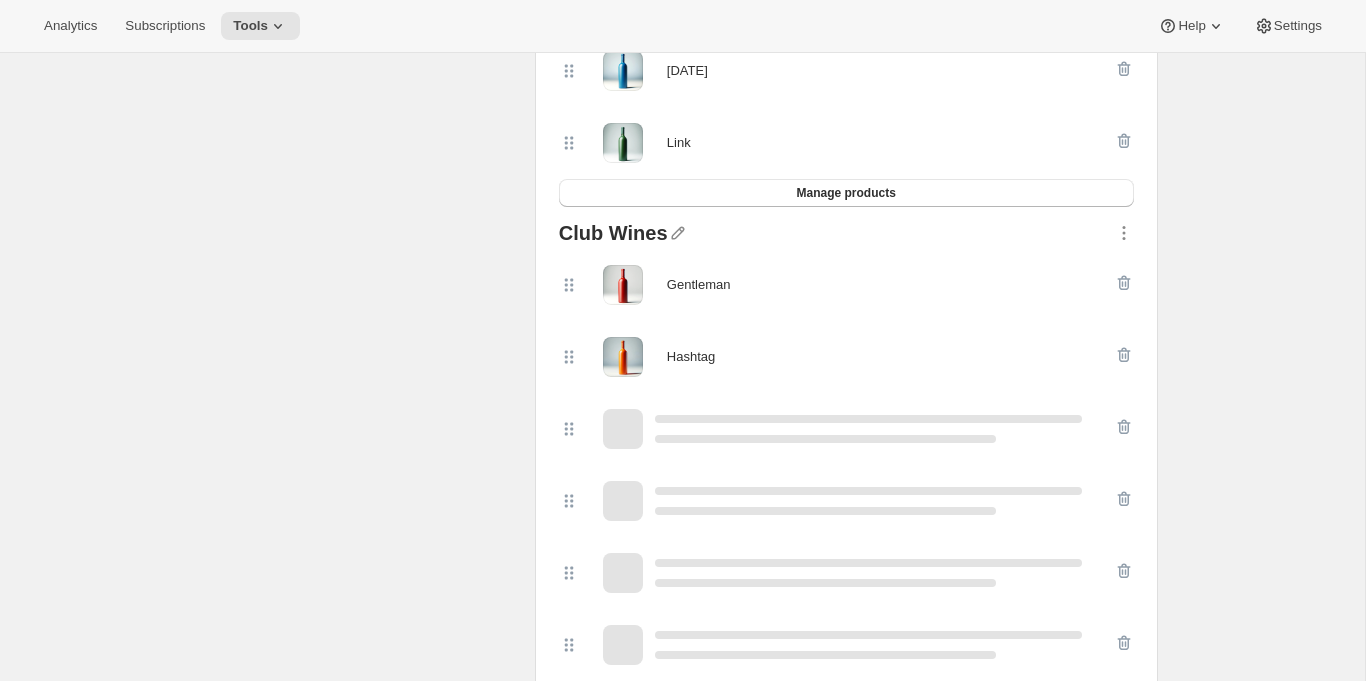 scroll, scrollTop: 568, scrollLeft: 0, axis: vertical 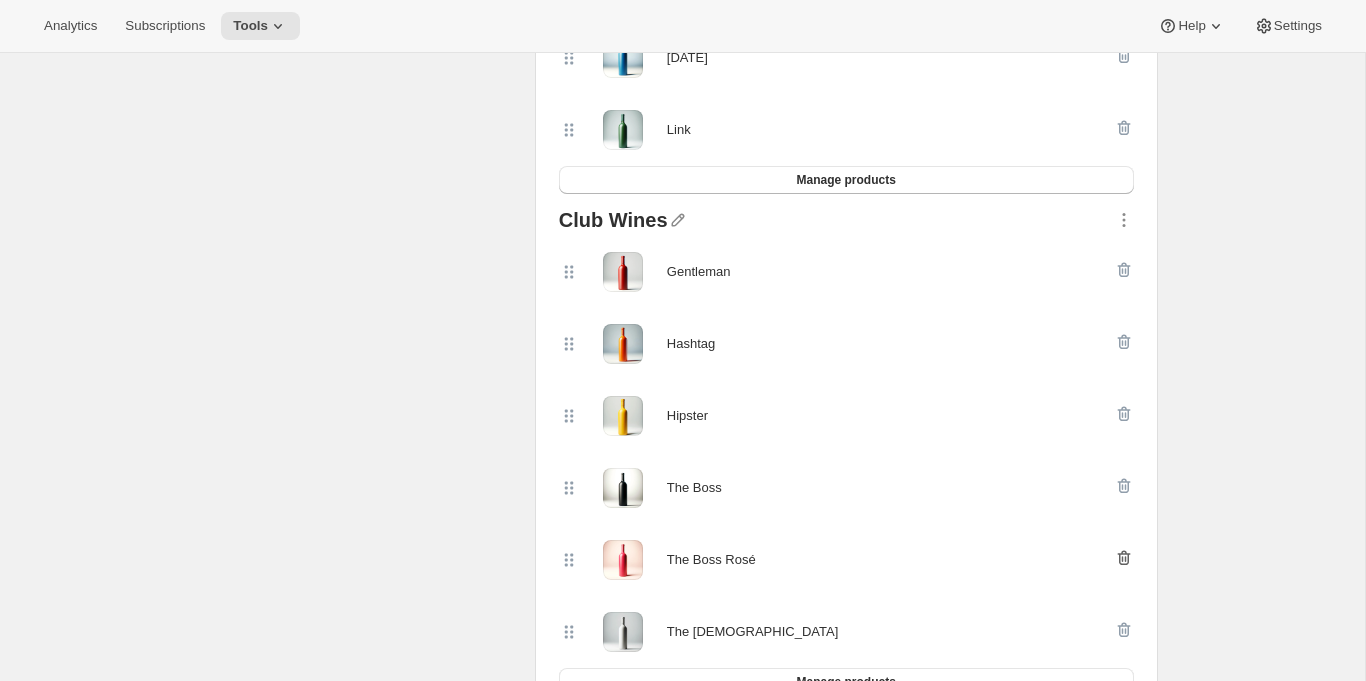 click 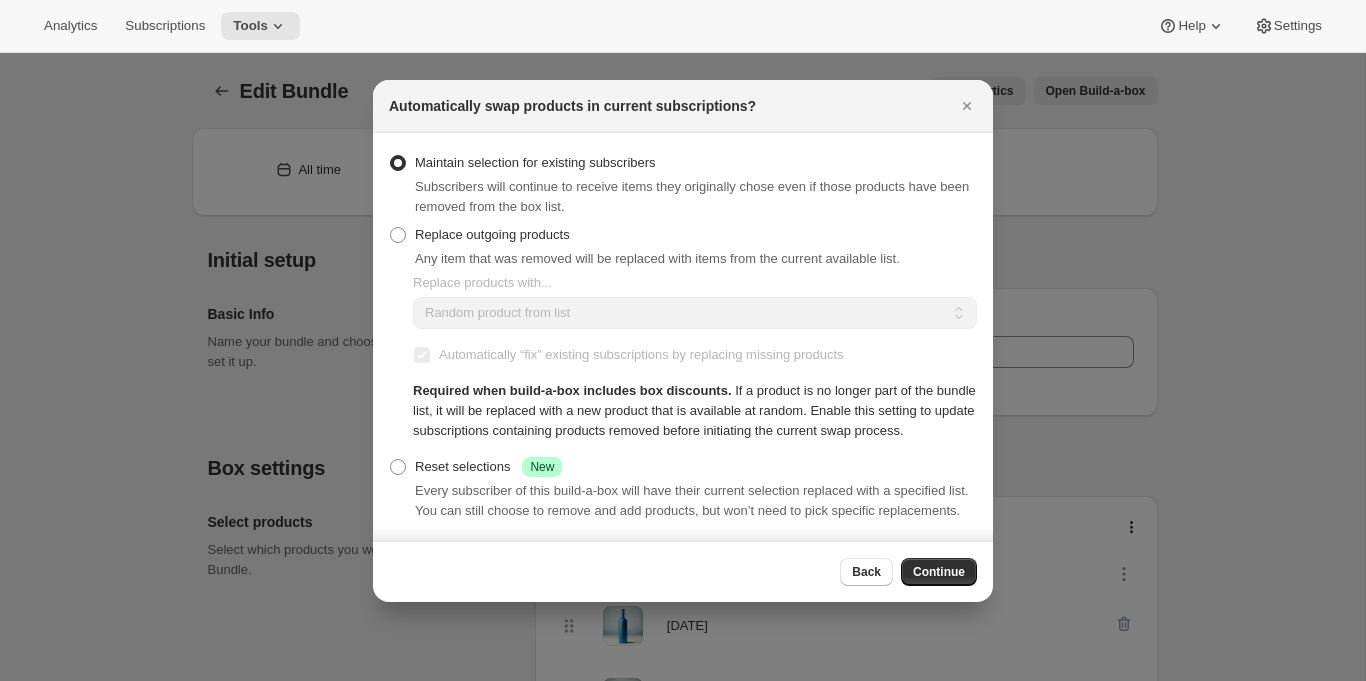 scroll, scrollTop: 568, scrollLeft: 0, axis: vertical 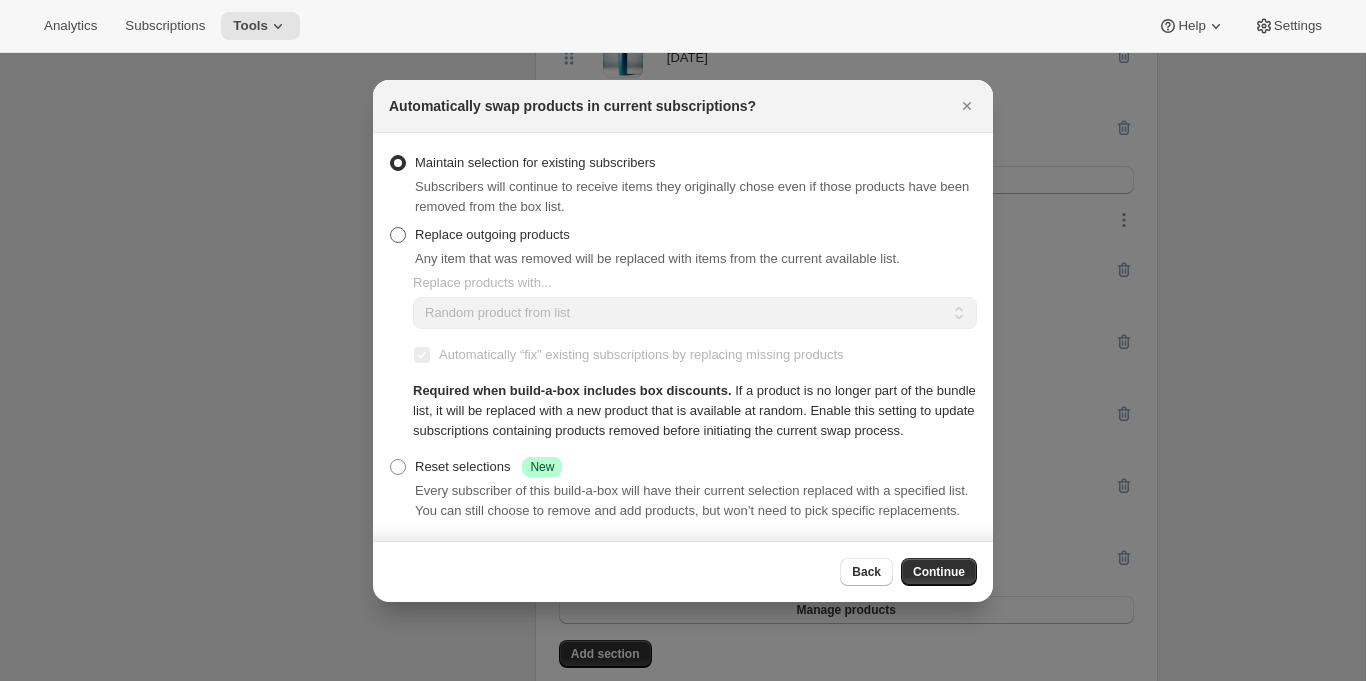 click on "Replace outgoing products" at bounding box center [492, 234] 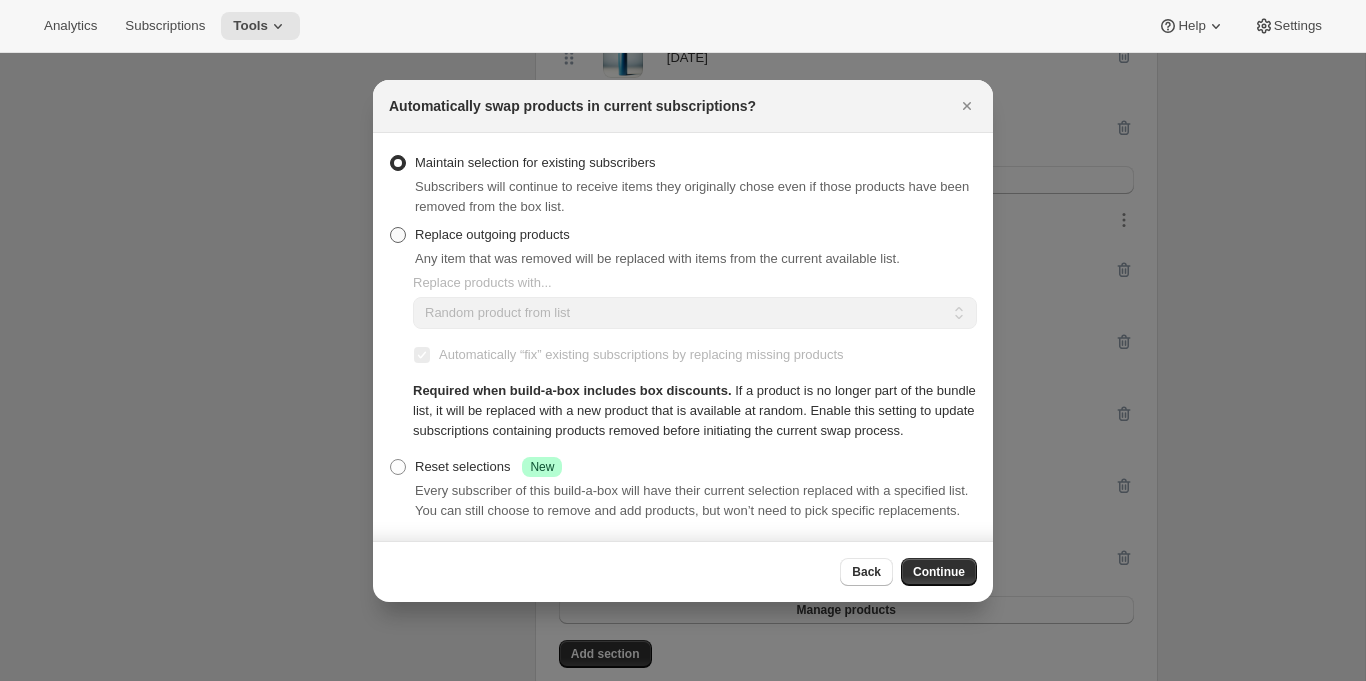 radio on "true" 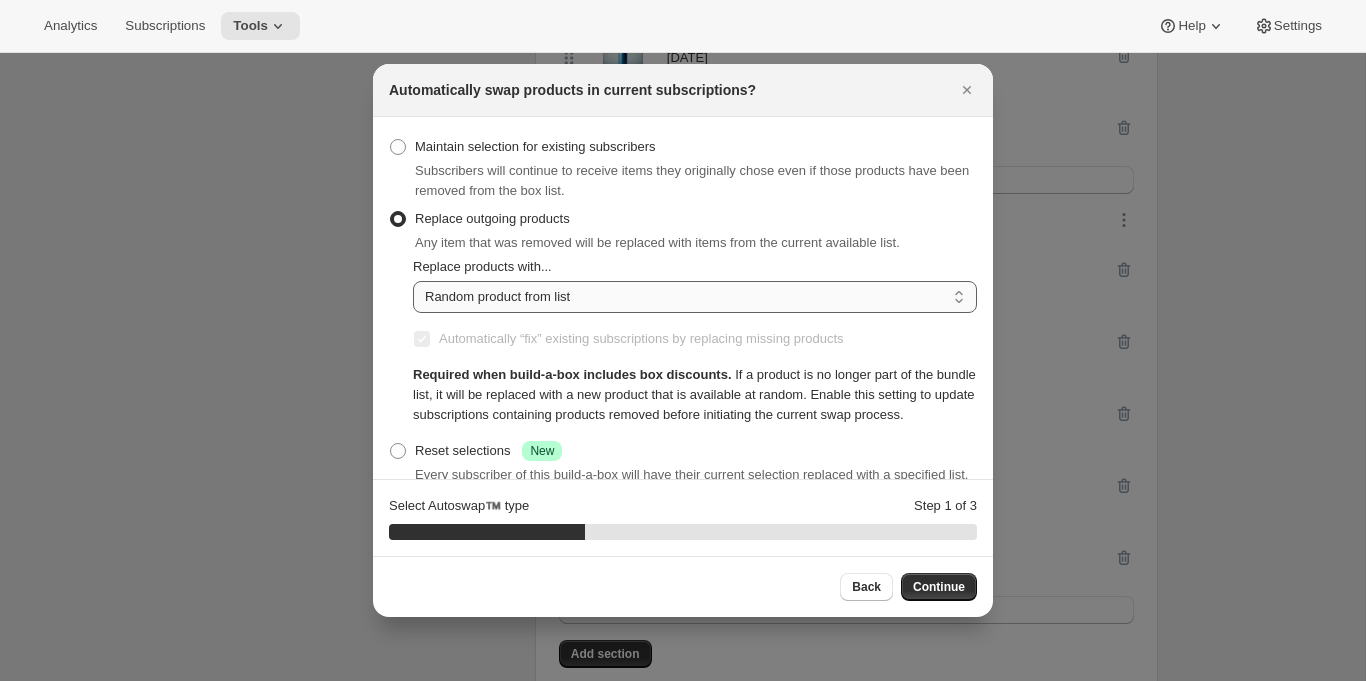 click on "Random product from list Matching product type Select specific replacements" at bounding box center [695, 297] 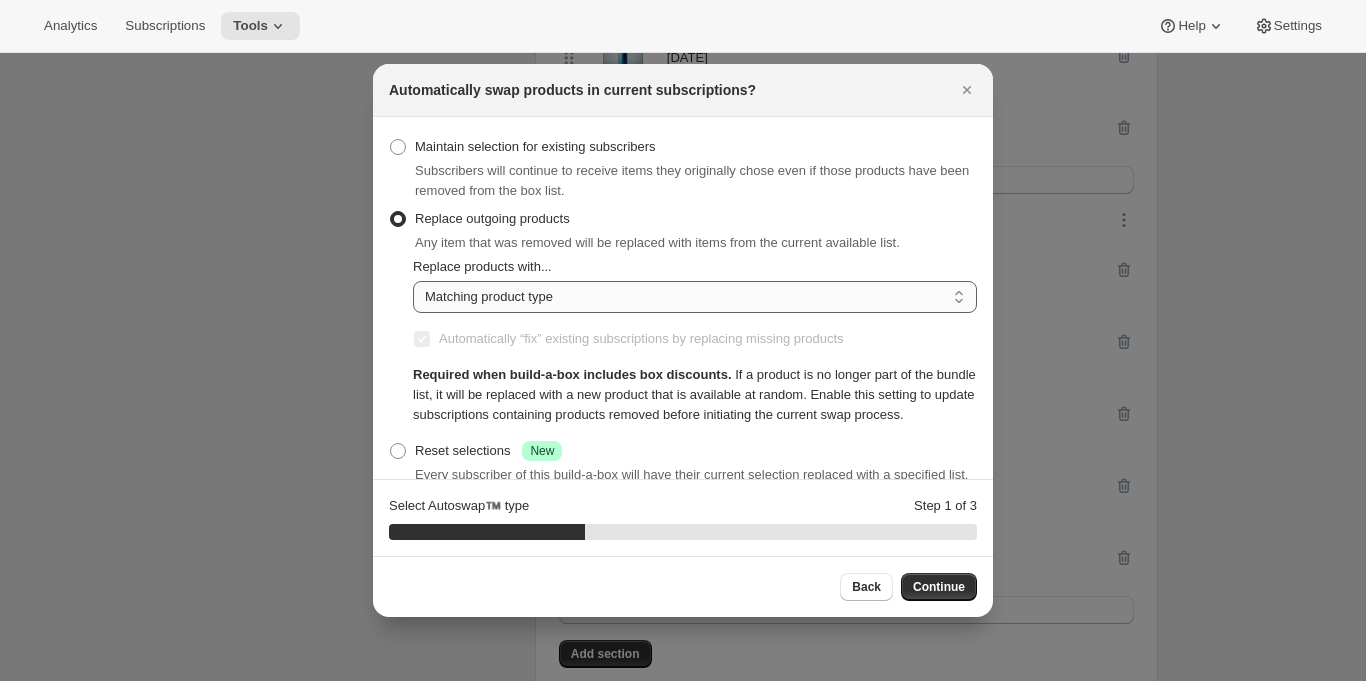 click on "Random product from list Matching product type Select specific replacements" at bounding box center [695, 297] 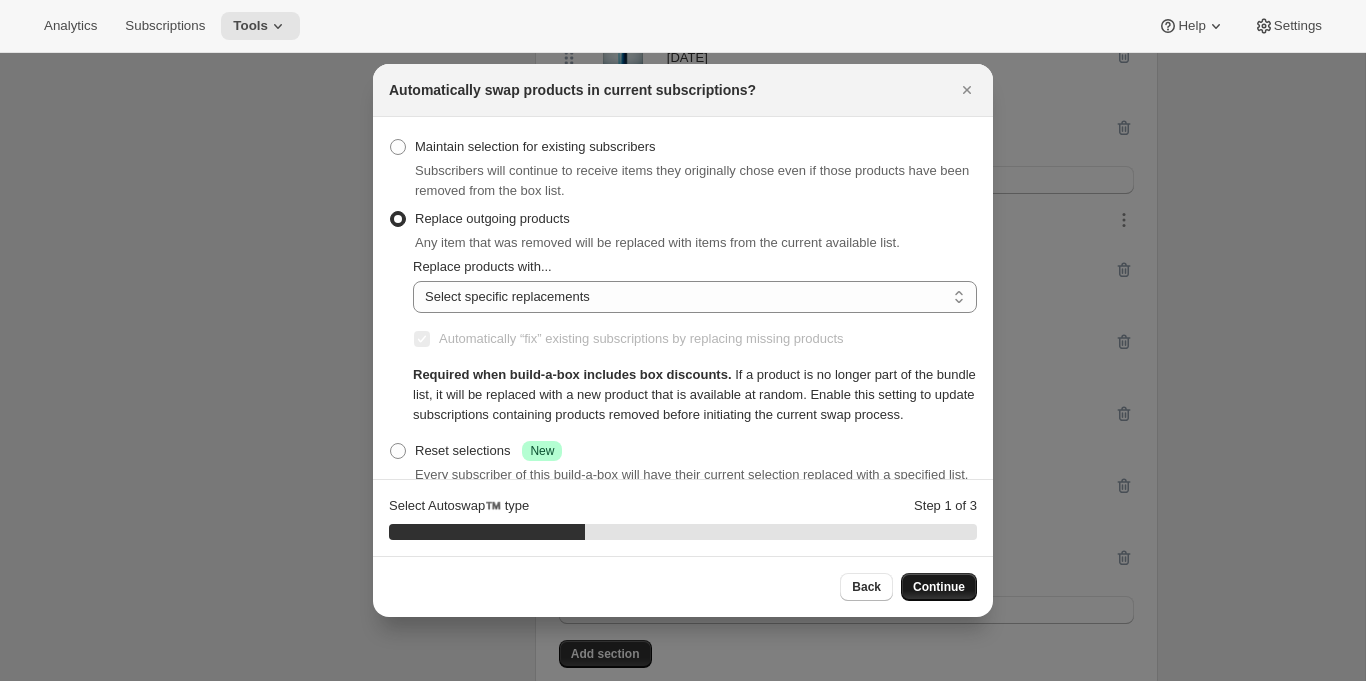 click on "Continue" at bounding box center (939, 587) 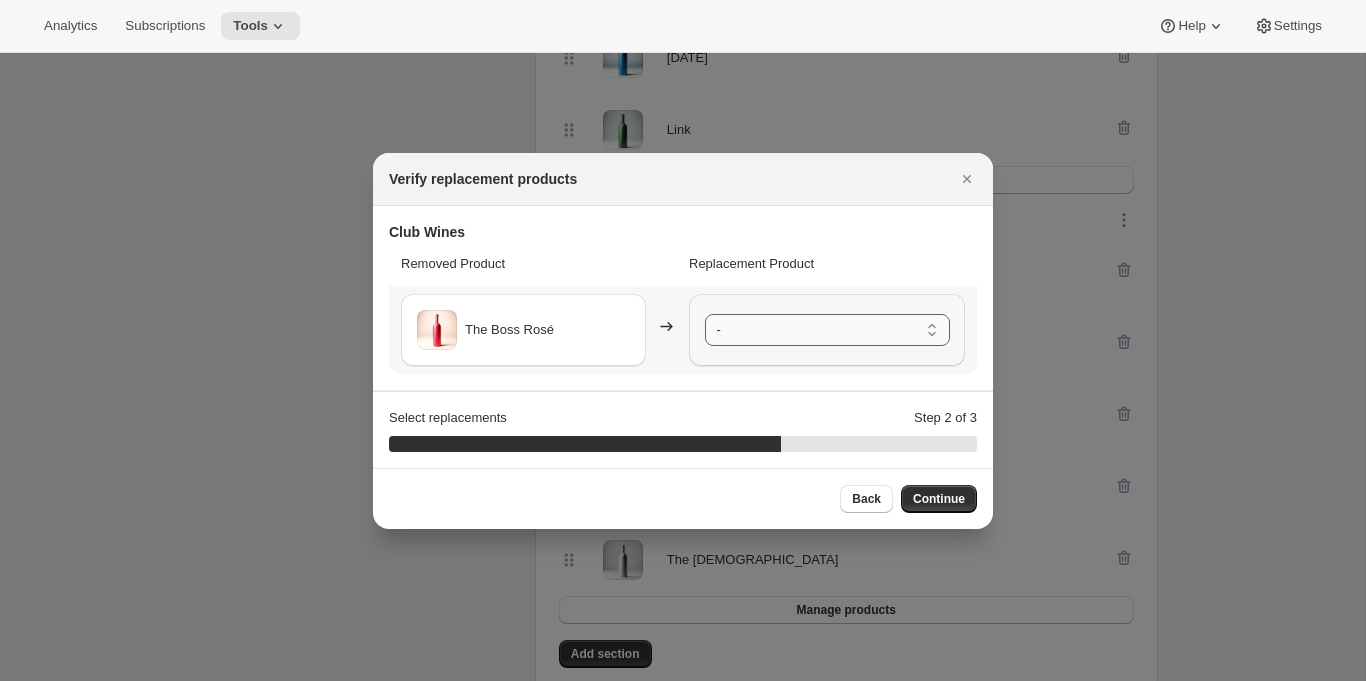 click on "-  Gentleman - Default Title Hashtag - Default Title Hipster - Default Title The Boss - Default Title The Lady - Default Title" at bounding box center (827, 330) 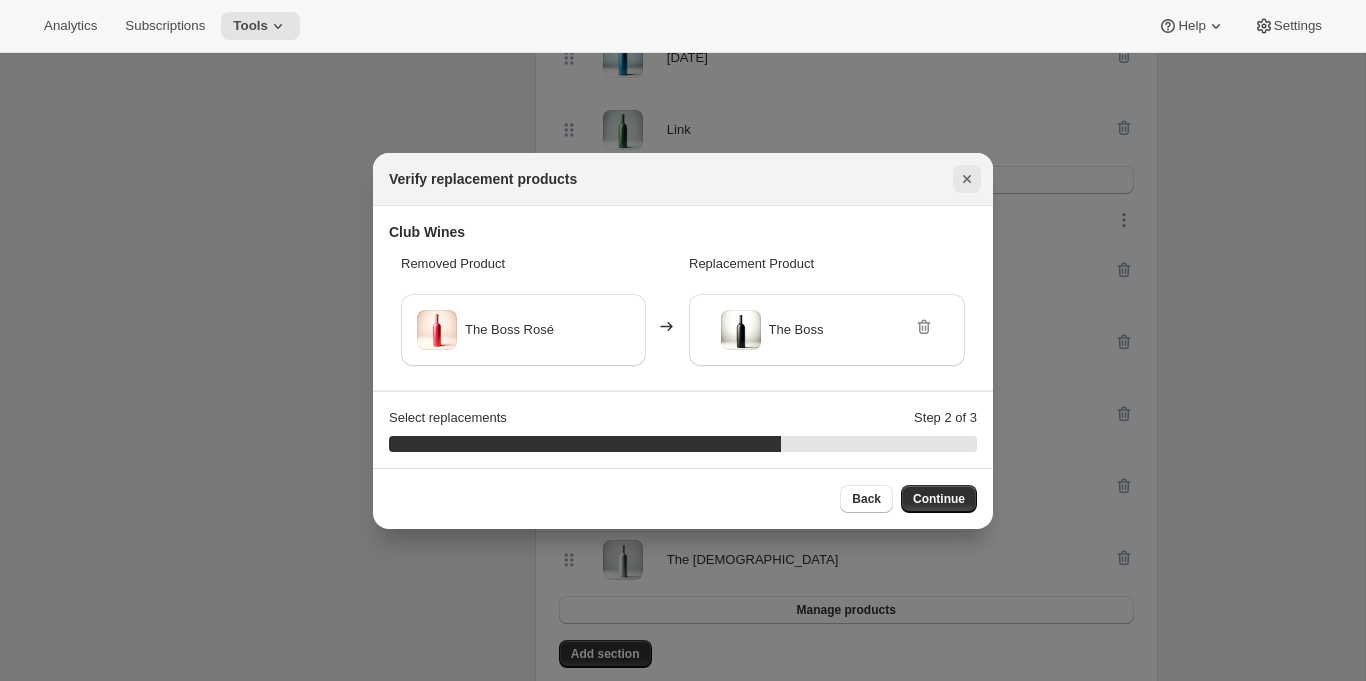 click 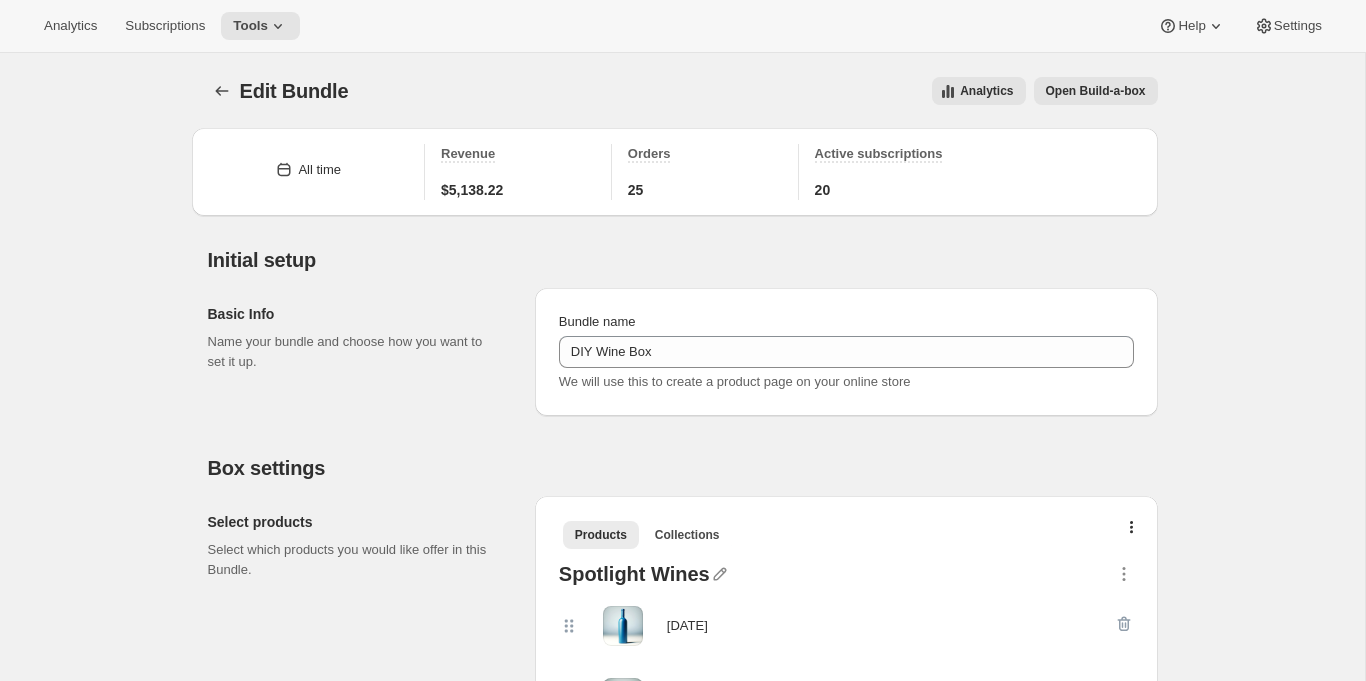 scroll, scrollTop: 568, scrollLeft: 0, axis: vertical 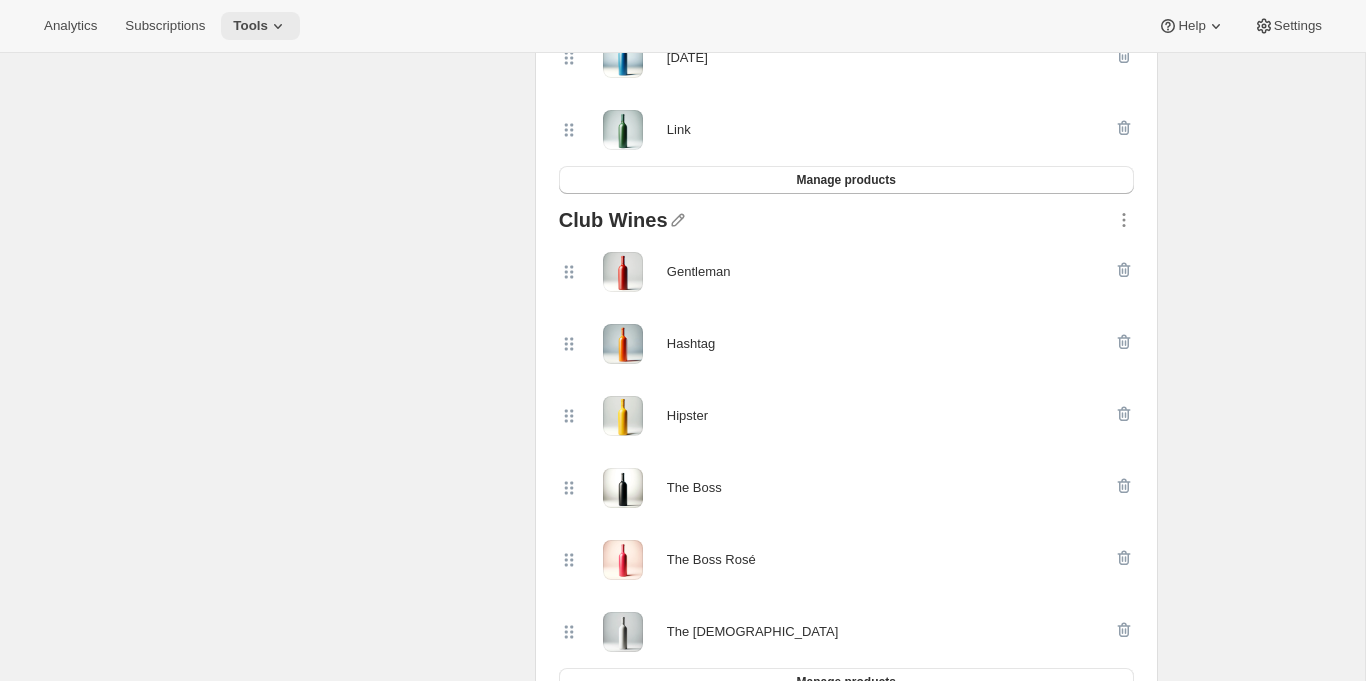 click on "Tools" at bounding box center (250, 26) 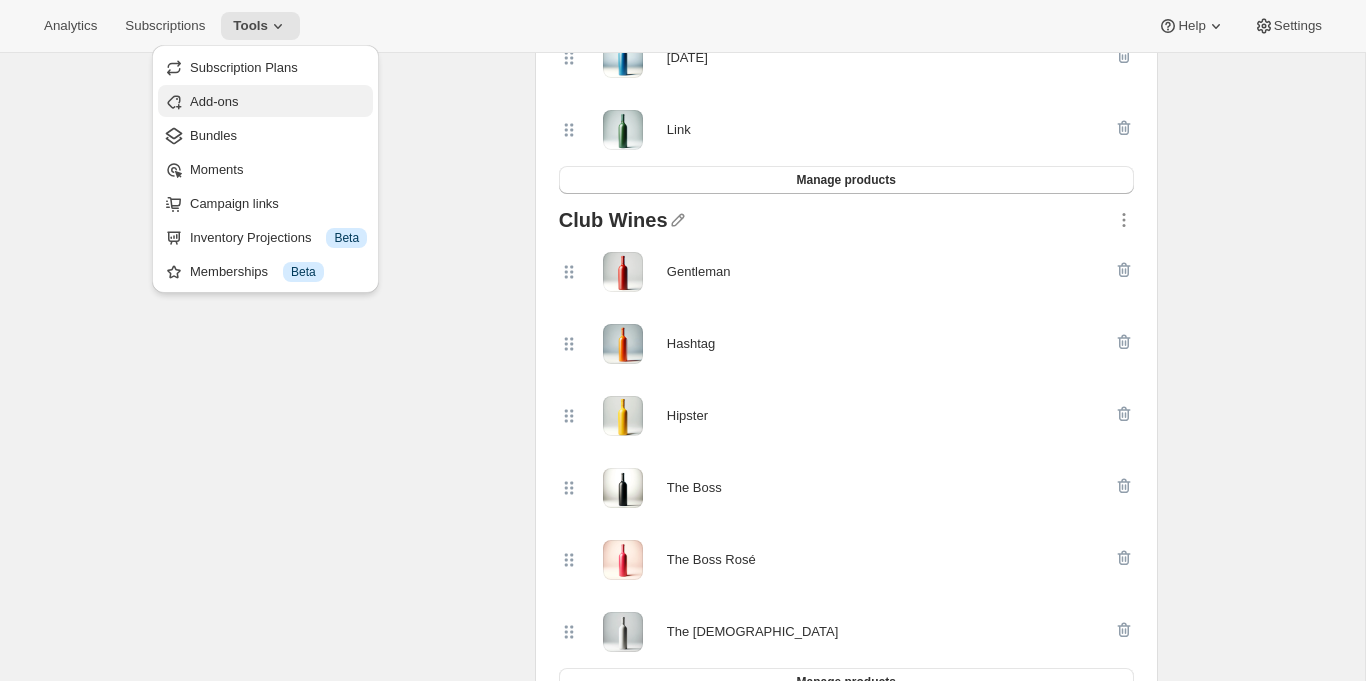 click on "Add-ons" at bounding box center [278, 102] 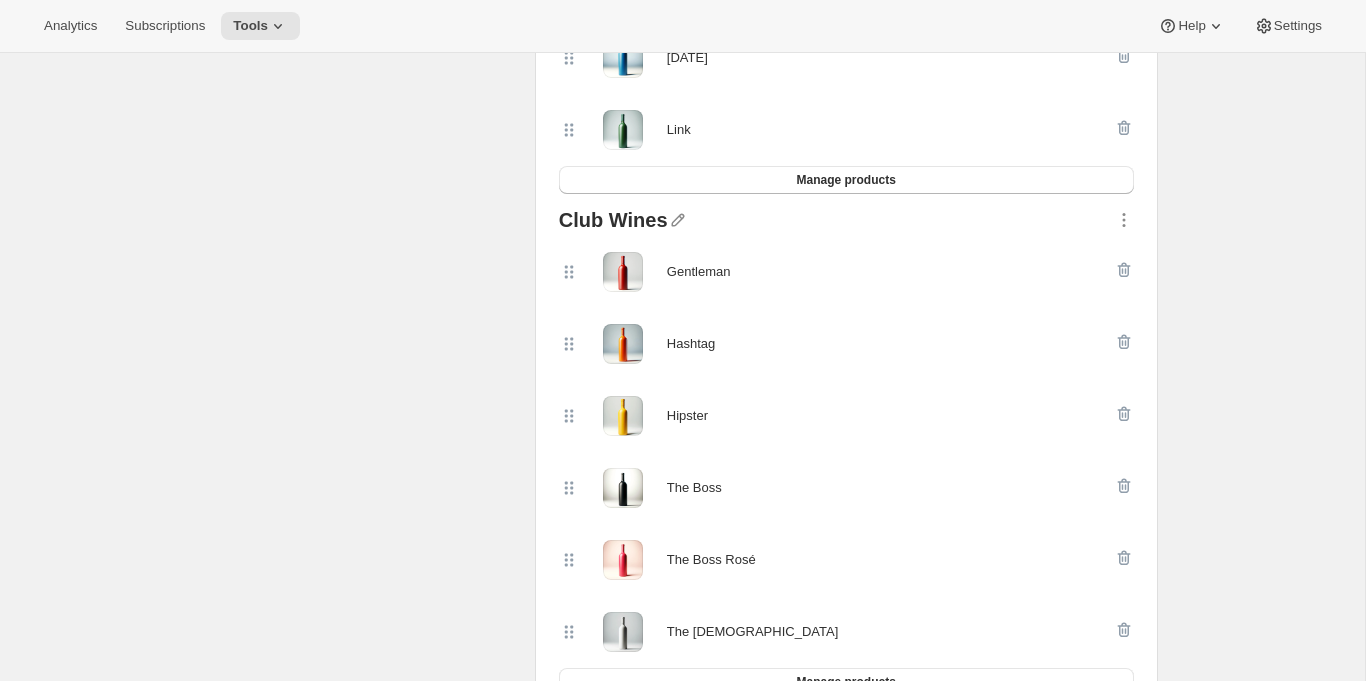 scroll, scrollTop: 0, scrollLeft: 0, axis: both 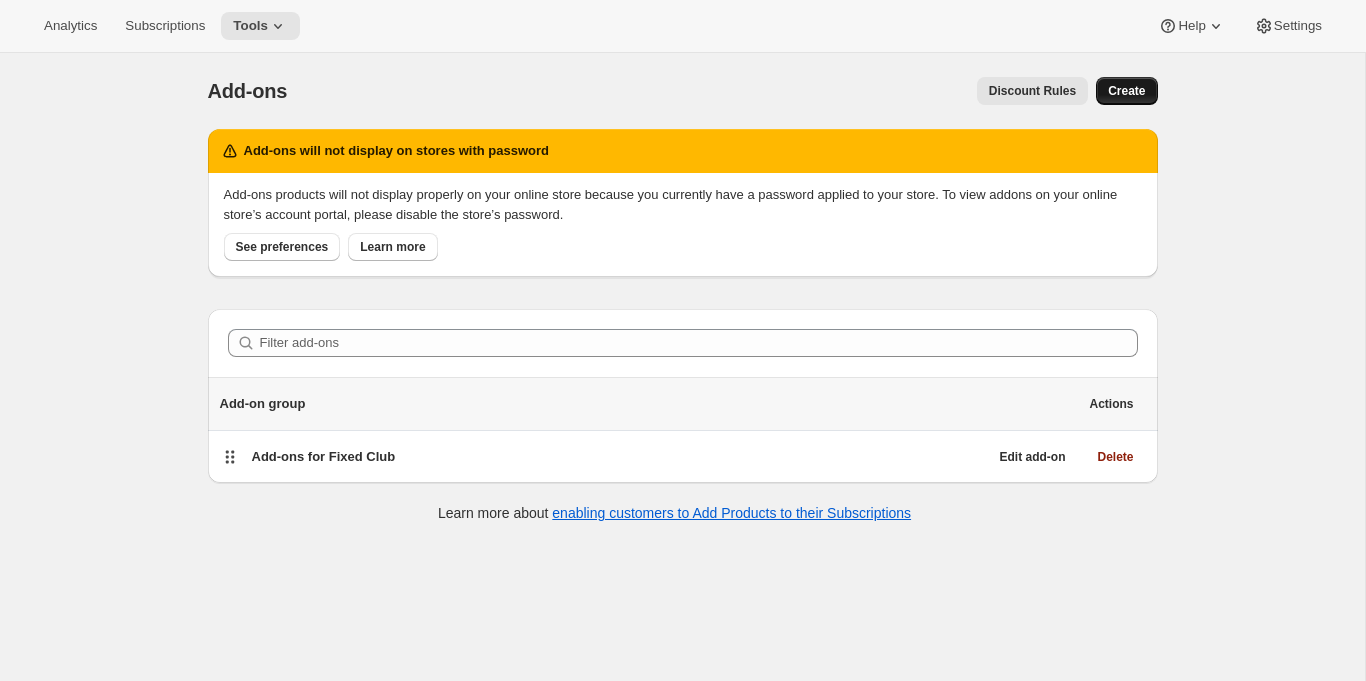 click on "Create" at bounding box center [1126, 91] 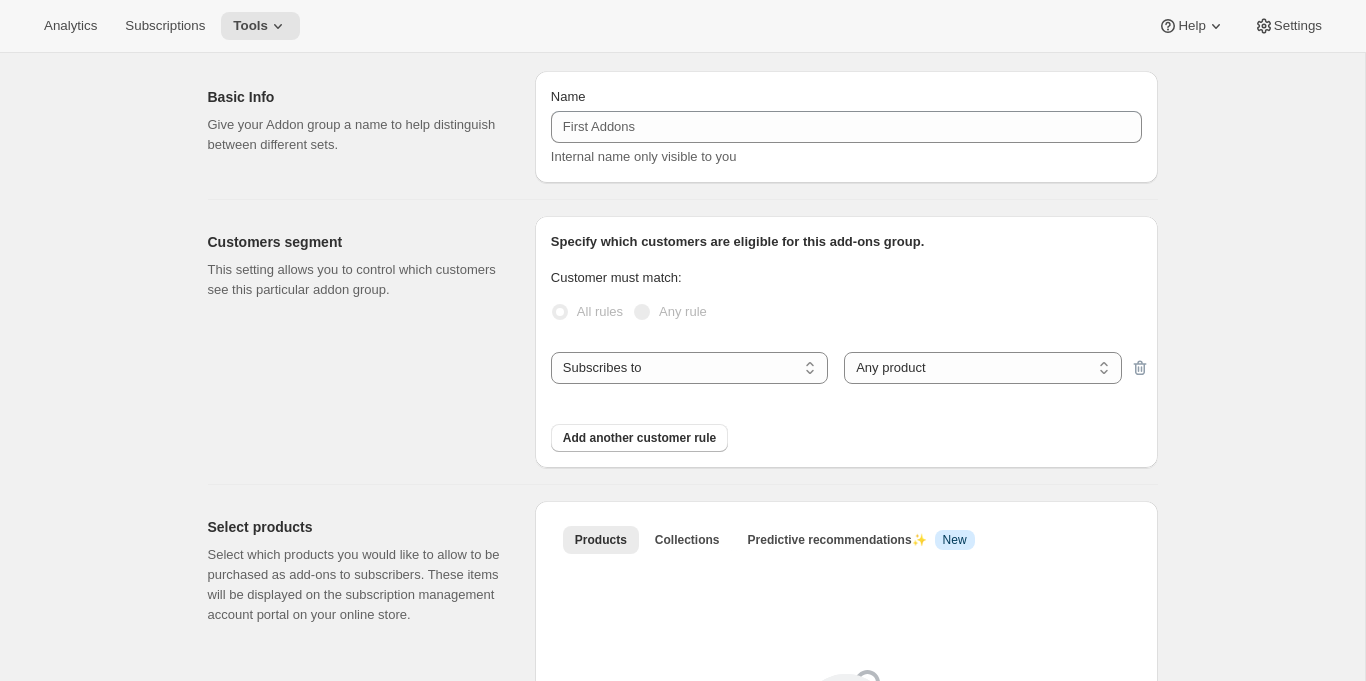 scroll, scrollTop: 63, scrollLeft: 0, axis: vertical 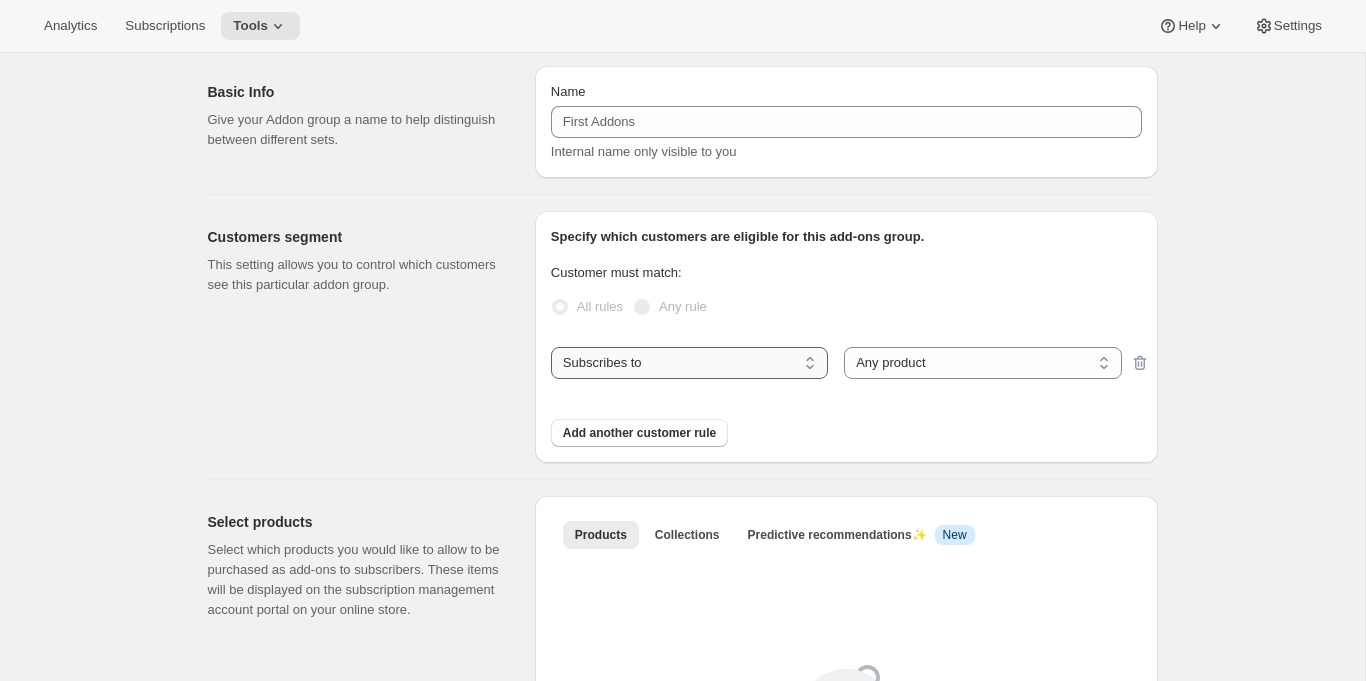 click on "Subscribes to Shipping address is Customer tags" at bounding box center [689, 363] 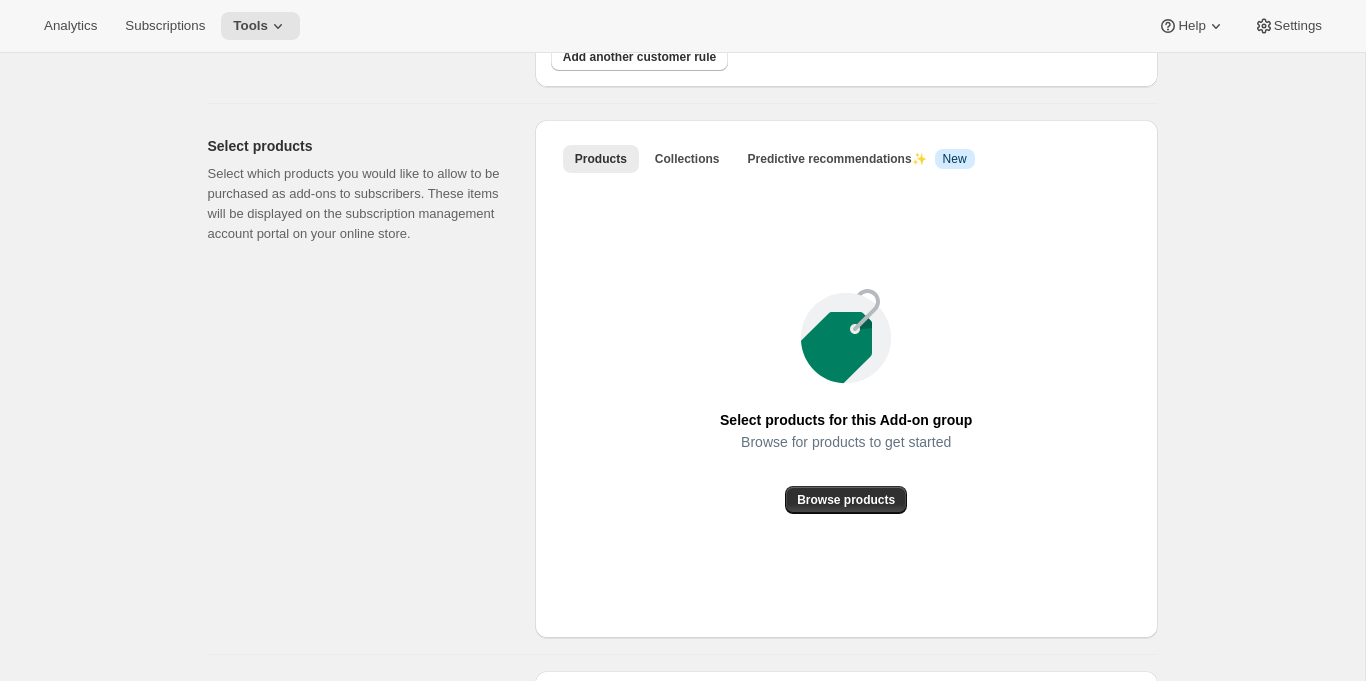 scroll, scrollTop: 792, scrollLeft: 0, axis: vertical 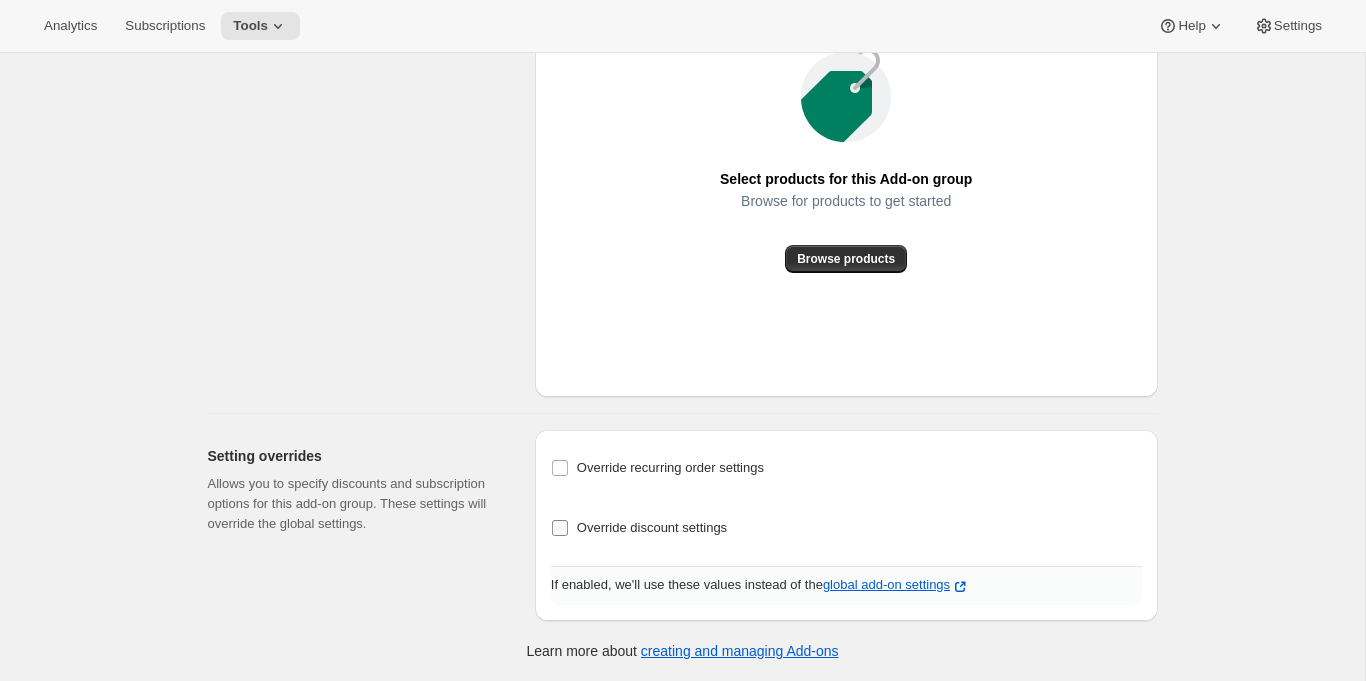 click on "Override discount settings" at bounding box center (652, 527) 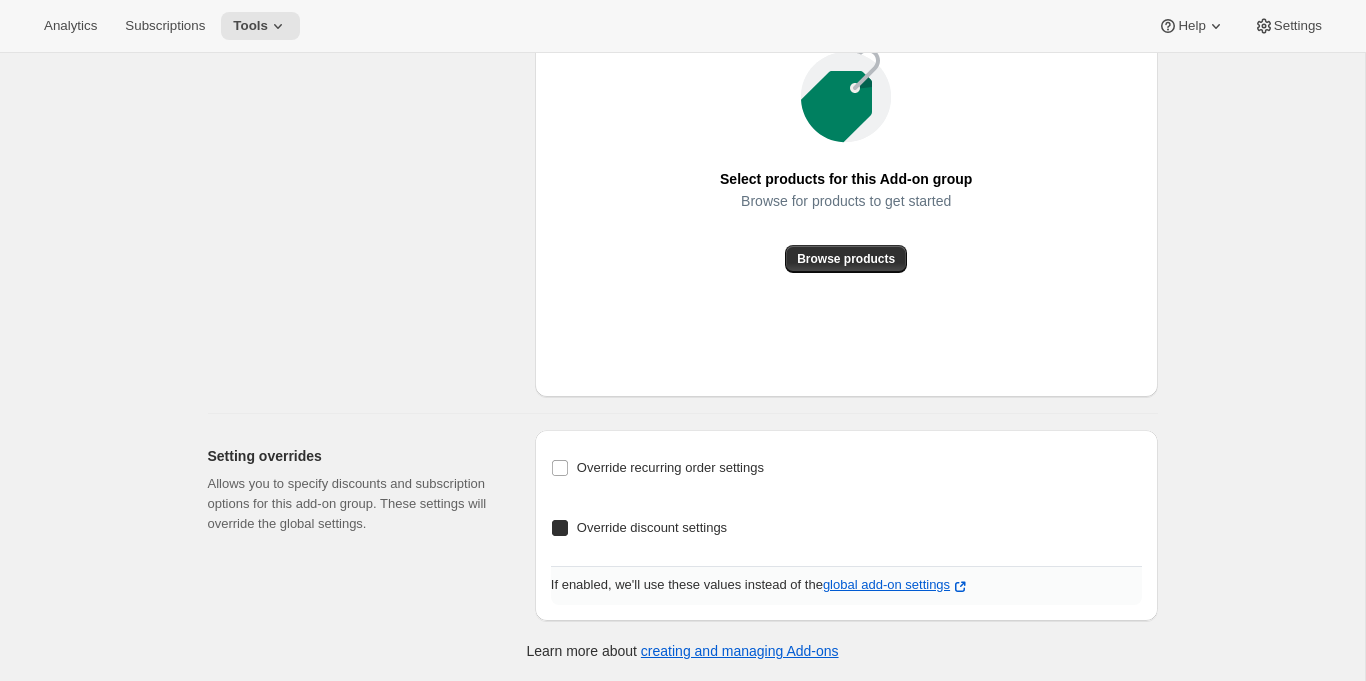 checkbox on "true" 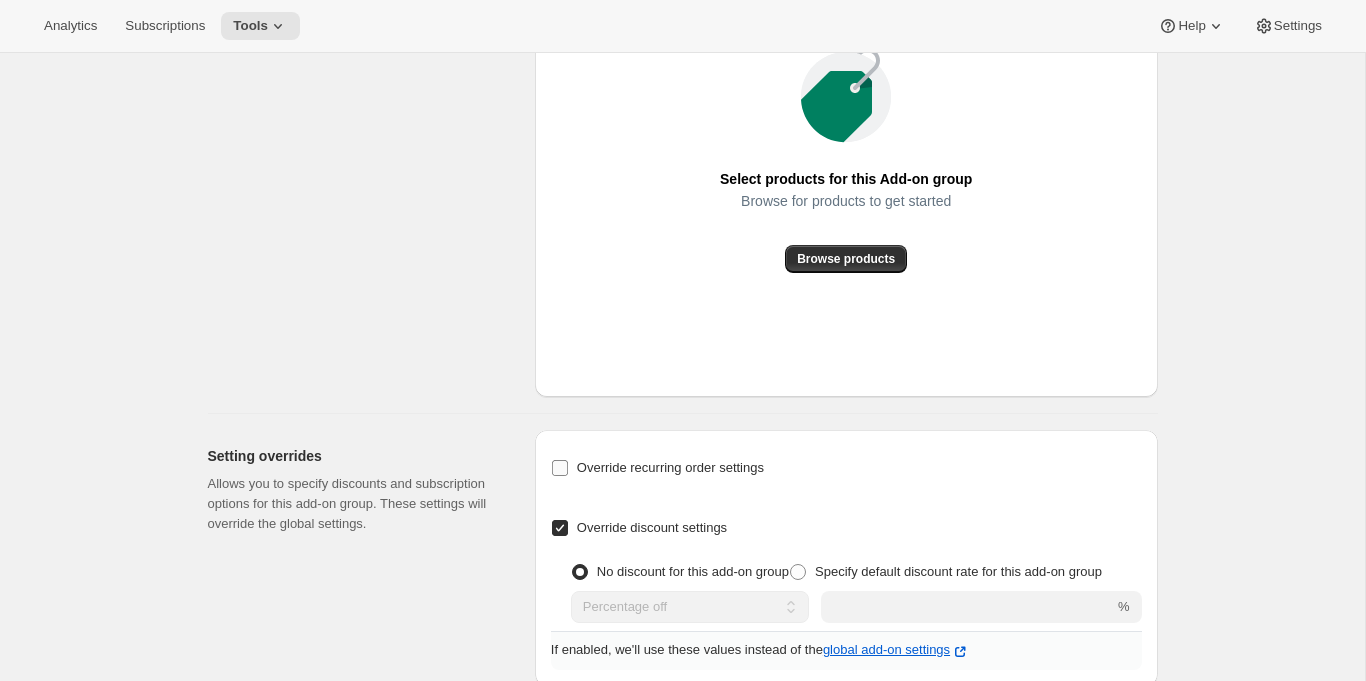 click on "Override recurring order settings" at bounding box center [670, 467] 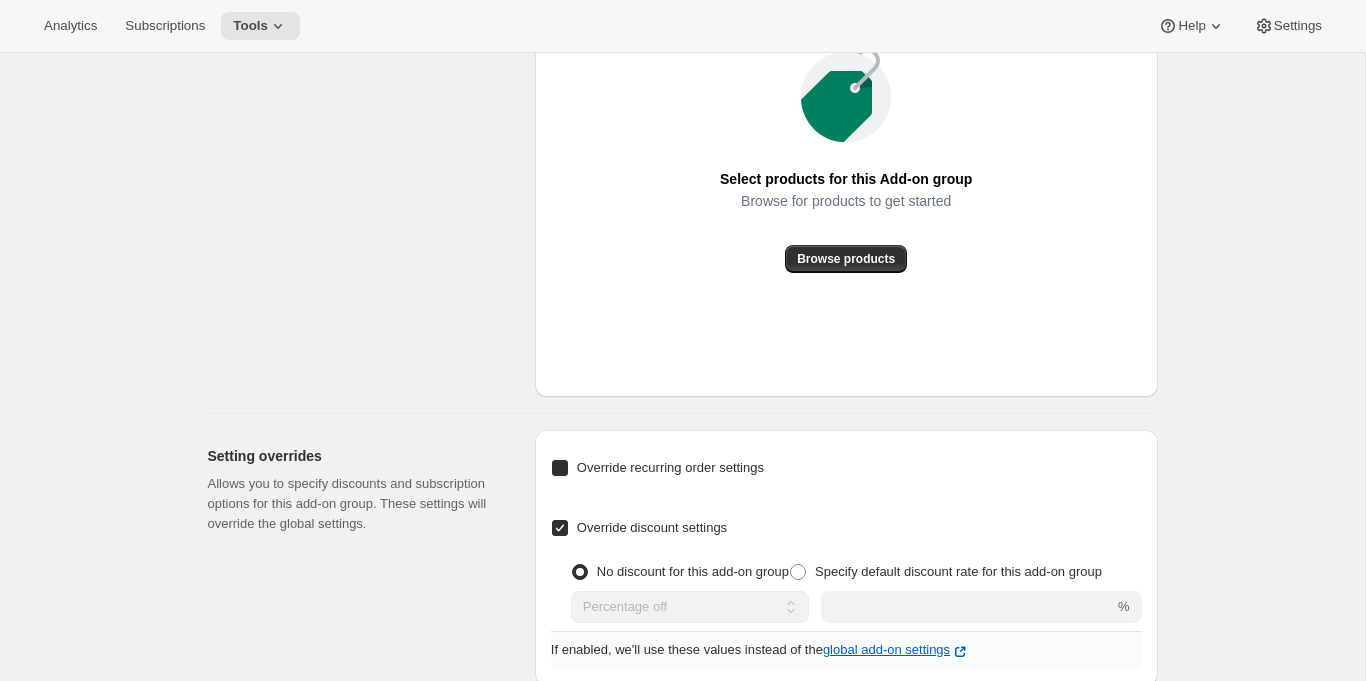 checkbox on "true" 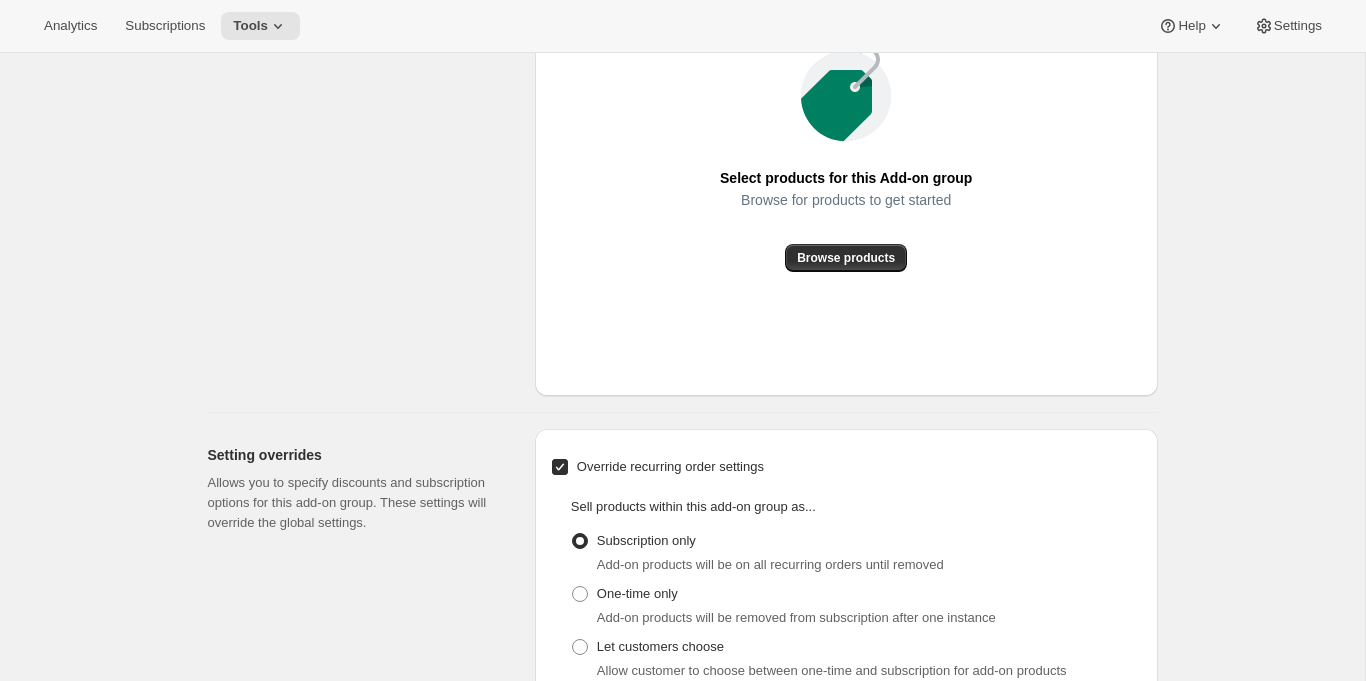 scroll, scrollTop: 962, scrollLeft: 0, axis: vertical 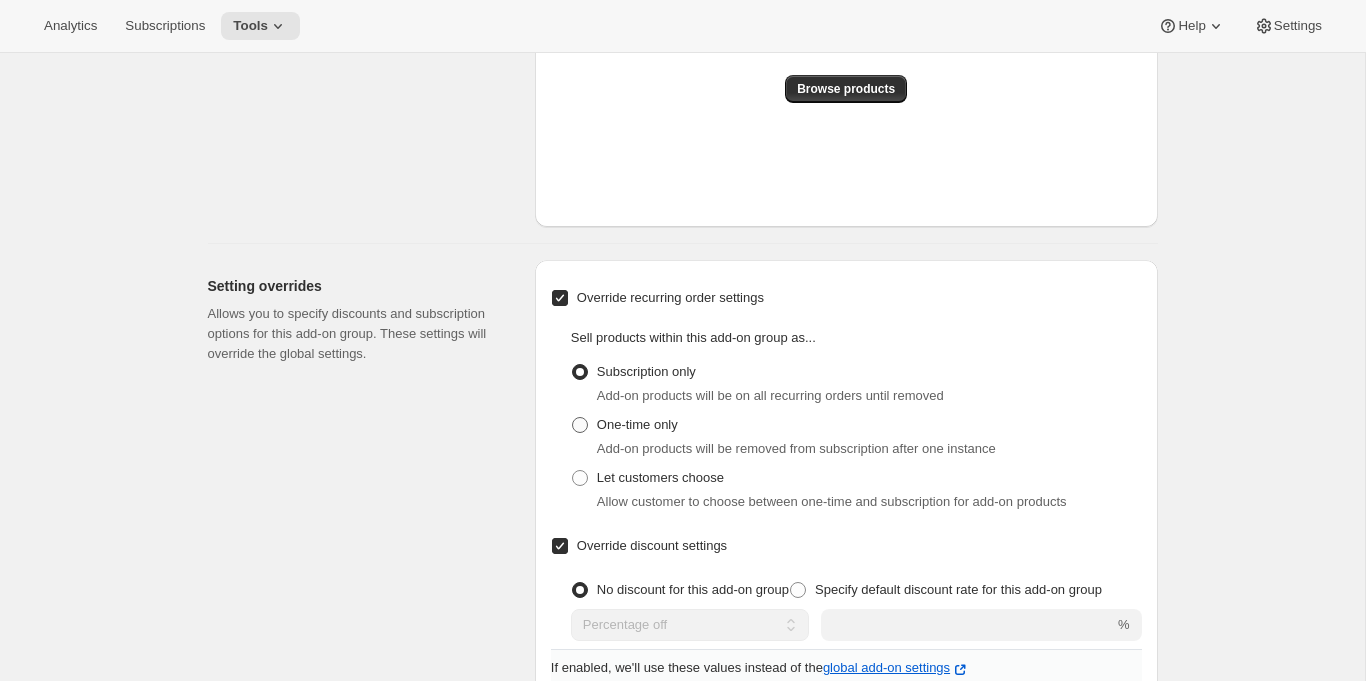 click on "One-time only" at bounding box center [637, 424] 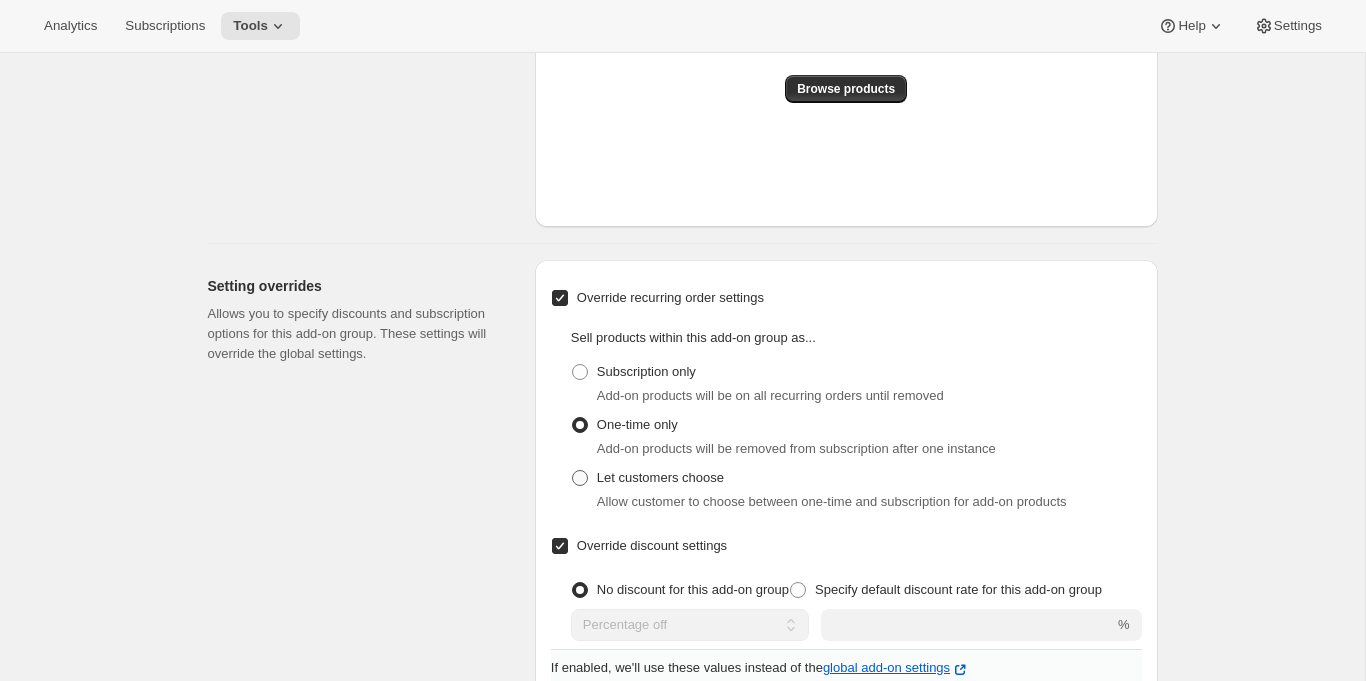 click on "Let customers choose" at bounding box center (660, 477) 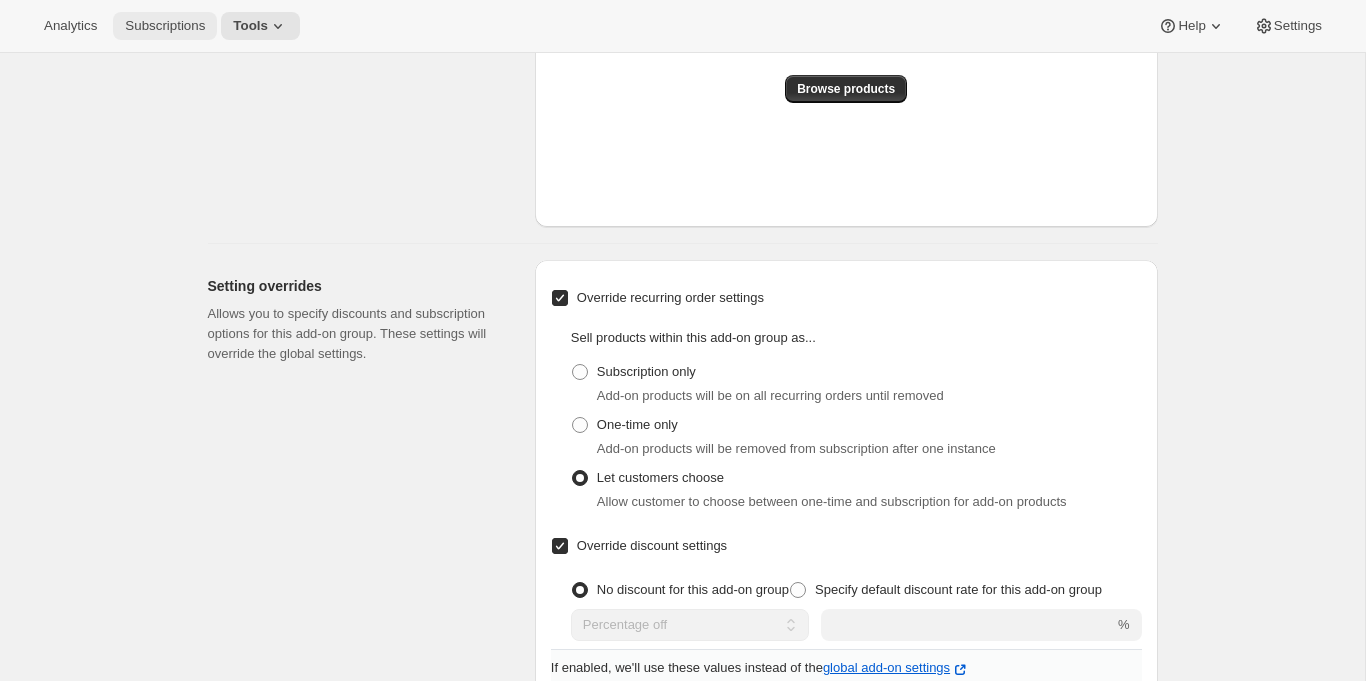 click on "Subscriptions" at bounding box center (165, 26) 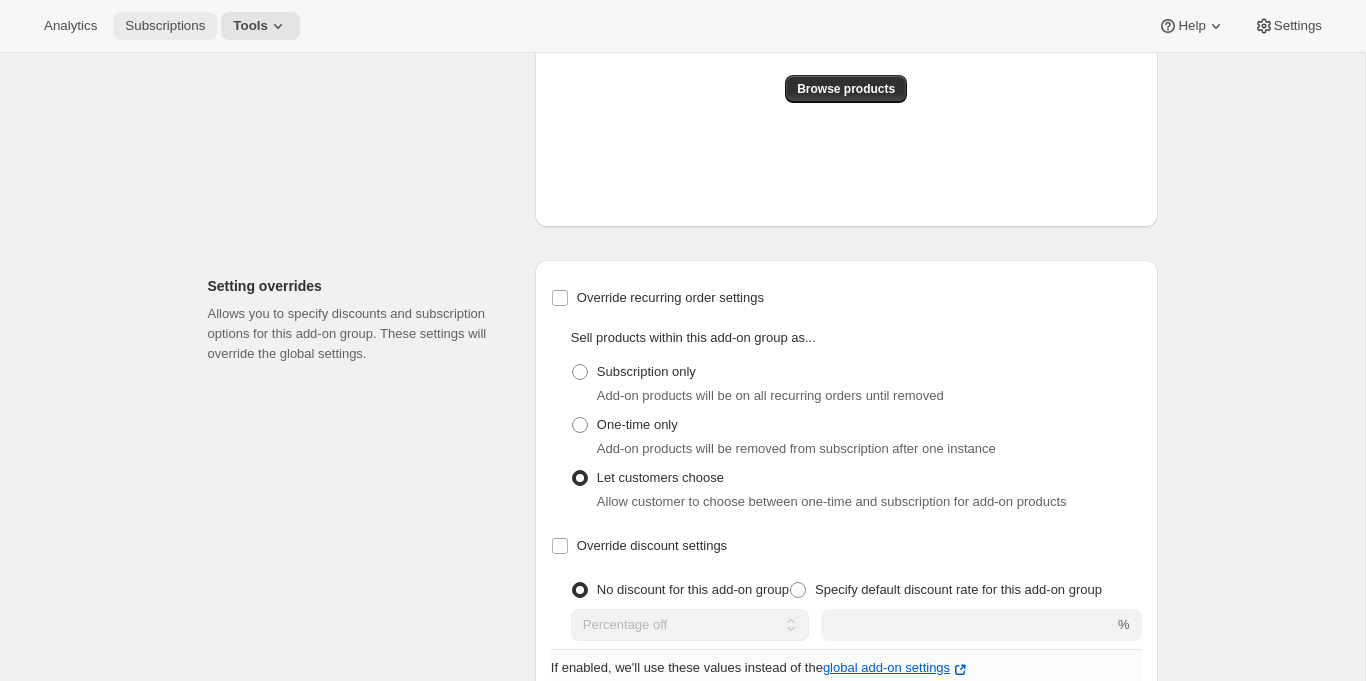 select on "subscribe" 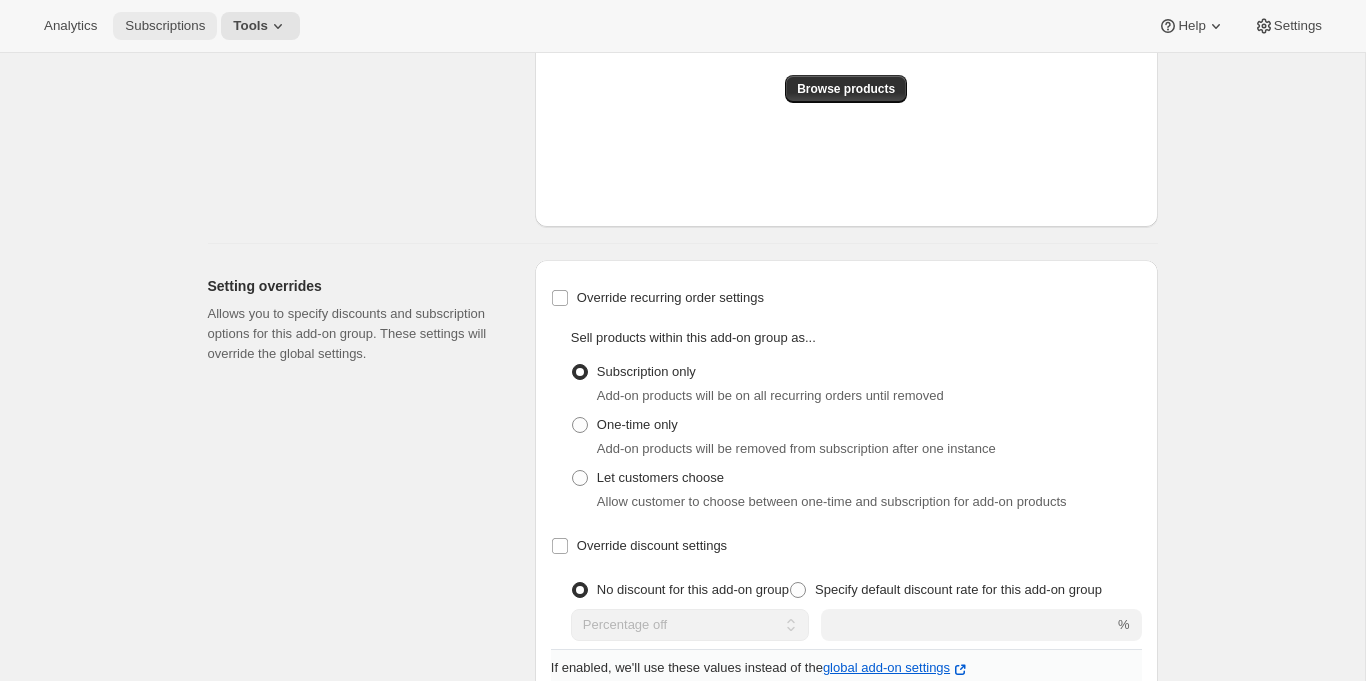 select on "all" 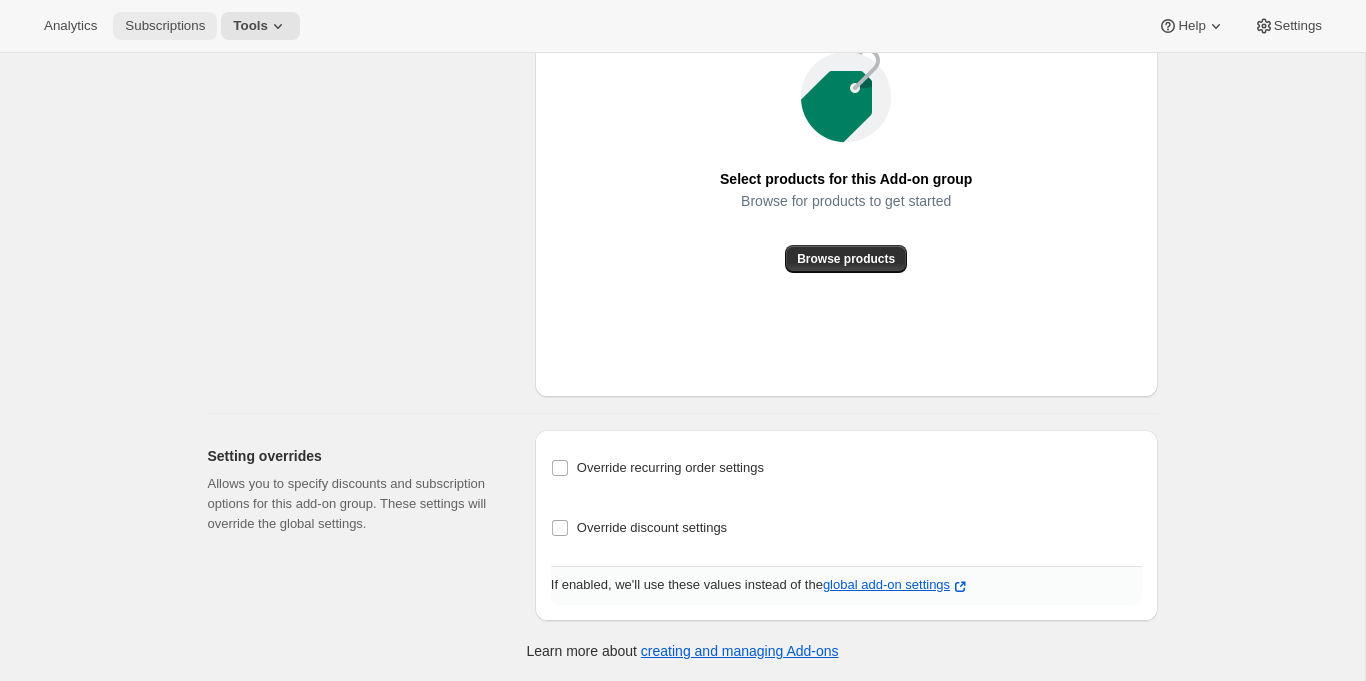 scroll, scrollTop: 850, scrollLeft: 0, axis: vertical 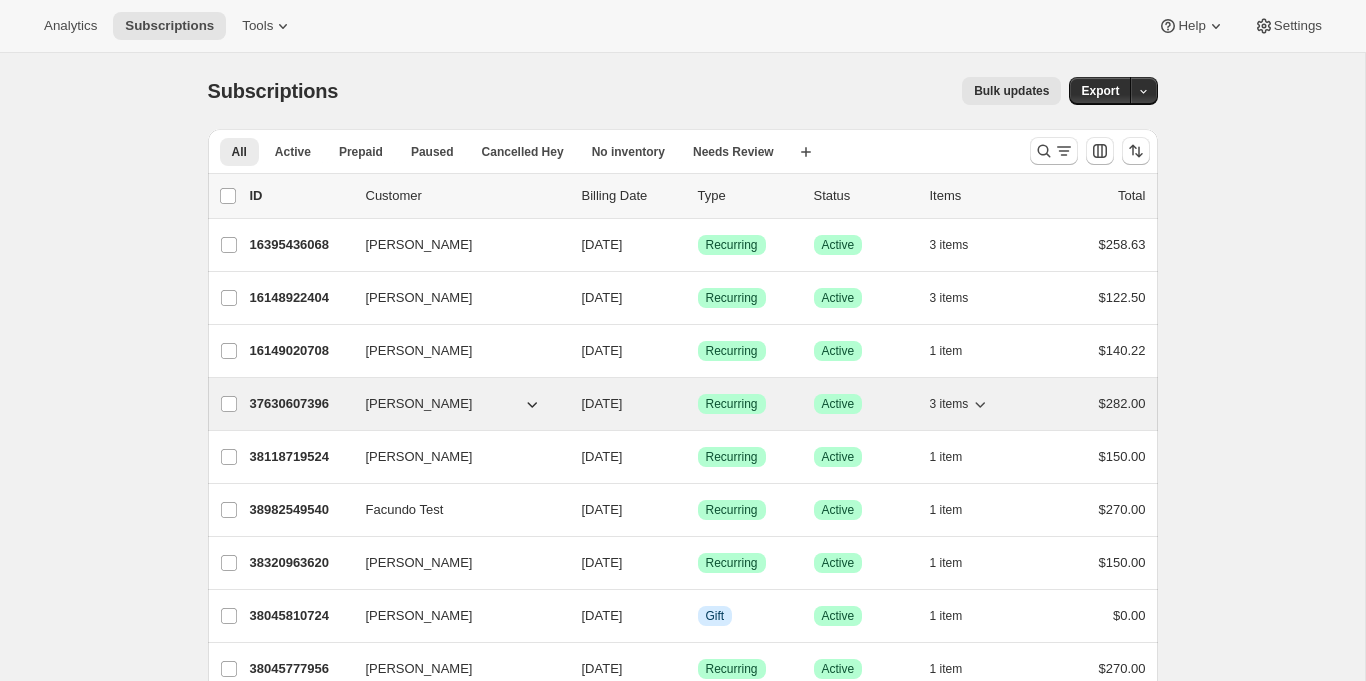 click on "37630607396" at bounding box center [300, 404] 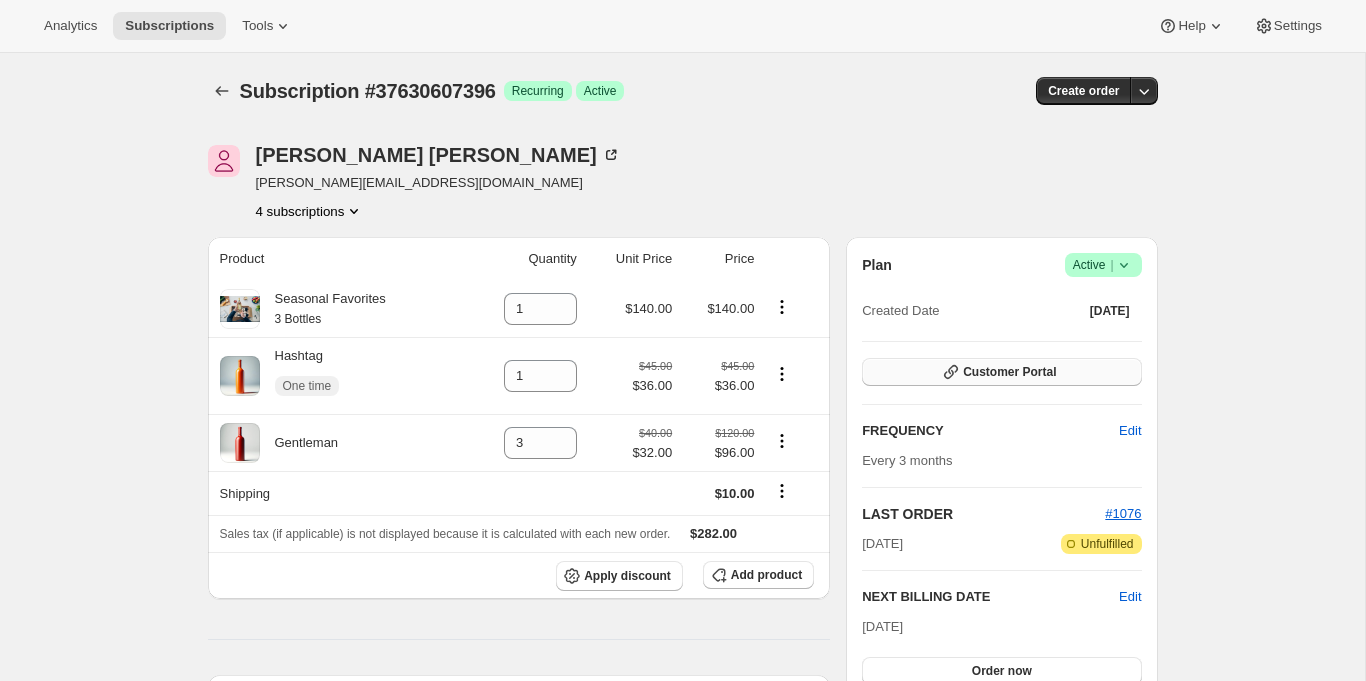 click on "Customer Portal" at bounding box center (1001, 372) 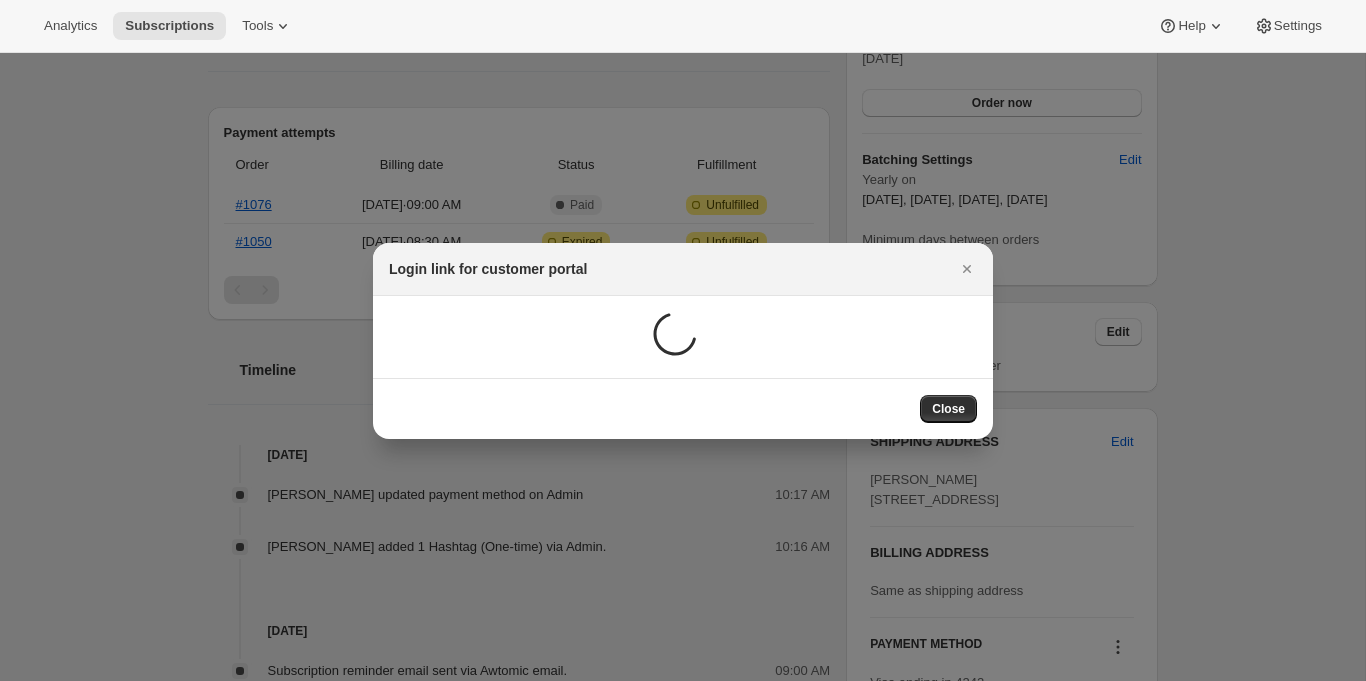 scroll, scrollTop: 0, scrollLeft: 0, axis: both 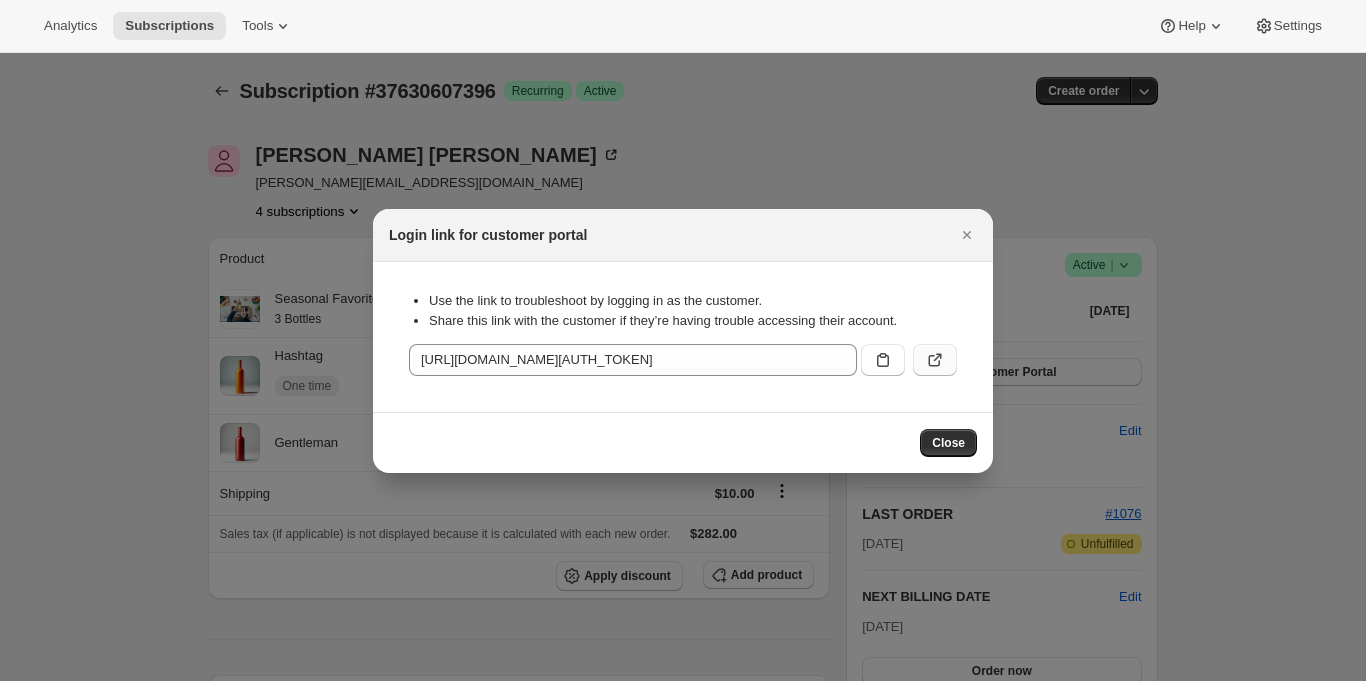 click 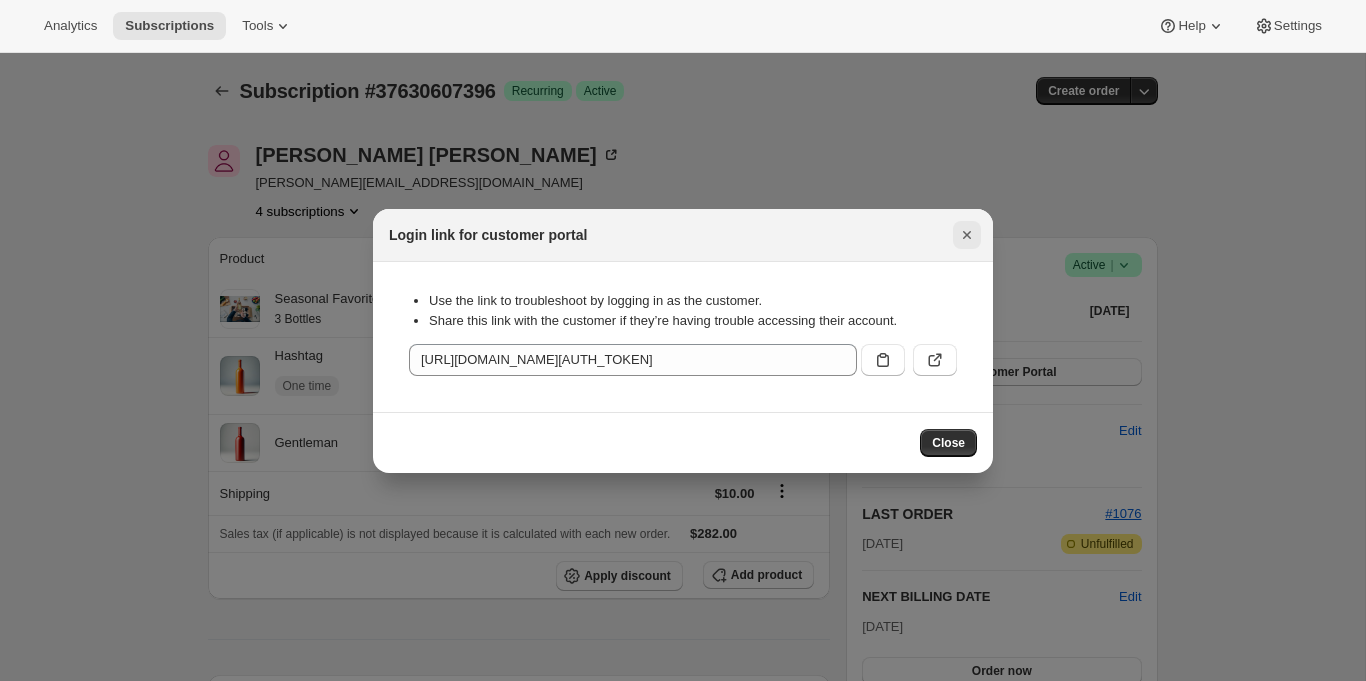 click 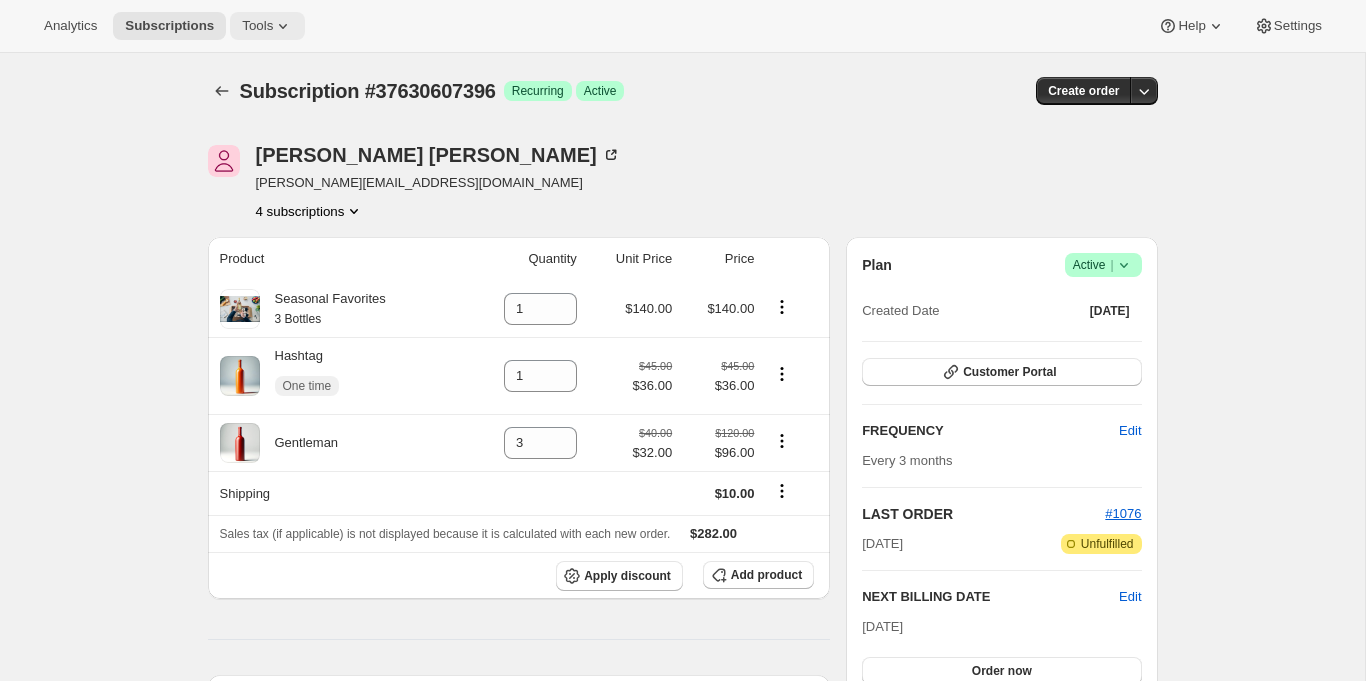 click on "Tools" at bounding box center [257, 26] 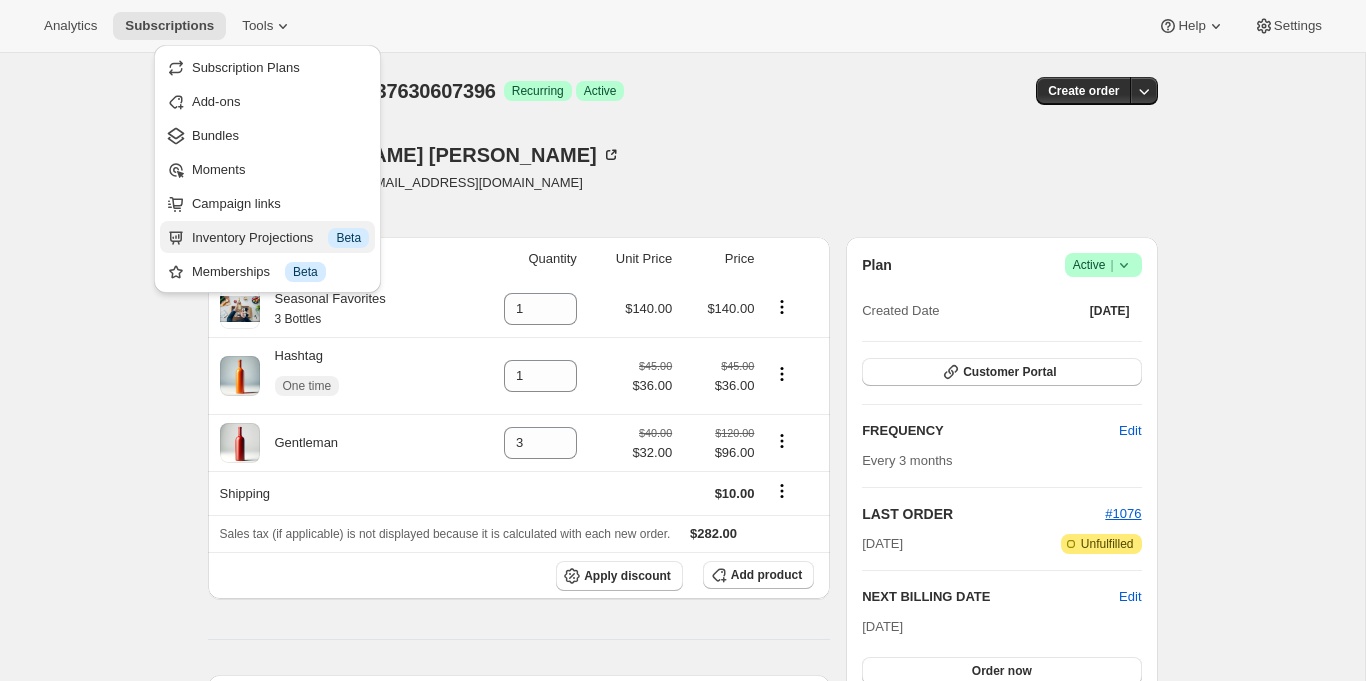 click on "Inventory Projections Info Beta" at bounding box center (280, 238) 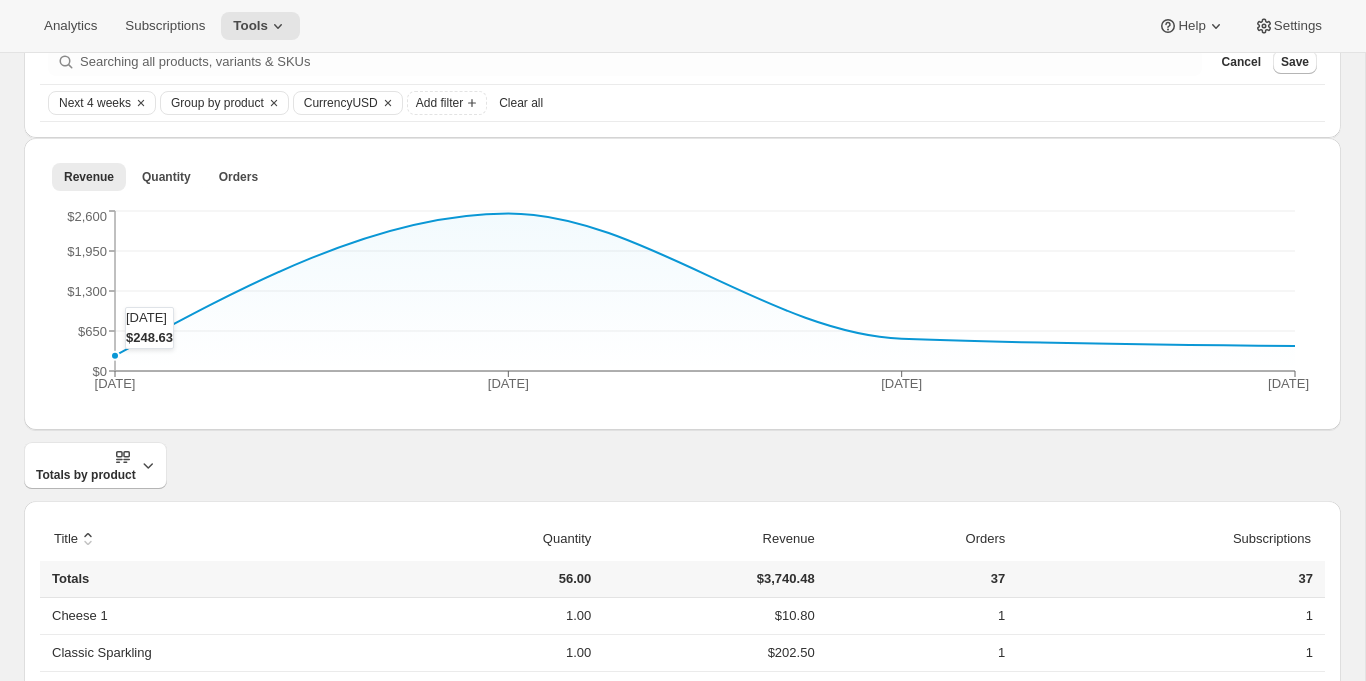 scroll, scrollTop: 273, scrollLeft: 0, axis: vertical 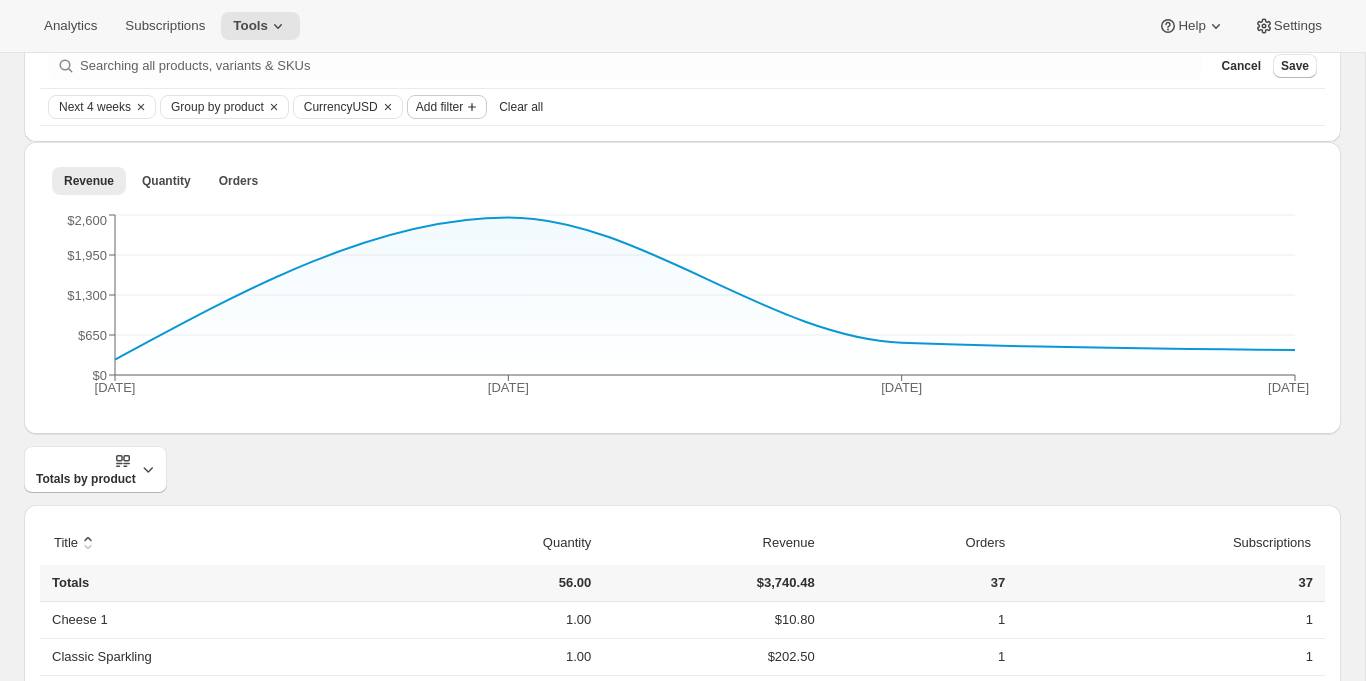 click on "Add filter" at bounding box center [439, 107] 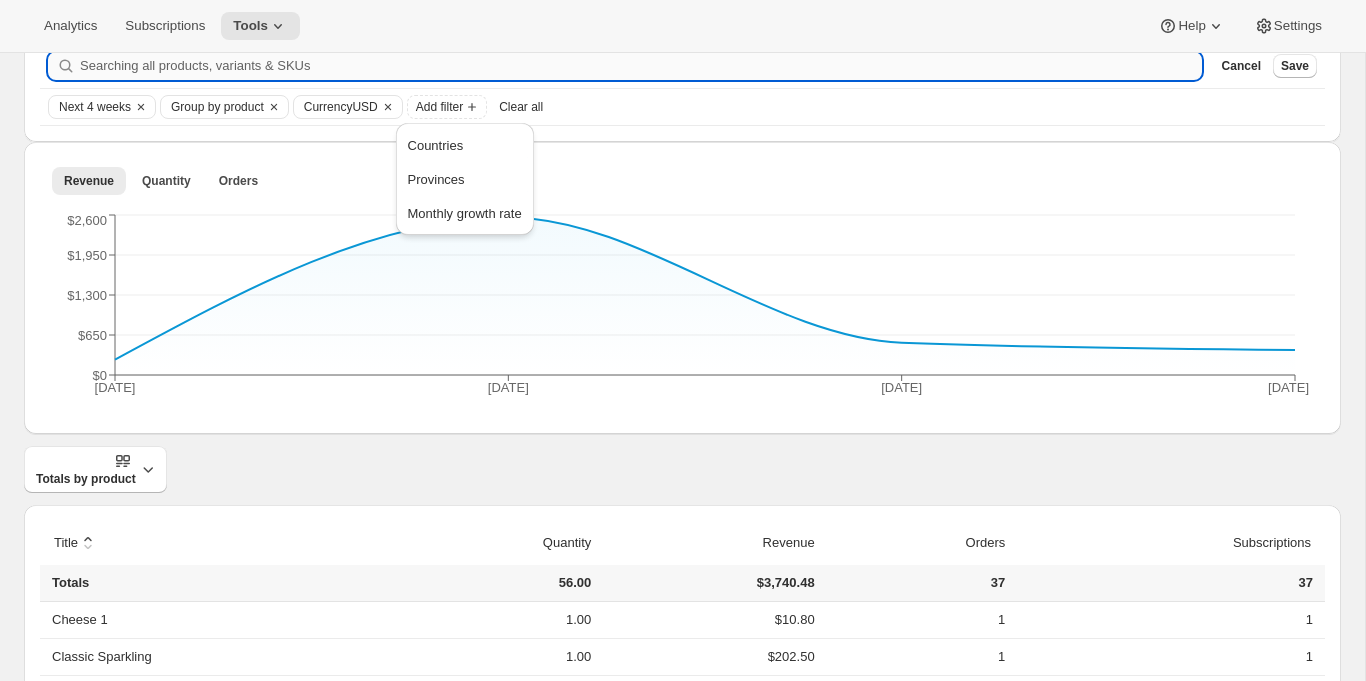 click on "Searching all products, variants & SKUs" at bounding box center (641, 66) 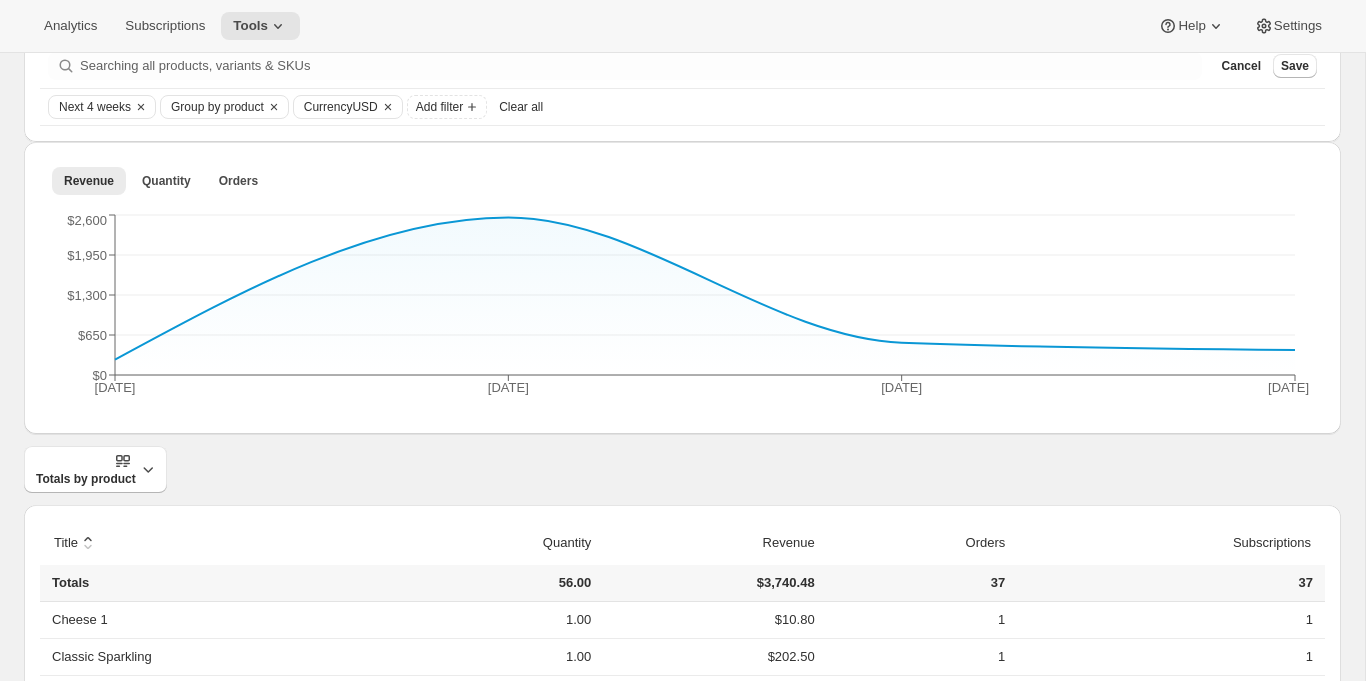 click on "Next 4 weeks Group by product Currency  USD Add filter   Clear all" at bounding box center [682, 107] 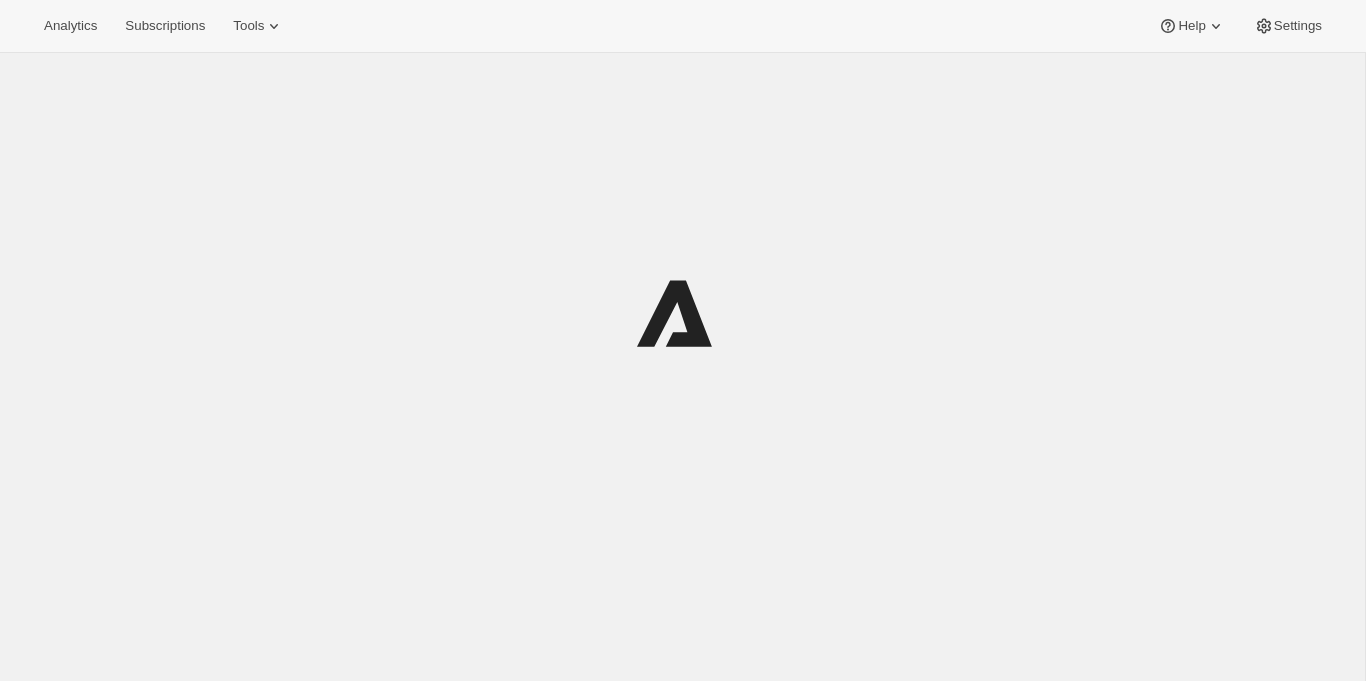 scroll, scrollTop: 0, scrollLeft: 0, axis: both 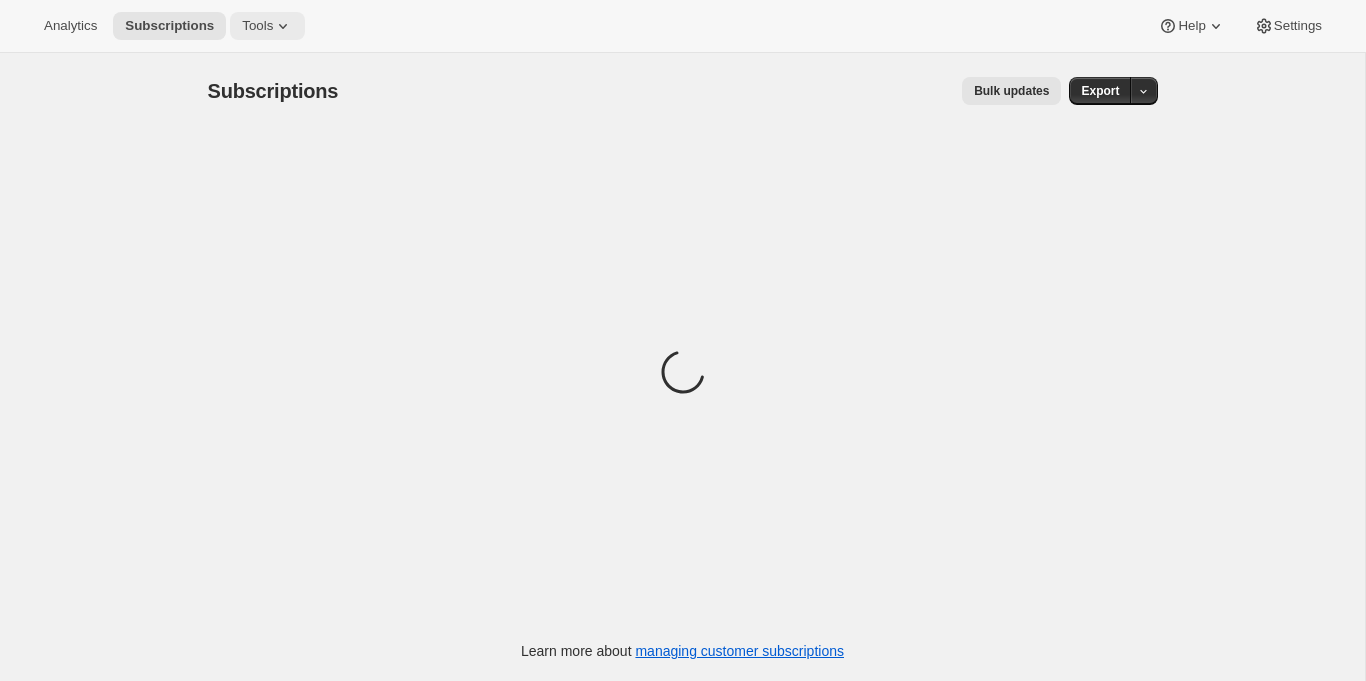 click 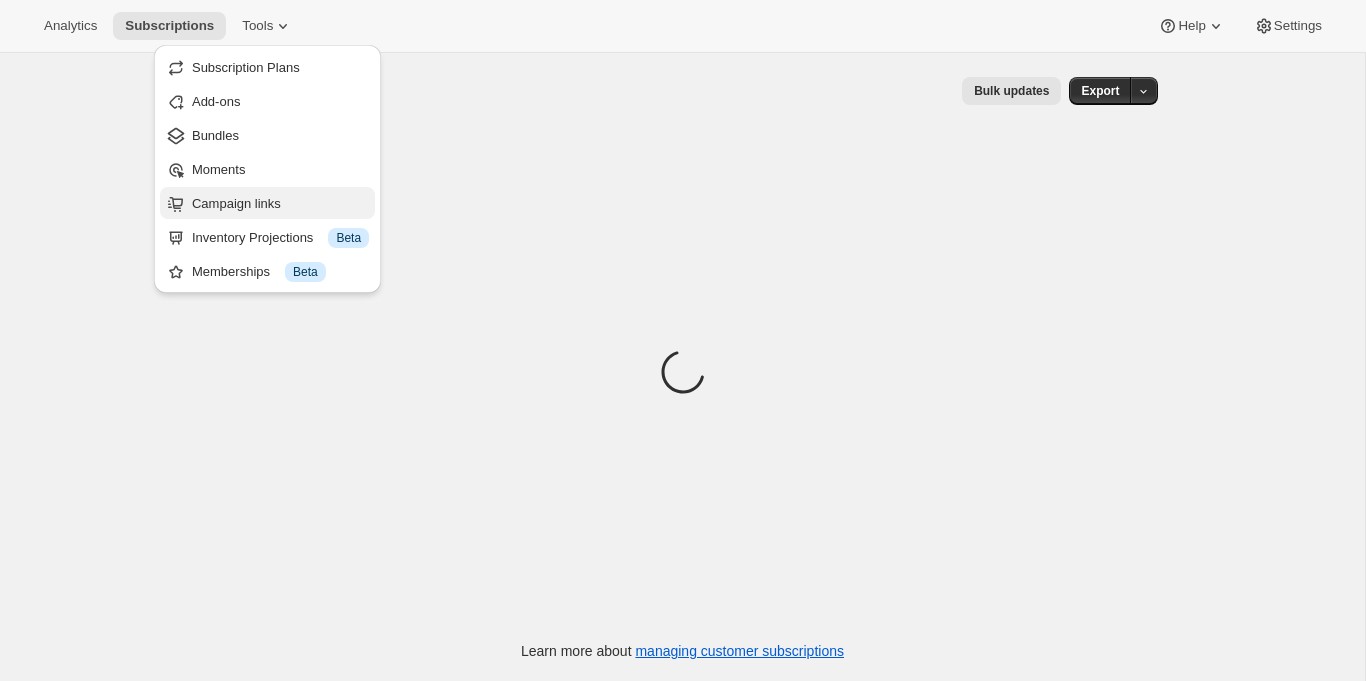 click on "Campaign links" at bounding box center [236, 203] 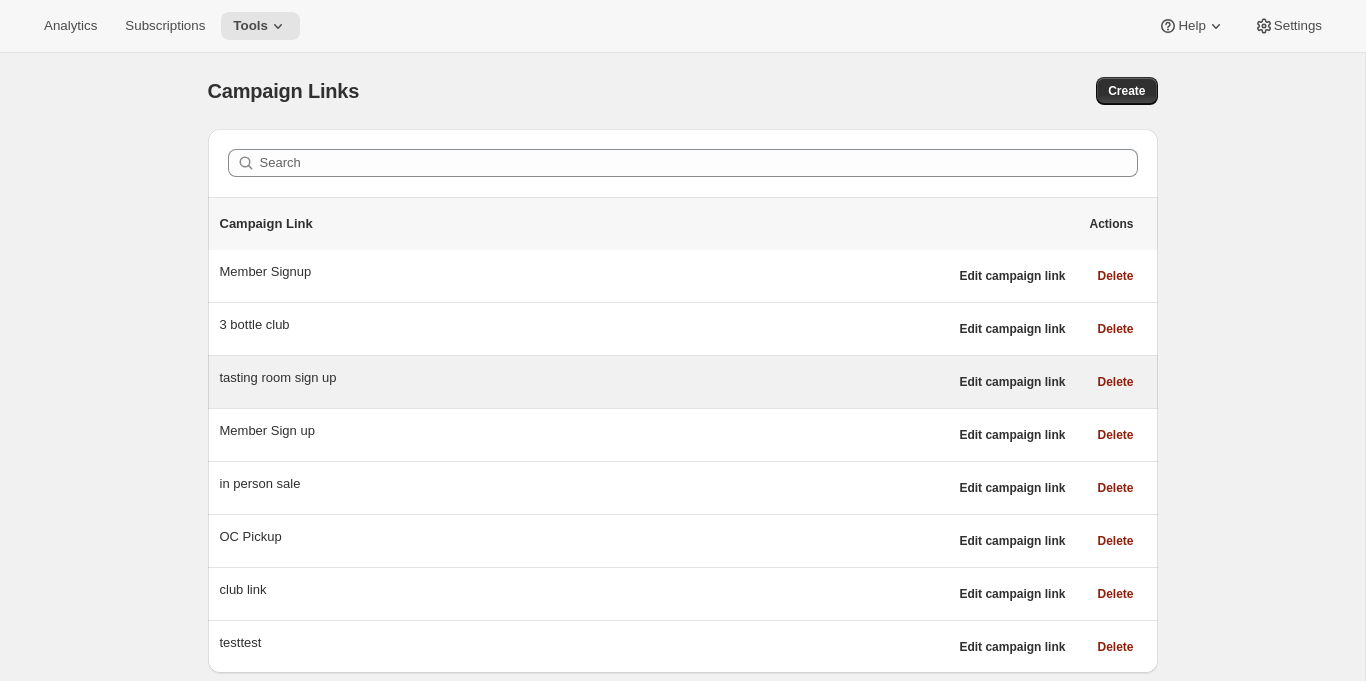 click on "tasting room sign up" at bounding box center (584, 378) 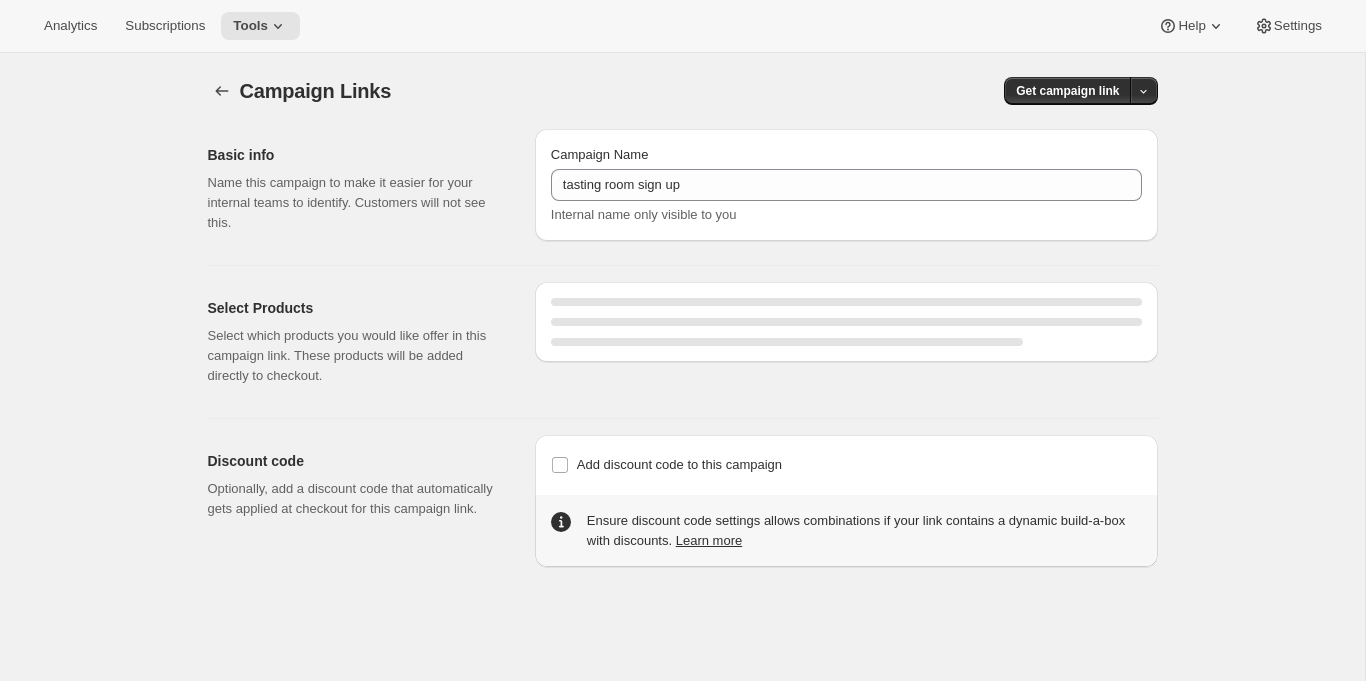 select on "gid://shopify/SellingPlan/7445479460" 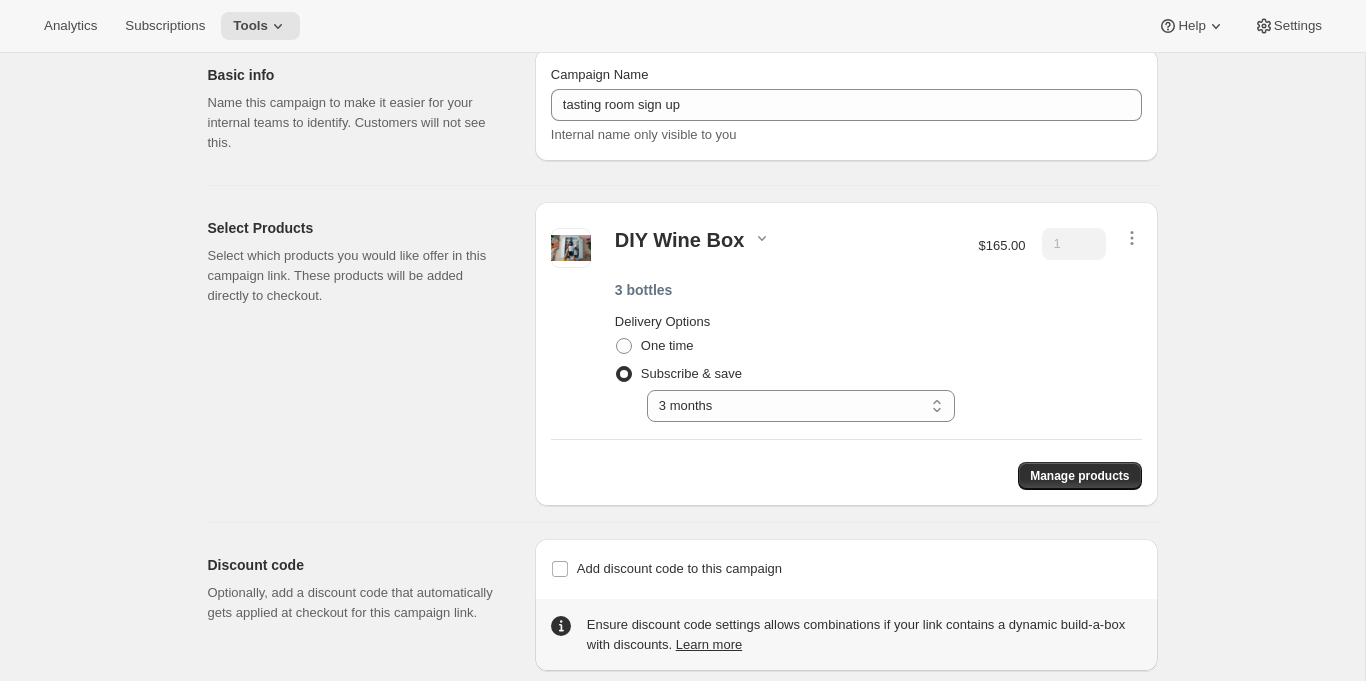 scroll, scrollTop: 100, scrollLeft: 0, axis: vertical 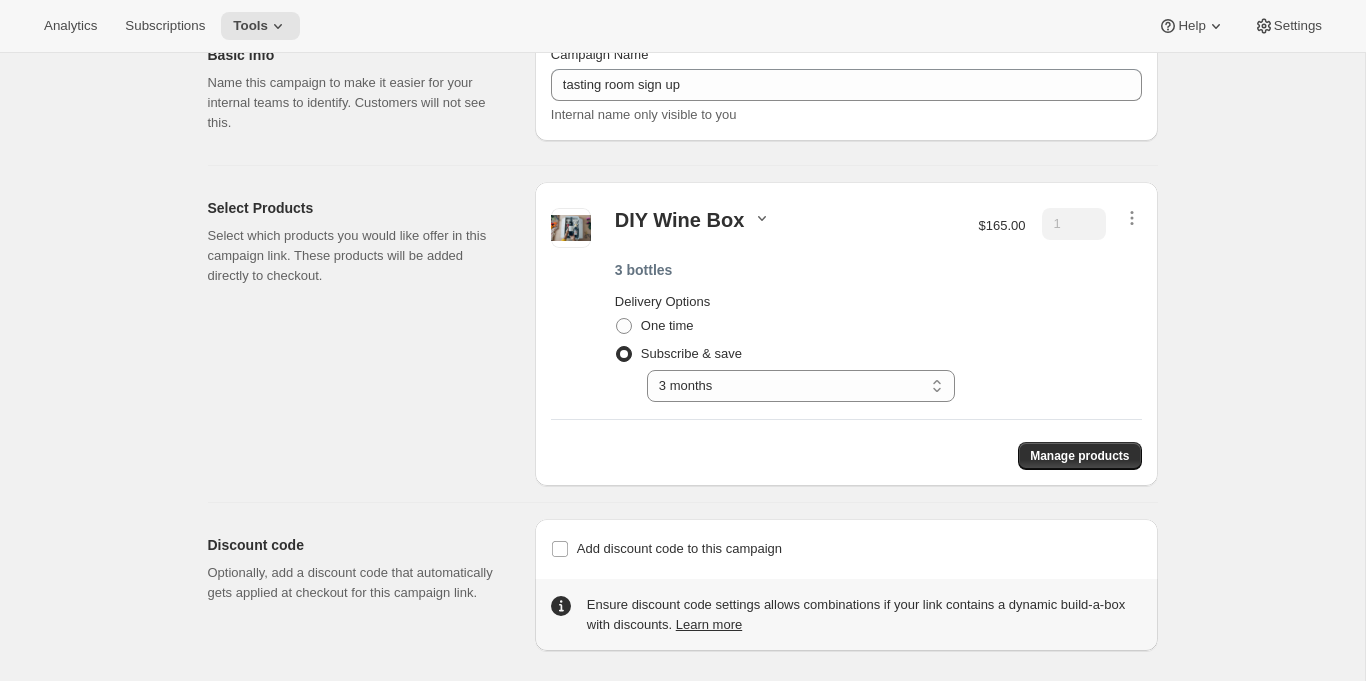 click 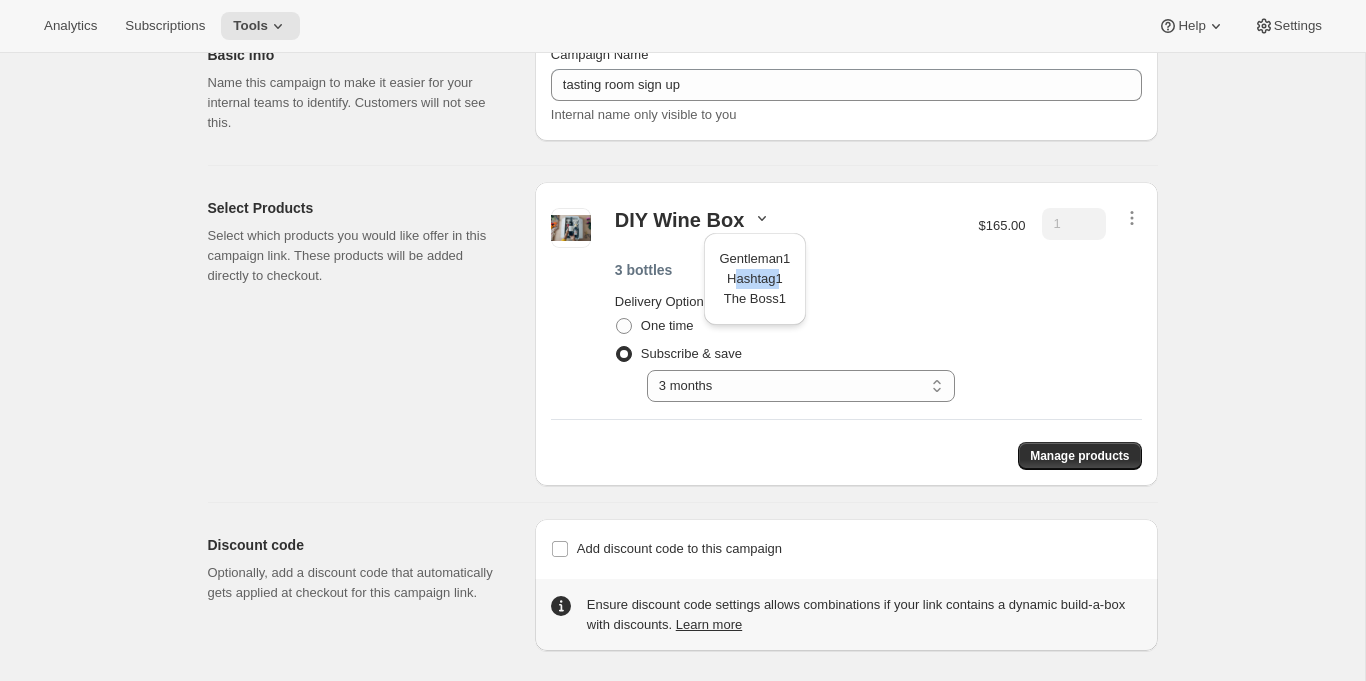 drag, startPoint x: 780, startPoint y: 287, endPoint x: 731, endPoint y: 269, distance: 52.201534 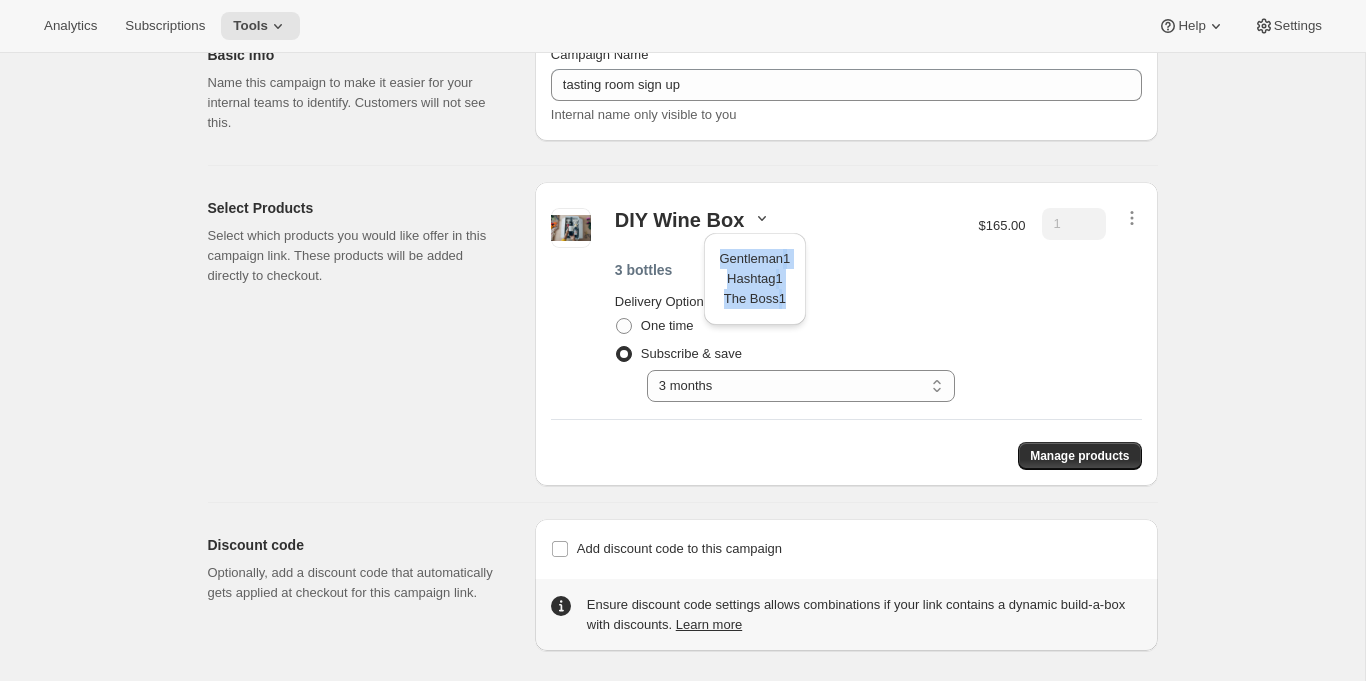 drag, startPoint x: 718, startPoint y: 261, endPoint x: 804, endPoint y: 315, distance: 101.54802 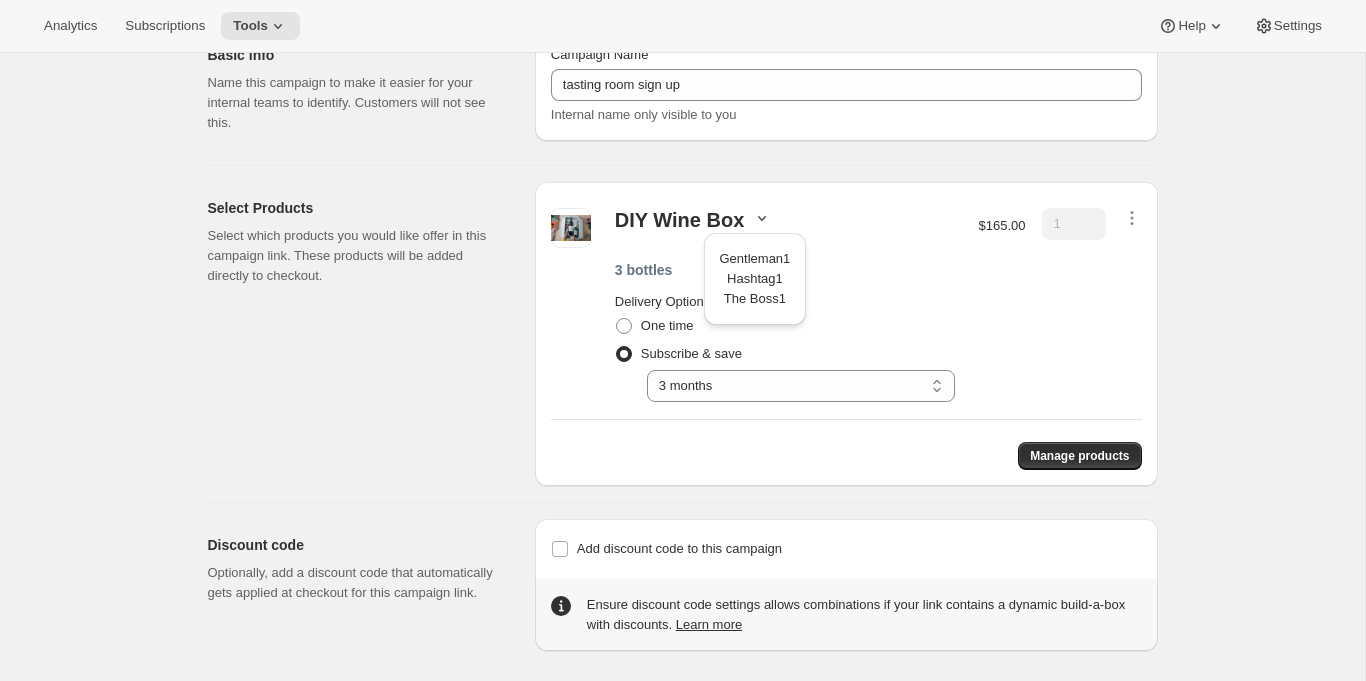 click on "Delivery Options One time Subscribe & save Select  12 months  6 months  4 months  3 months  3 months" at bounding box center [785, 343] 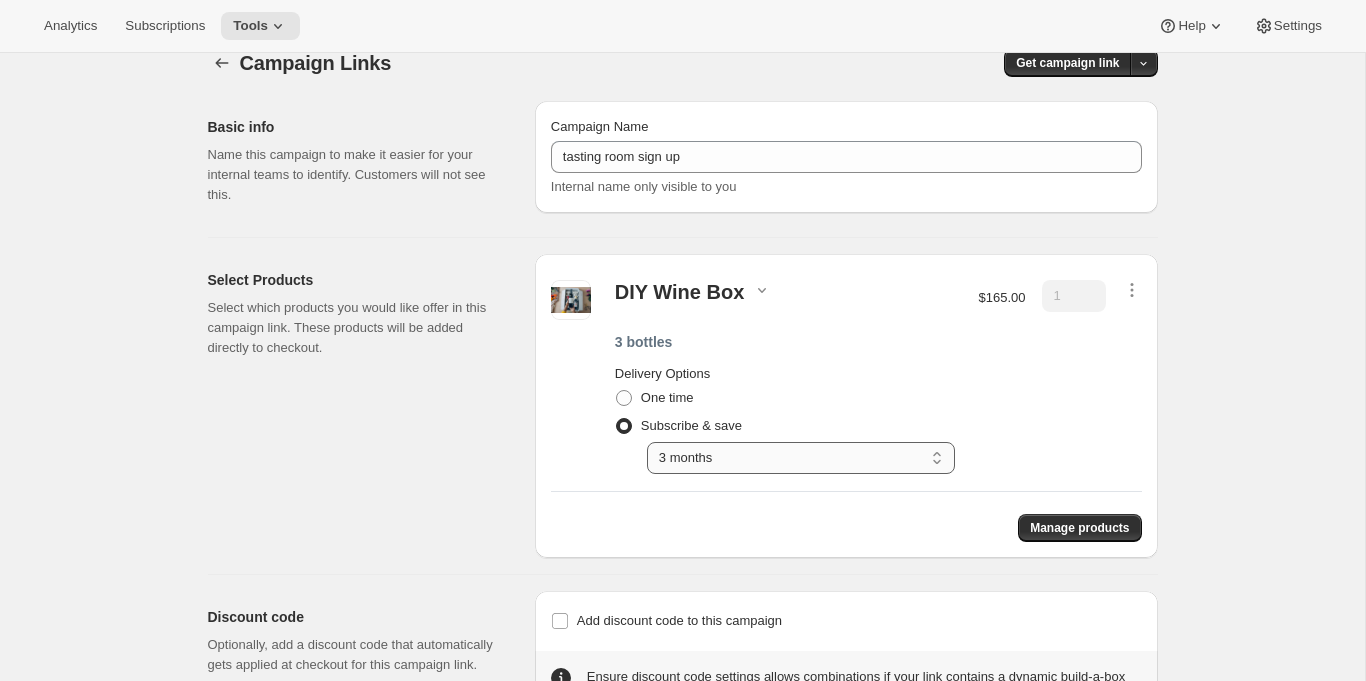 scroll, scrollTop: 0, scrollLeft: 0, axis: both 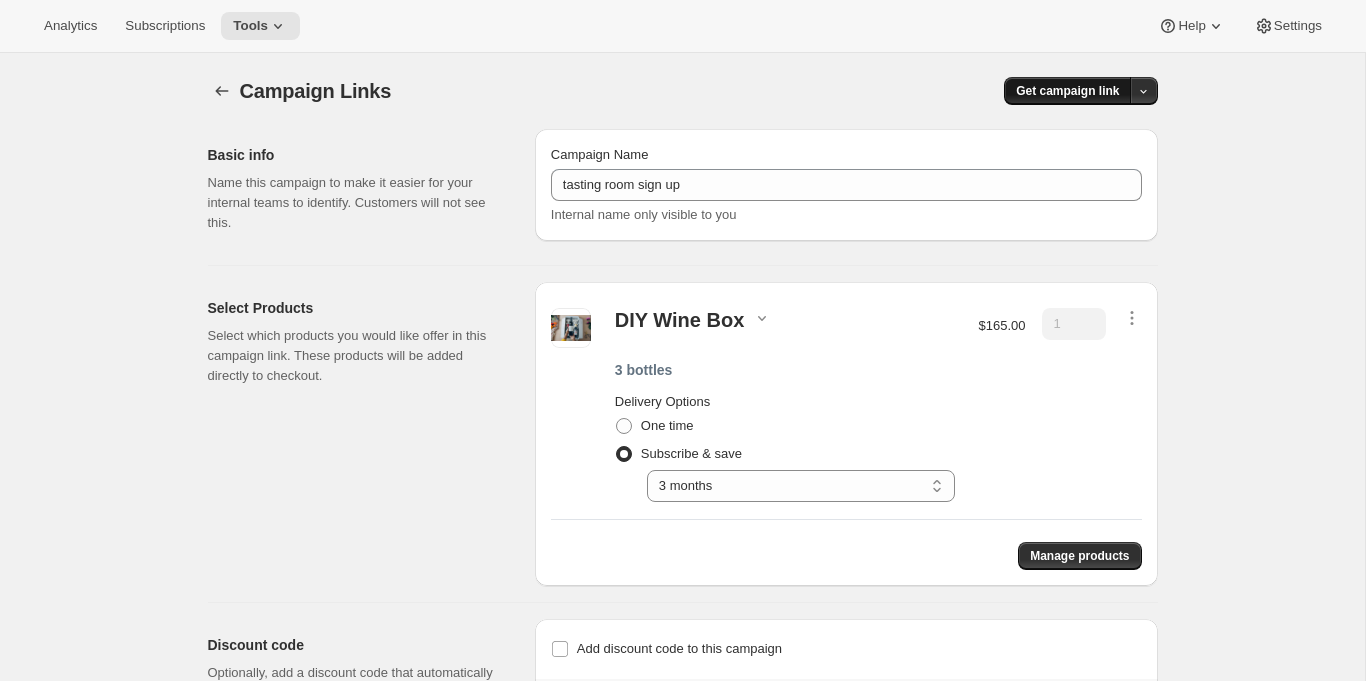 click on "Get campaign link" at bounding box center [1067, 91] 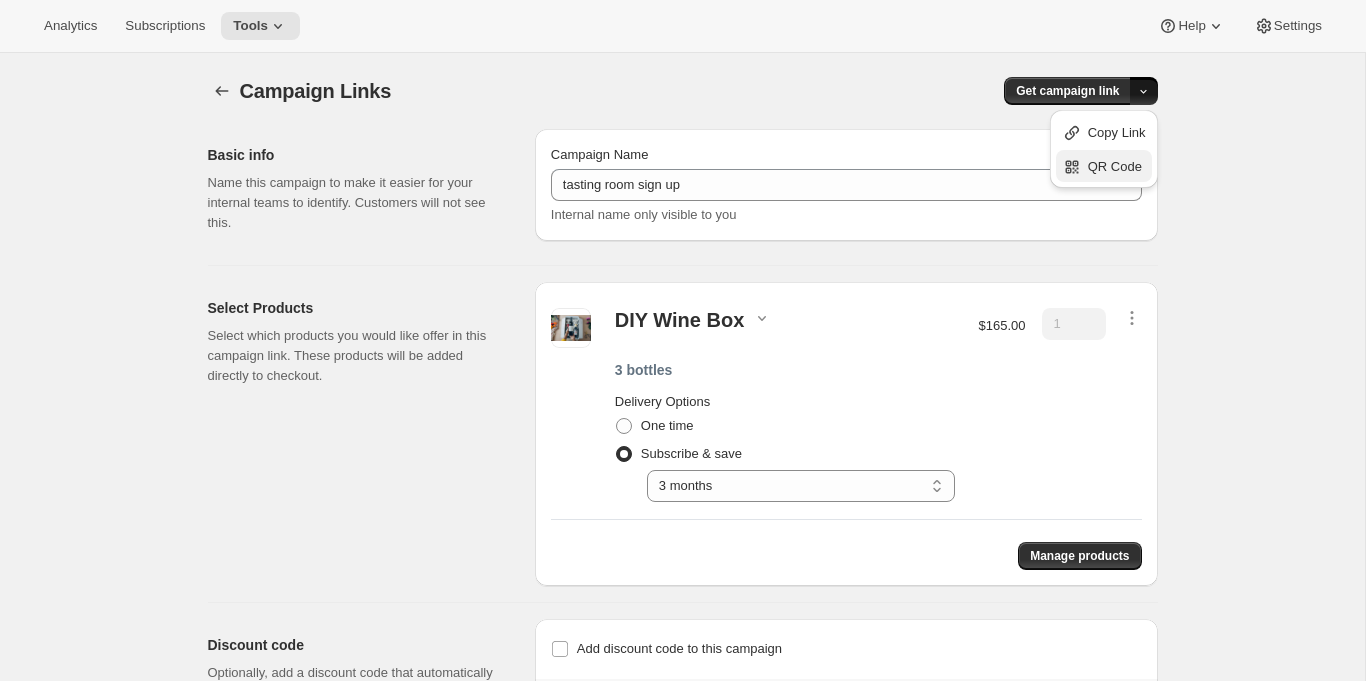 click on "QR Code" at bounding box center (1115, 166) 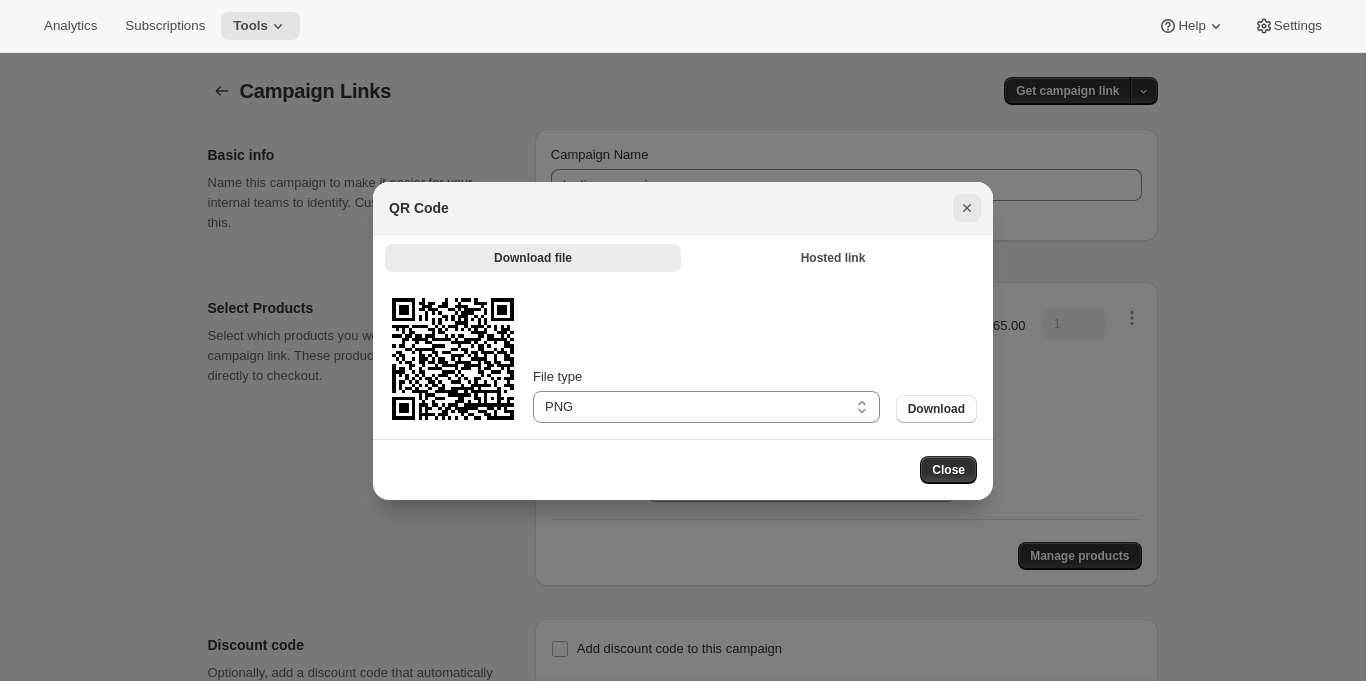 click at bounding box center (967, 208) 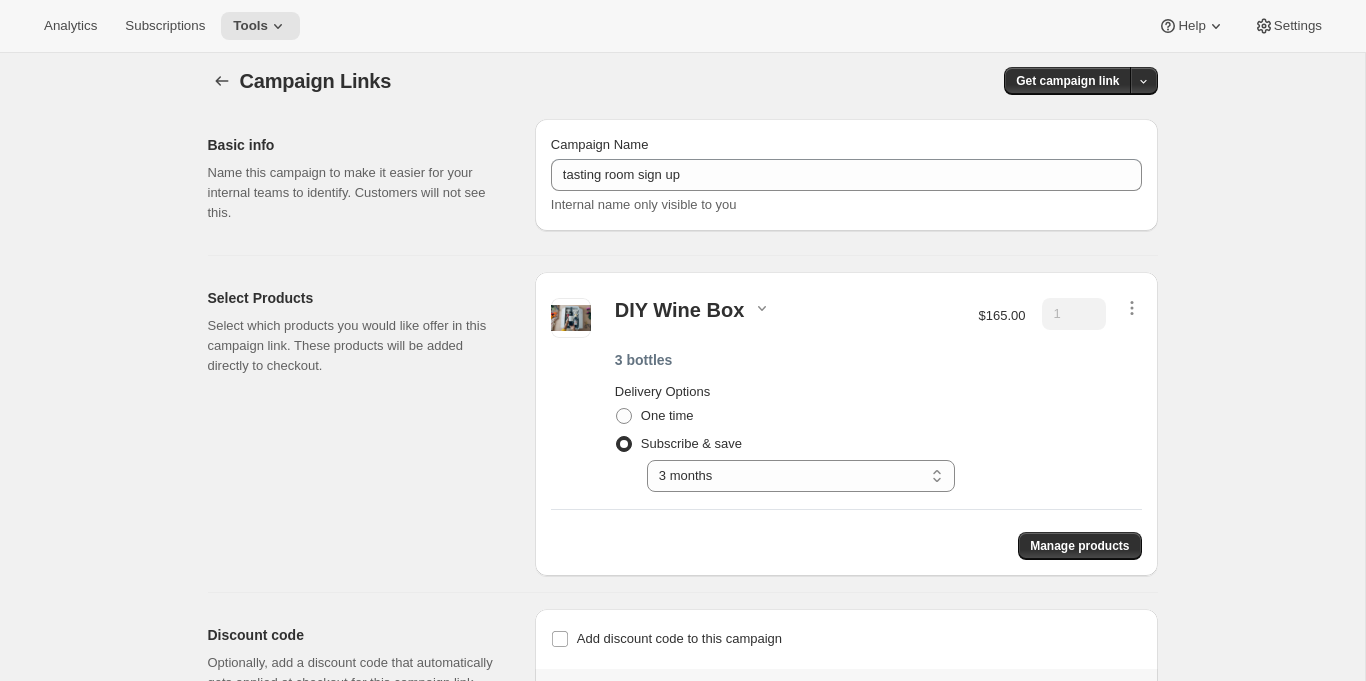 scroll, scrollTop: 12, scrollLeft: 0, axis: vertical 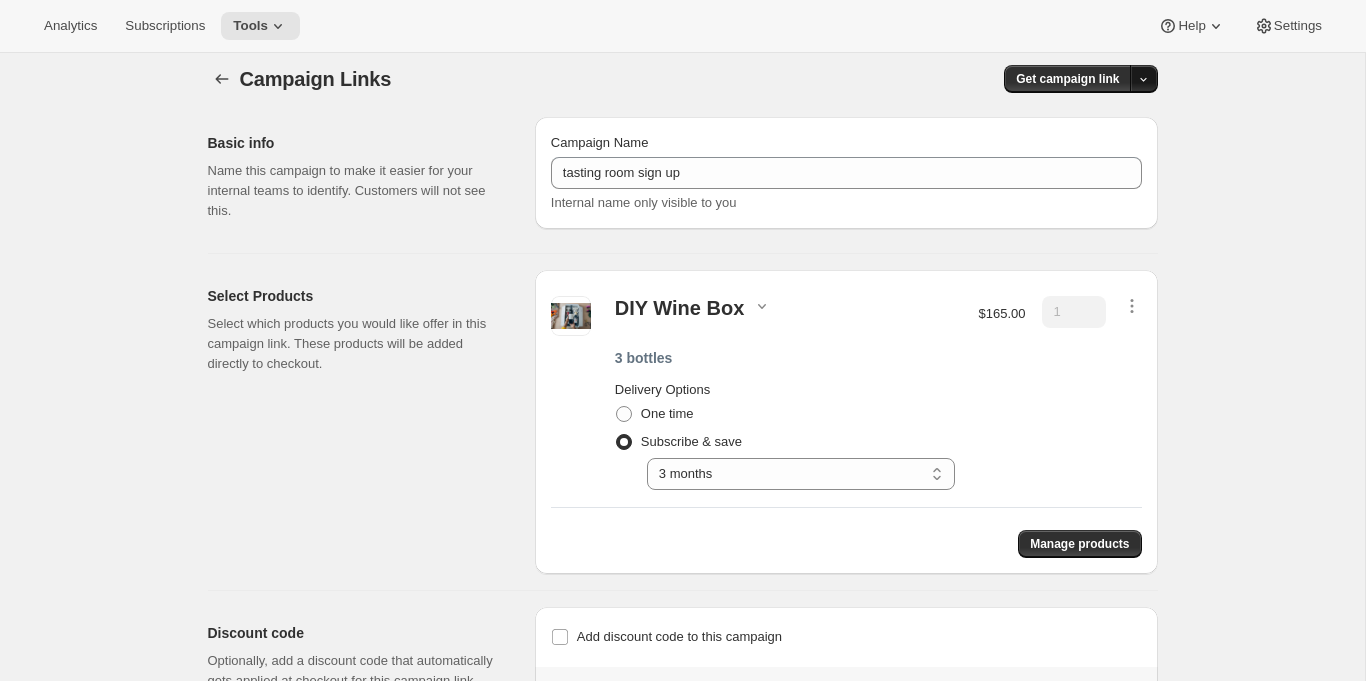 click 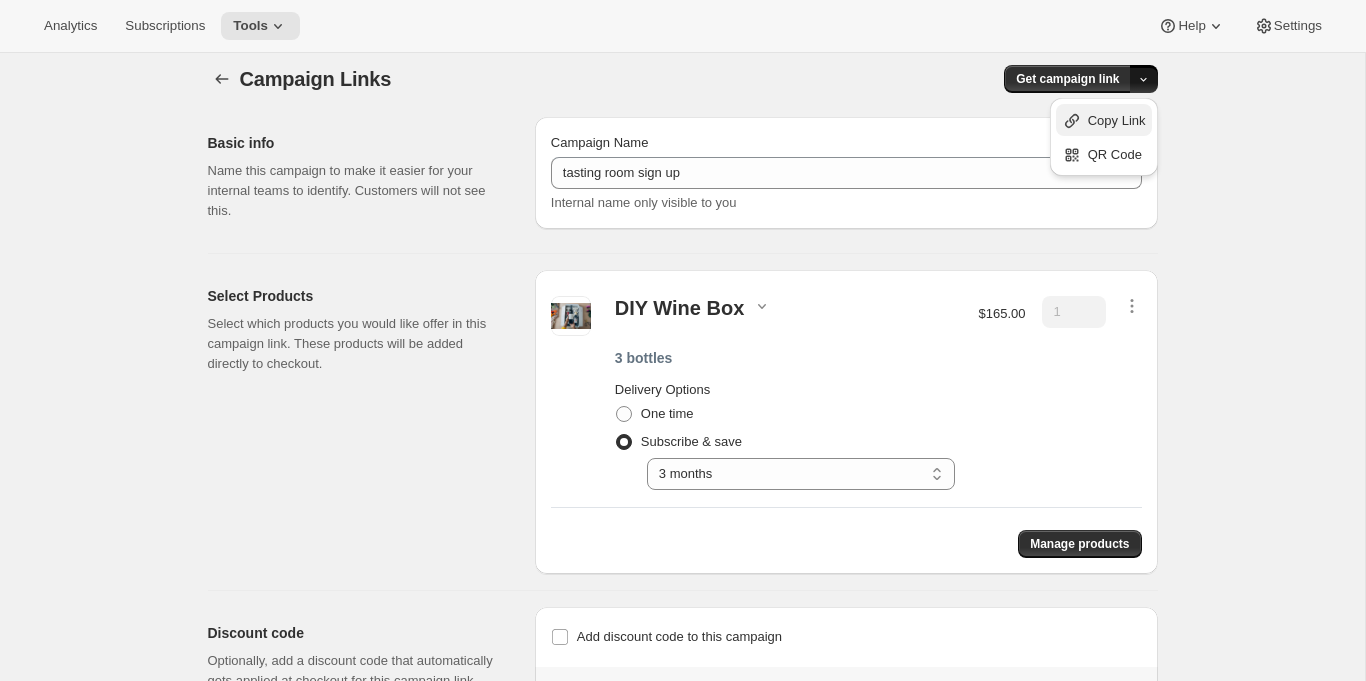 click on "Copy Link" at bounding box center (1117, 120) 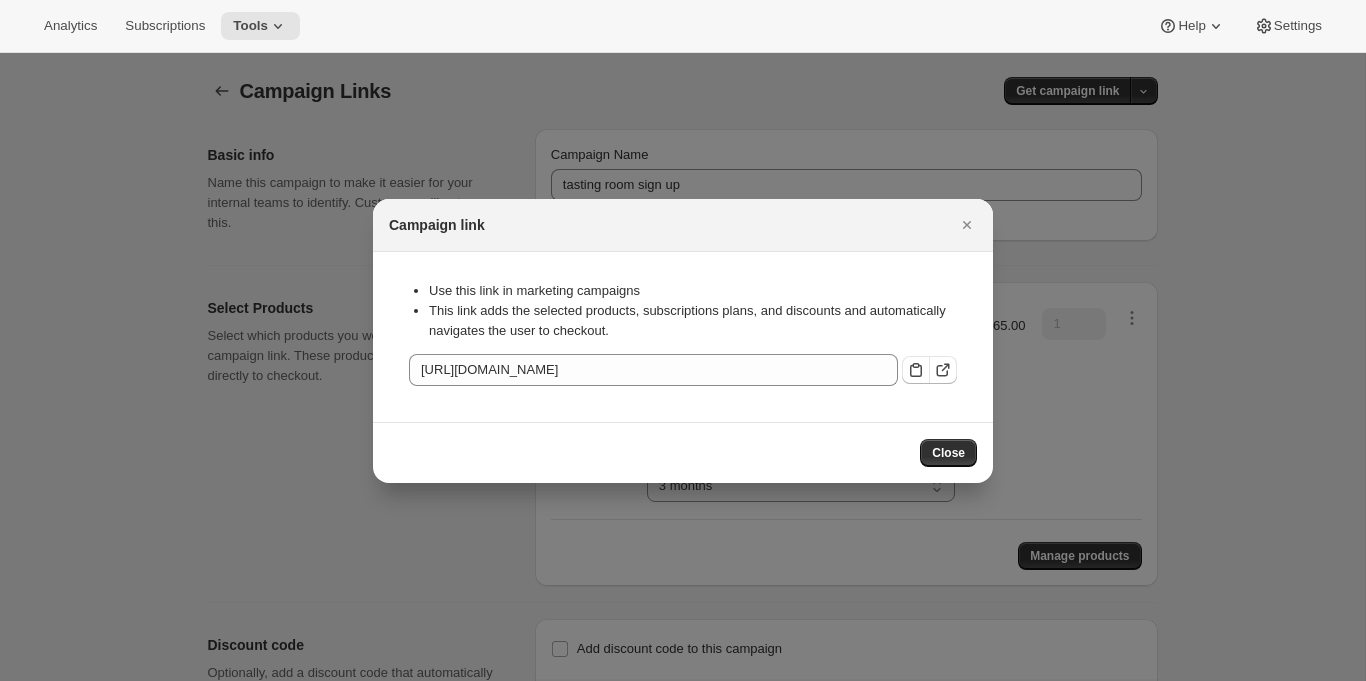 scroll, scrollTop: 0, scrollLeft: 0, axis: both 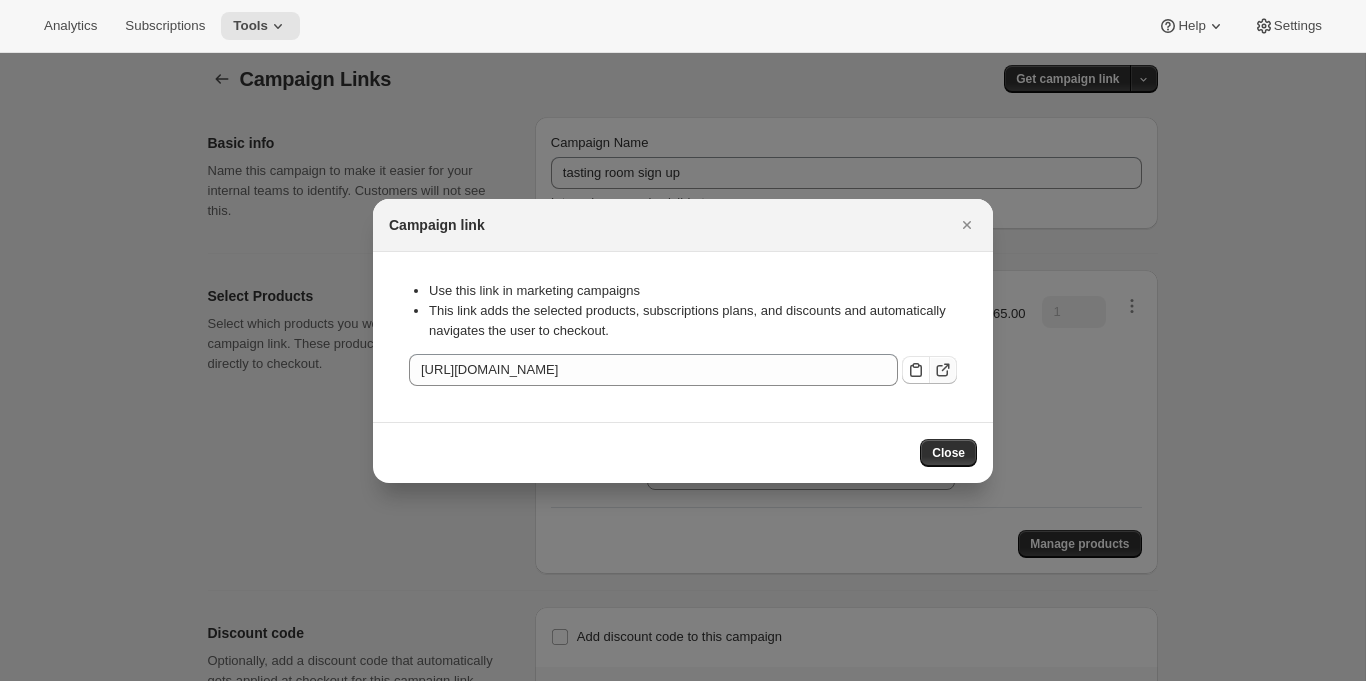 click 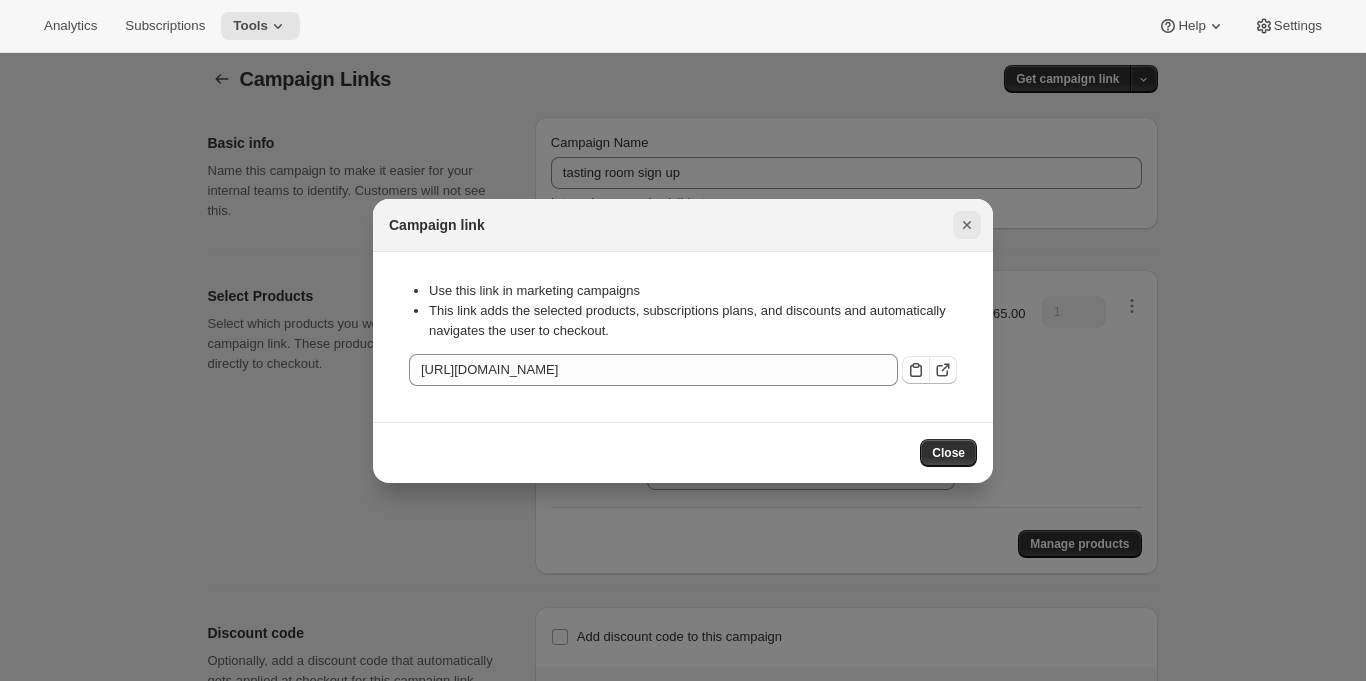 click 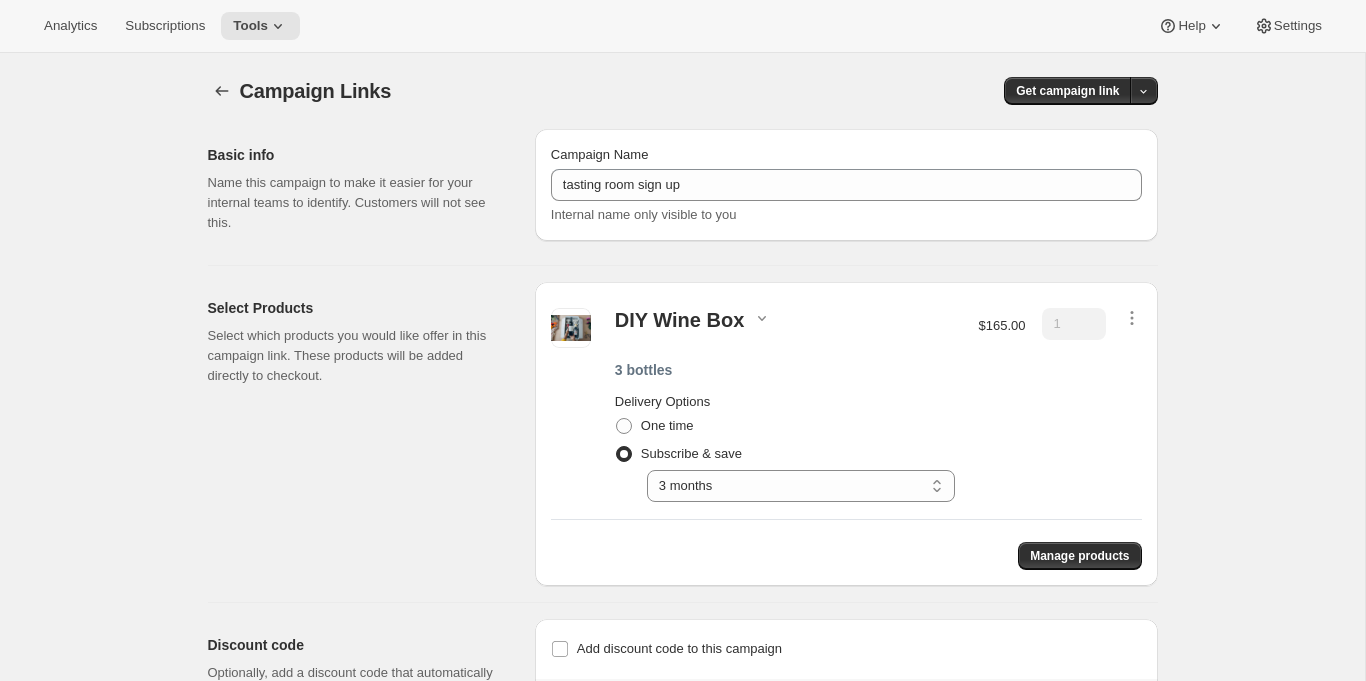 scroll, scrollTop: 12, scrollLeft: 0, axis: vertical 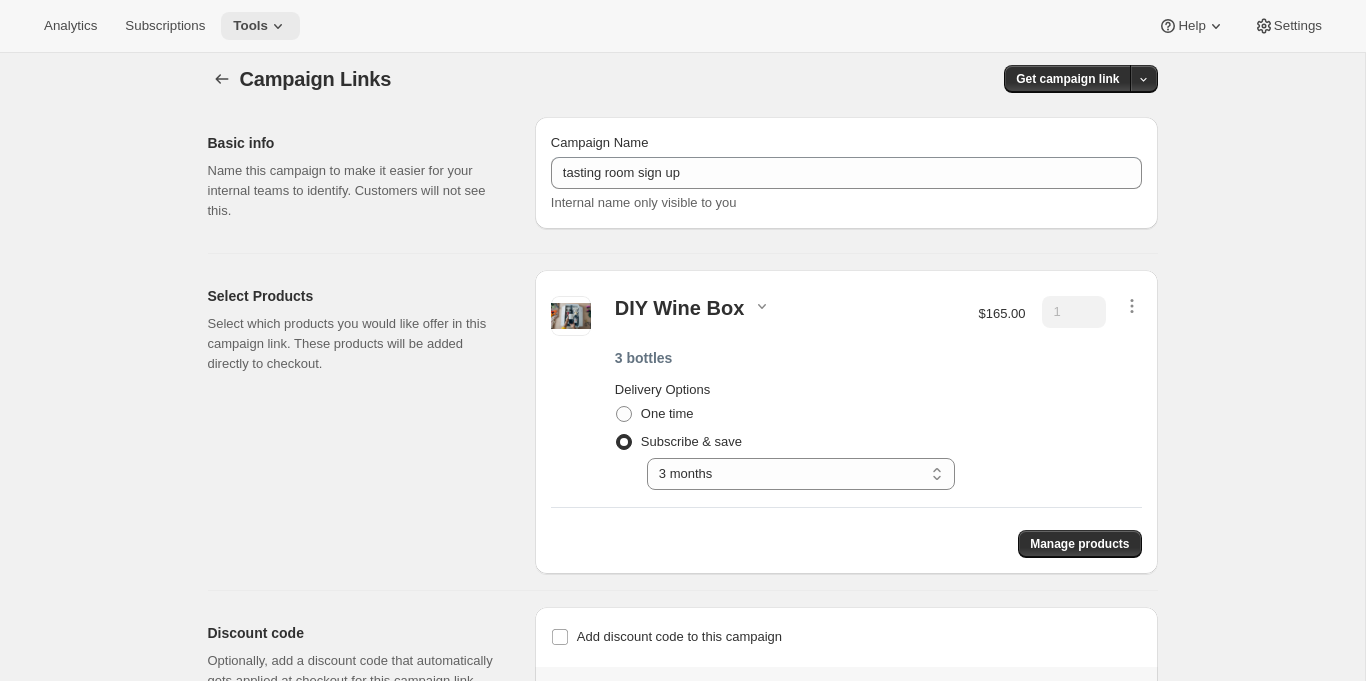 click 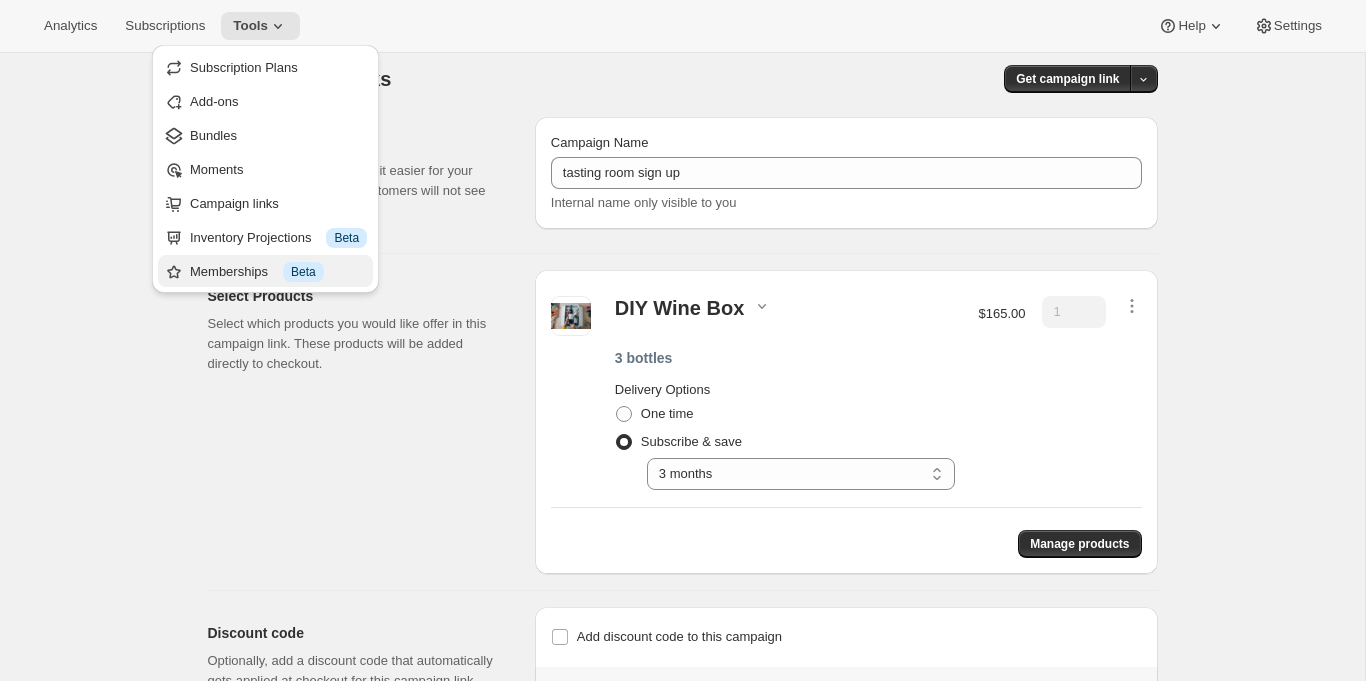click on "Memberships Info Beta" at bounding box center [278, 272] 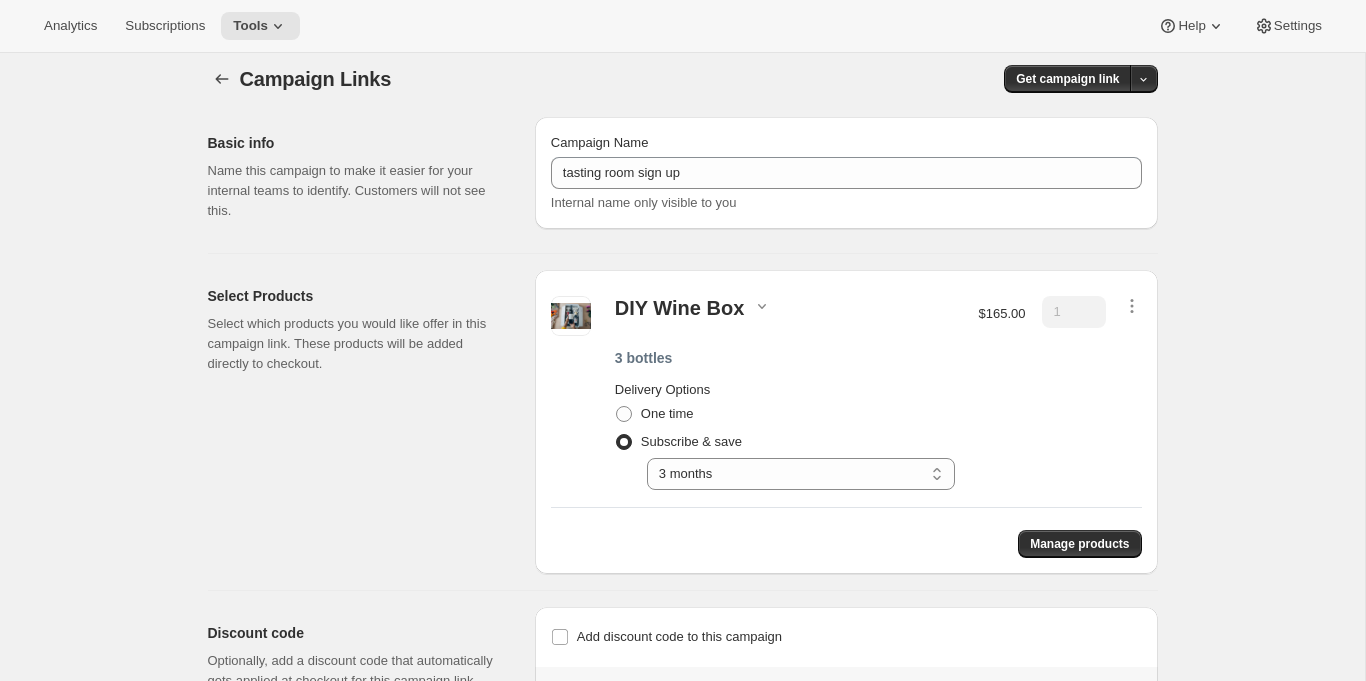 scroll, scrollTop: 0, scrollLeft: 0, axis: both 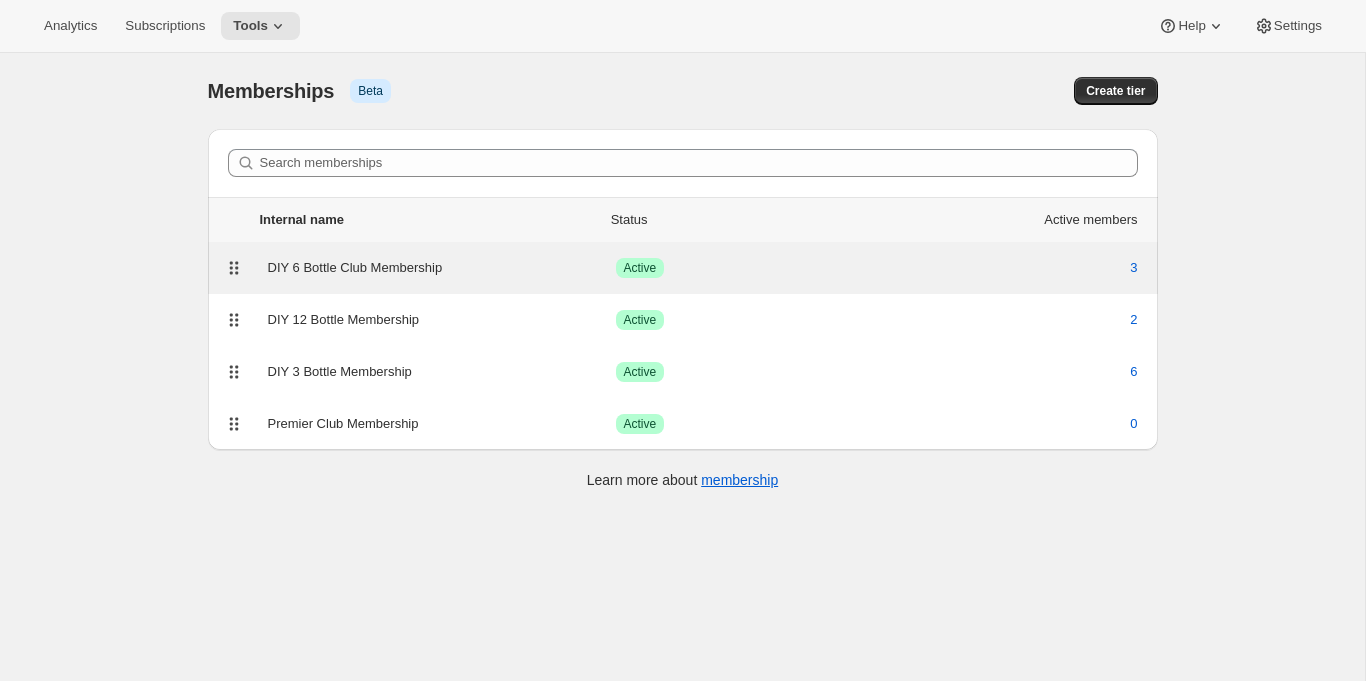 click on "DIY 6 Bottle Club Membership" at bounding box center (442, 268) 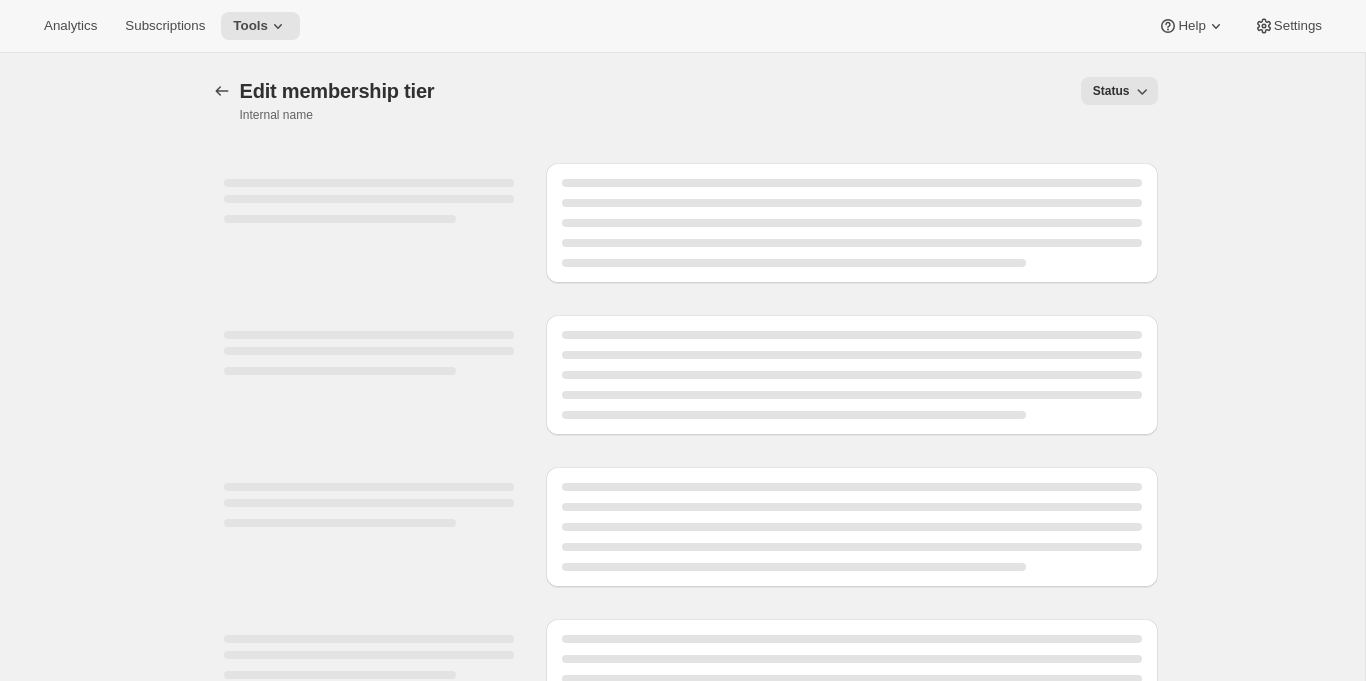 select on "variants" 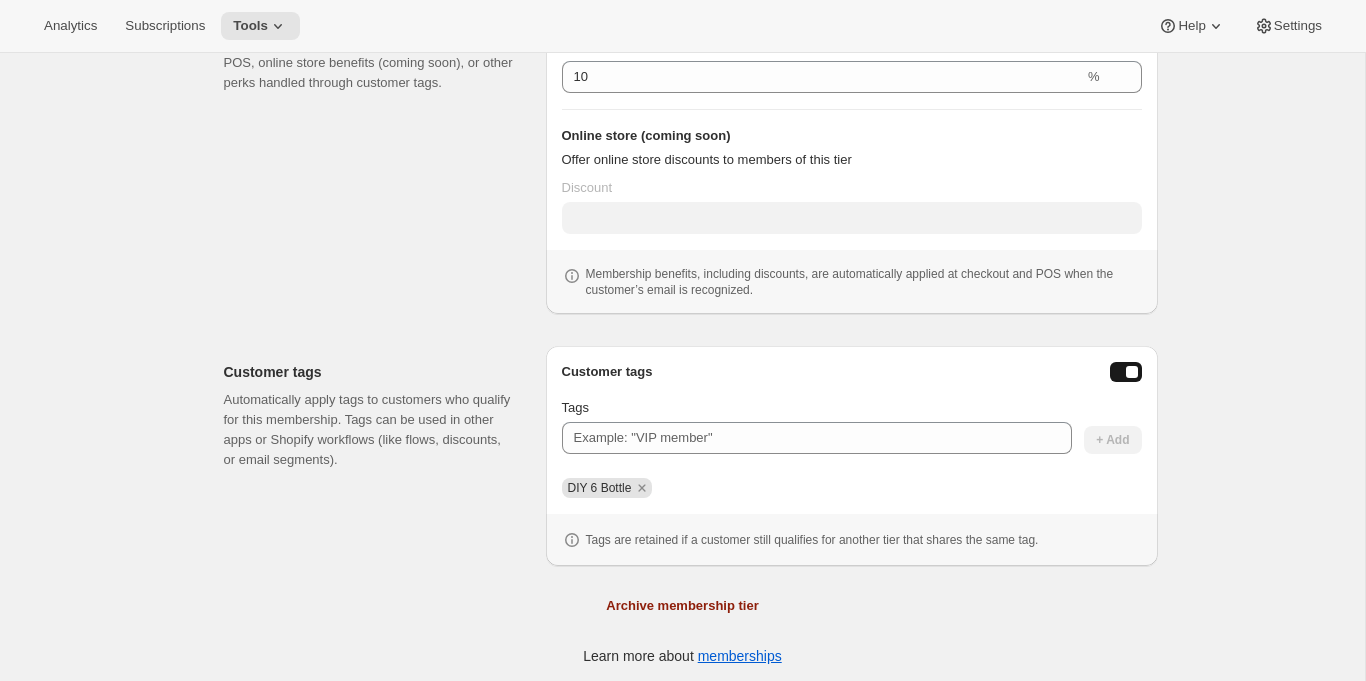 scroll, scrollTop: 707, scrollLeft: 0, axis: vertical 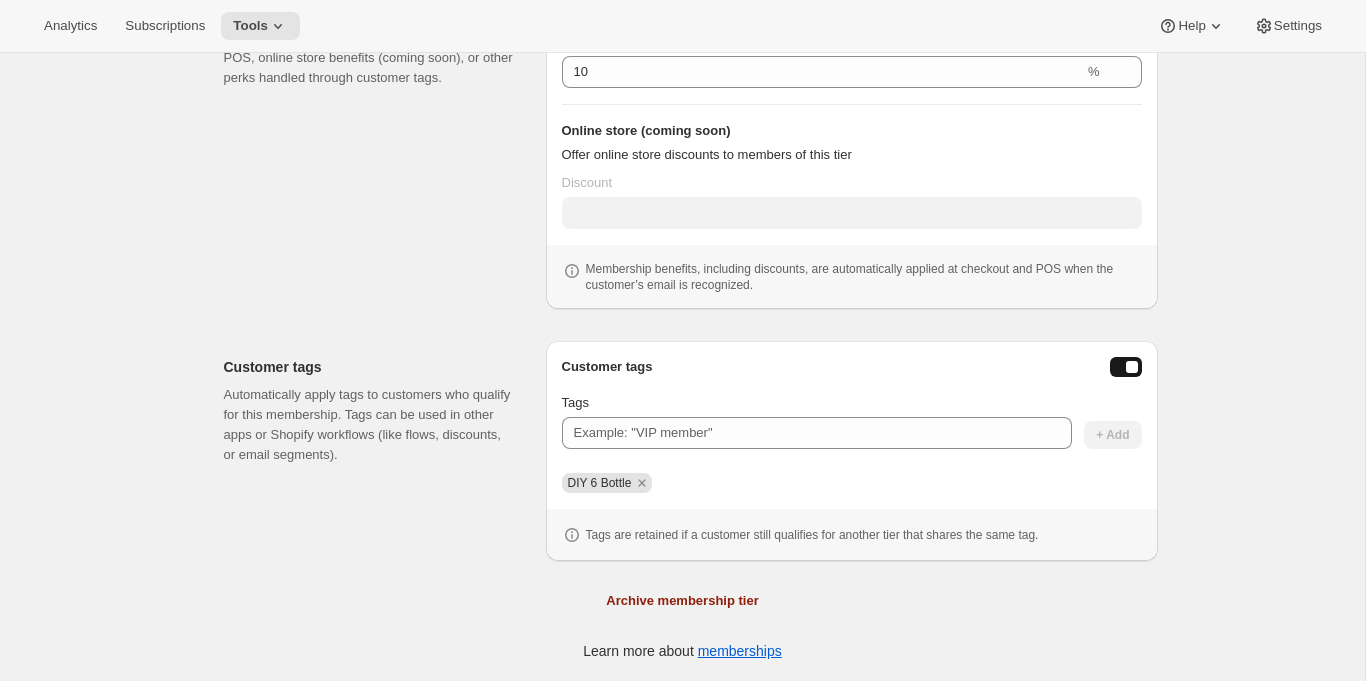 type 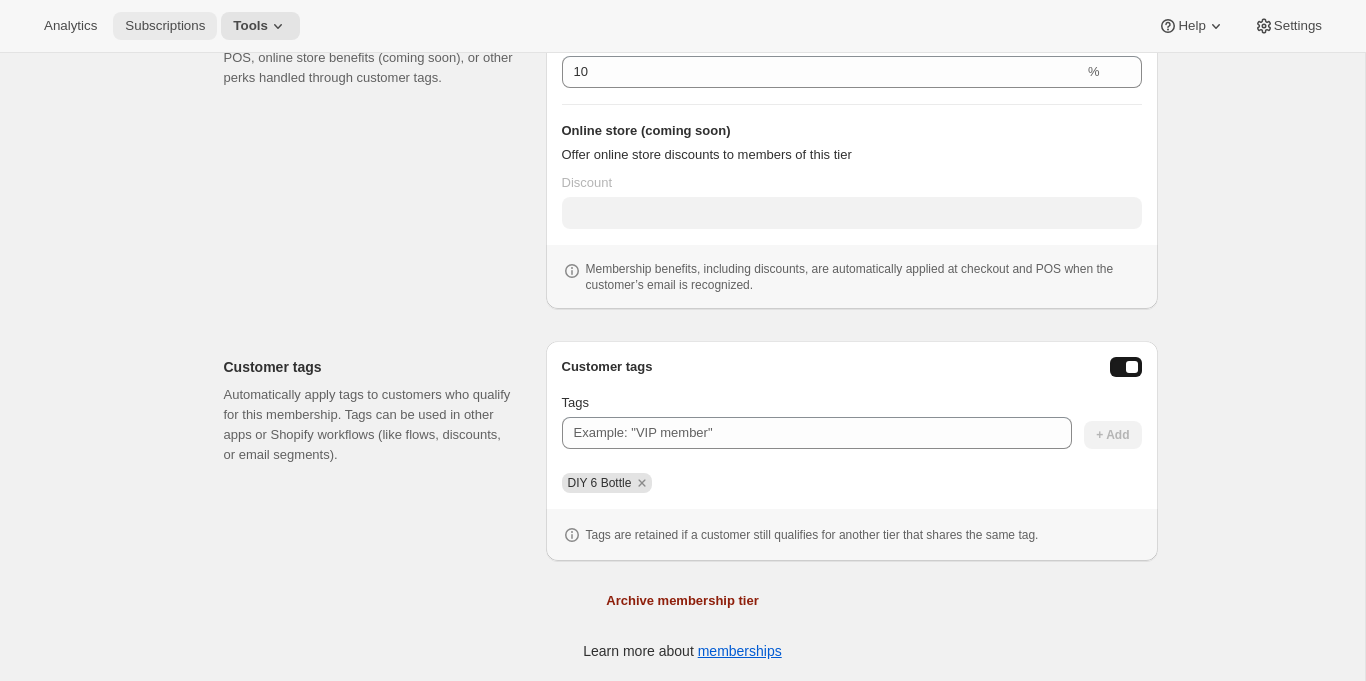 click on "Subscriptions" at bounding box center (165, 26) 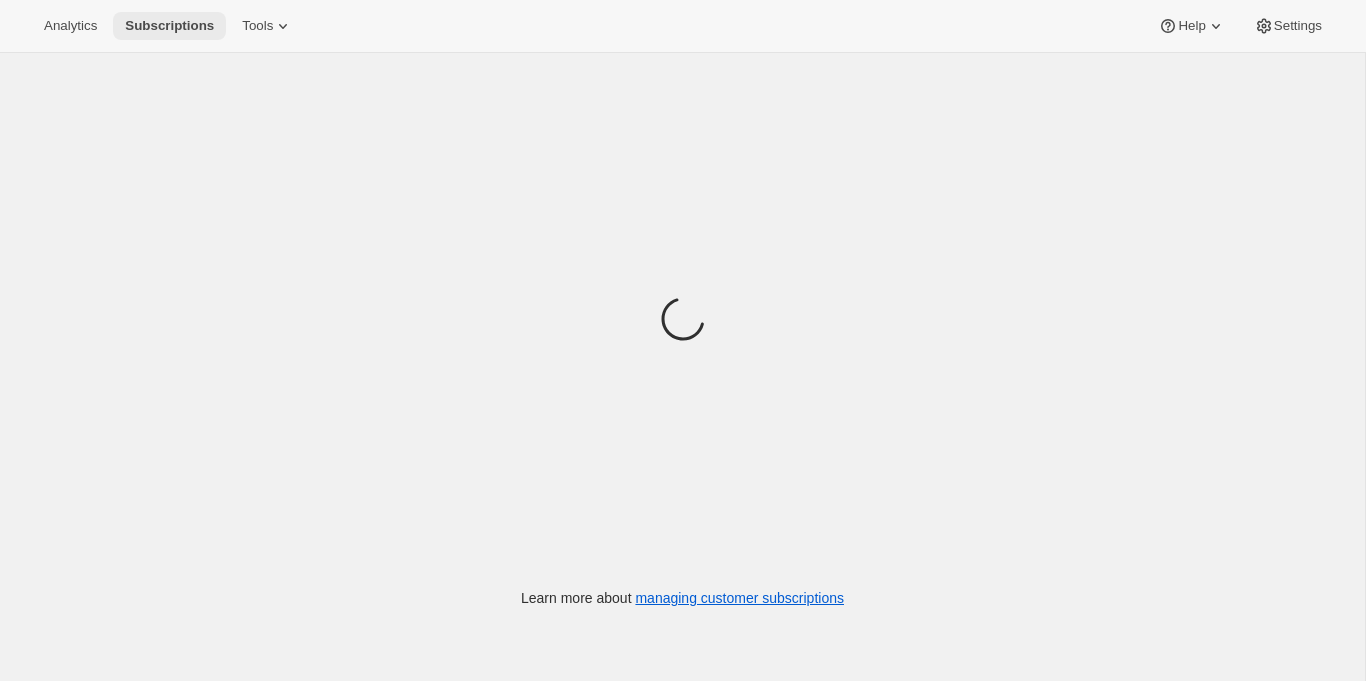 scroll, scrollTop: 0, scrollLeft: 0, axis: both 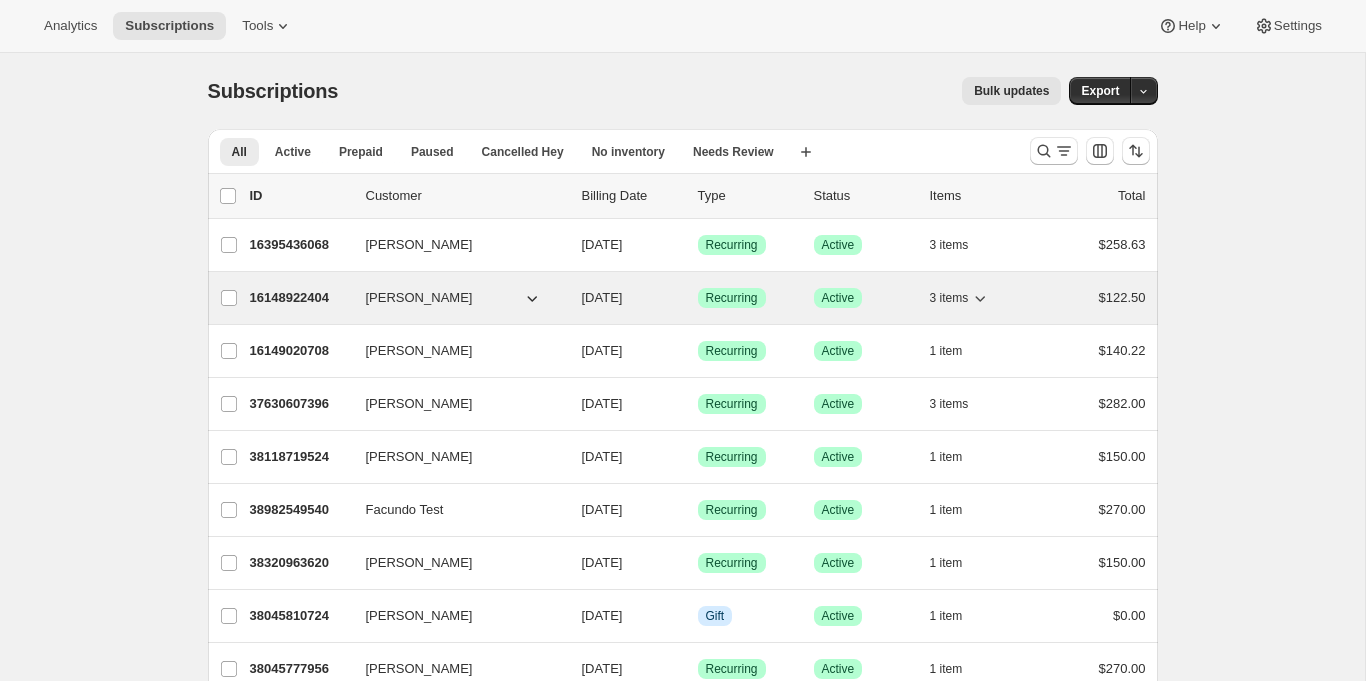 click on "16148922404 Brian Singer 07/21/2025 Success Recurring Success Active 3   items $122.50" at bounding box center (698, 298) 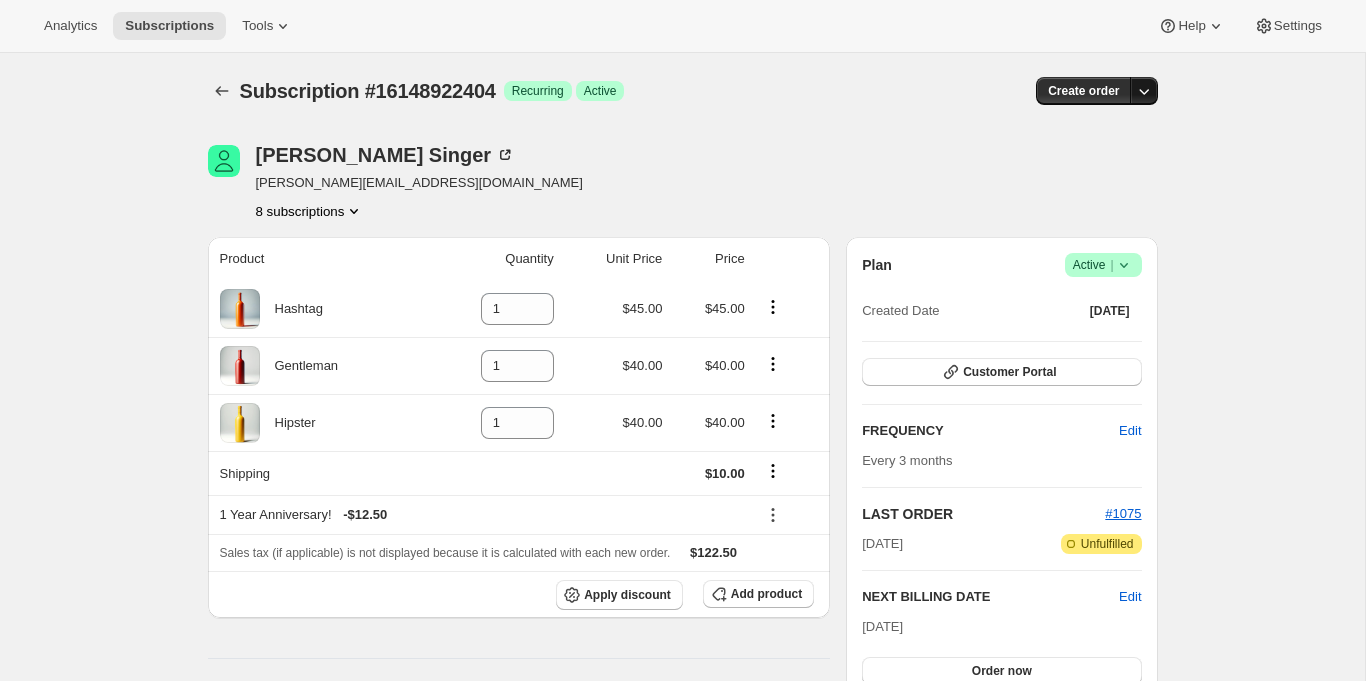 click 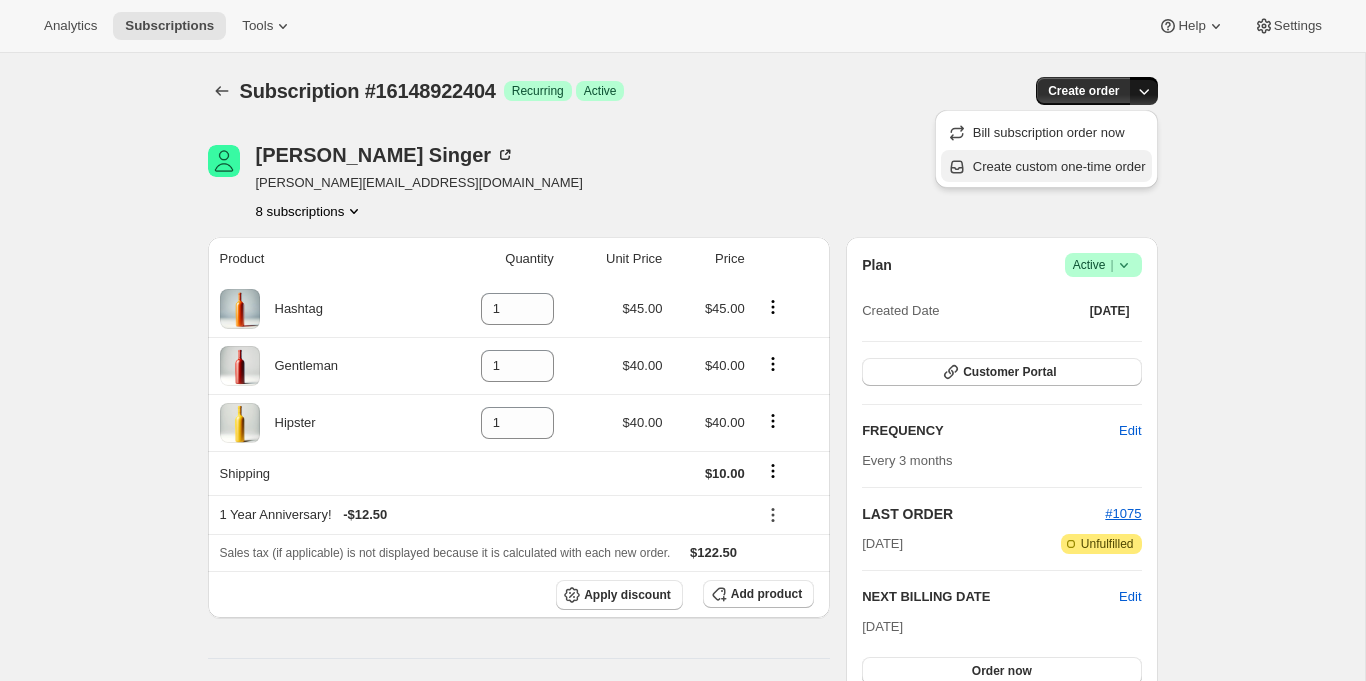 click on "Create custom one-time order" at bounding box center (1059, 166) 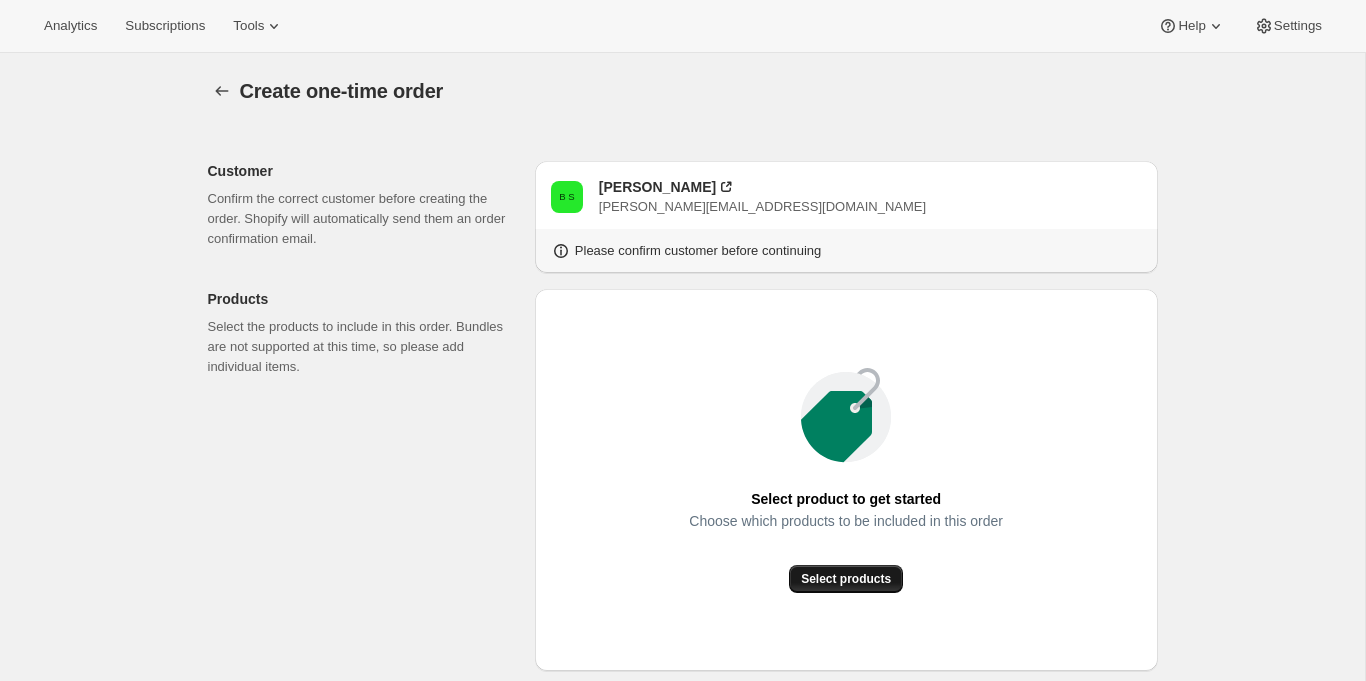click on "Select products" at bounding box center [846, 579] 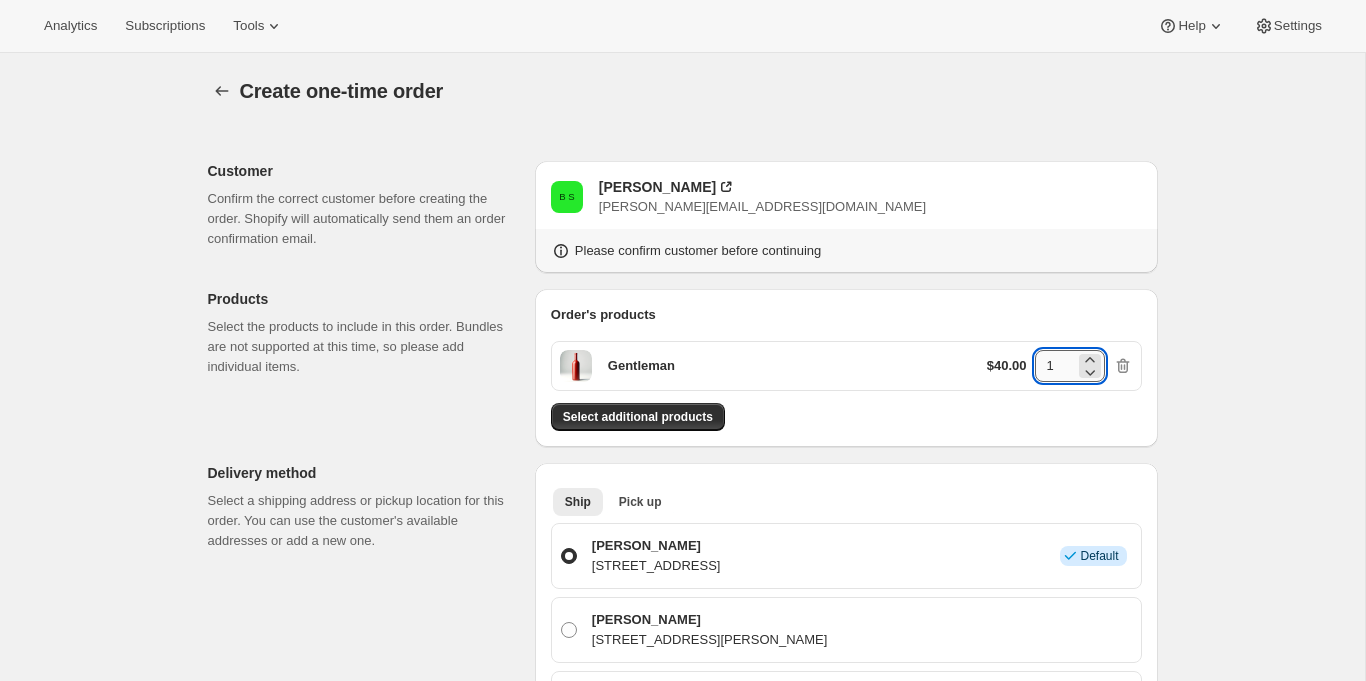 drag, startPoint x: 1058, startPoint y: 361, endPoint x: 1037, endPoint y: 362, distance: 21.023796 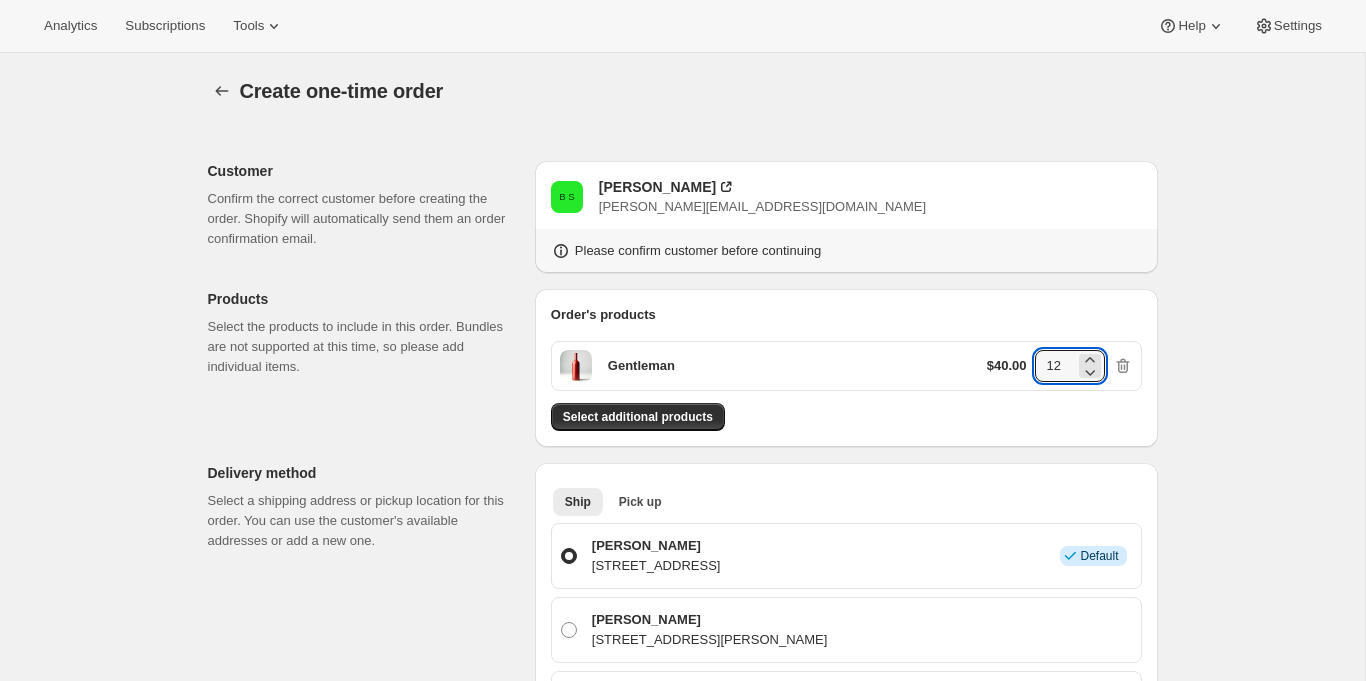 type on "12" 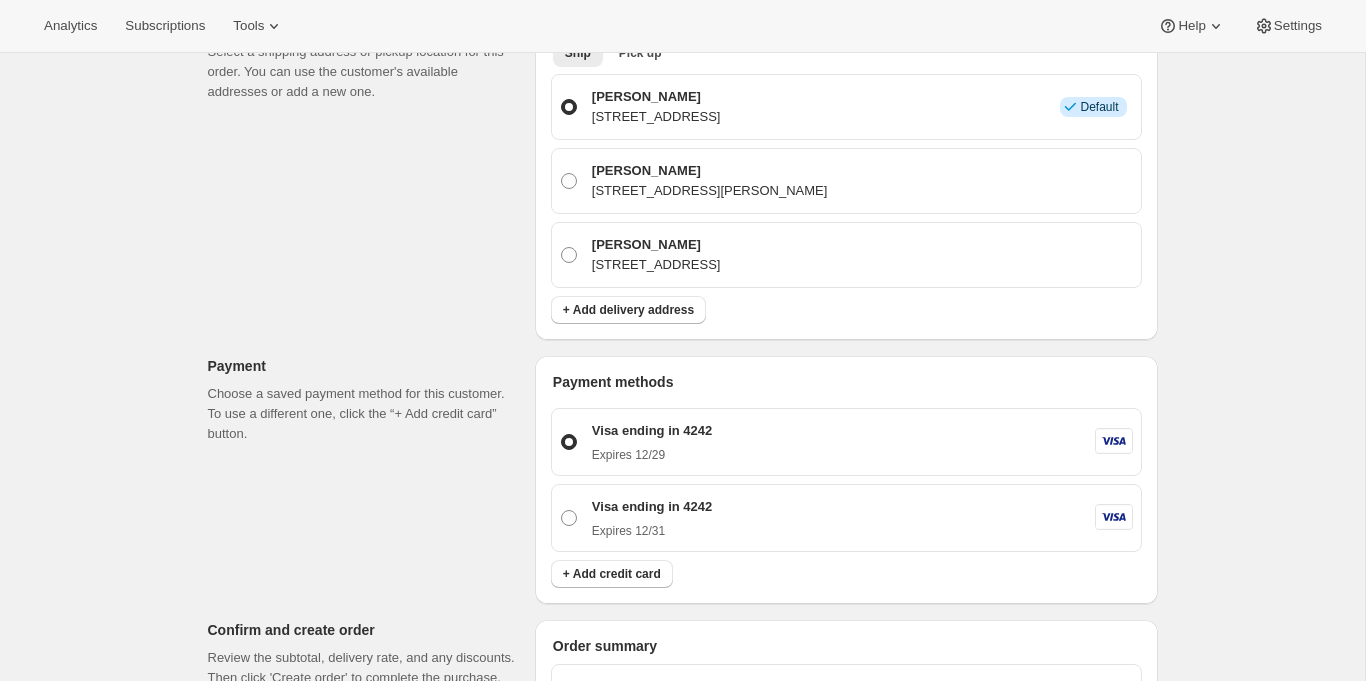 scroll, scrollTop: 458, scrollLeft: 0, axis: vertical 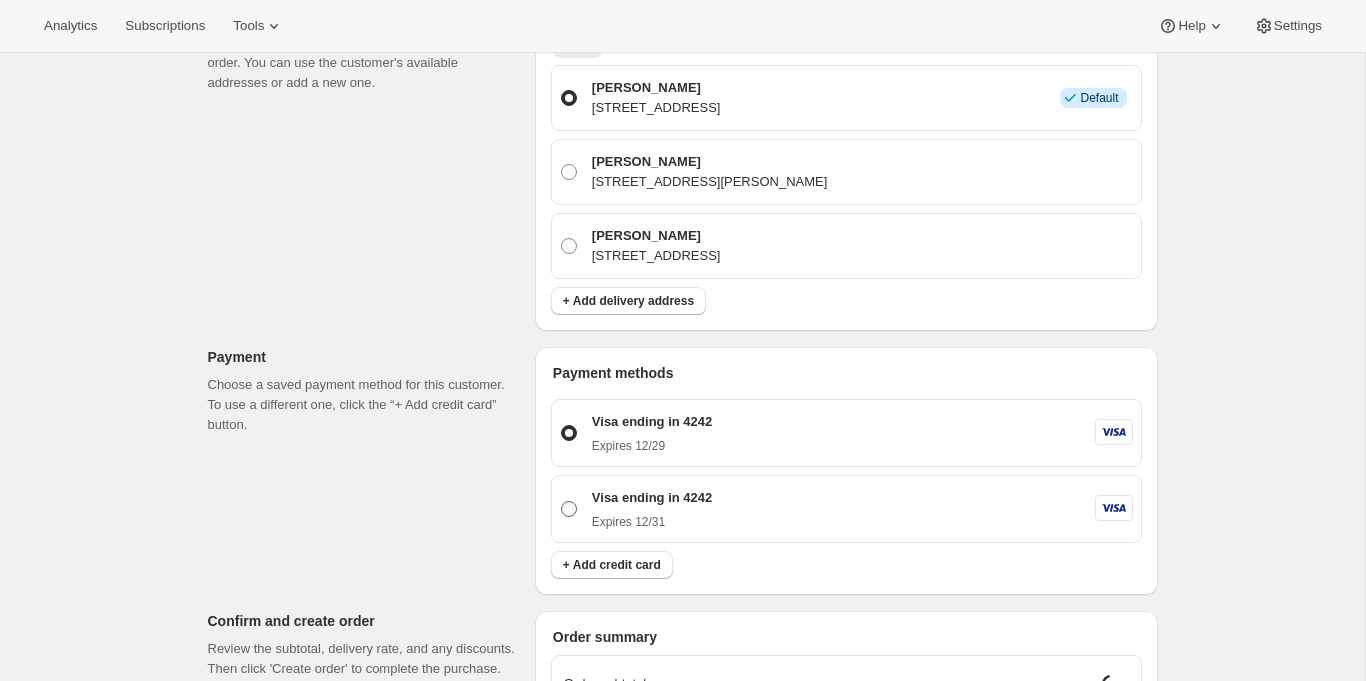 click on "Visa ending in 4242" at bounding box center (652, 498) 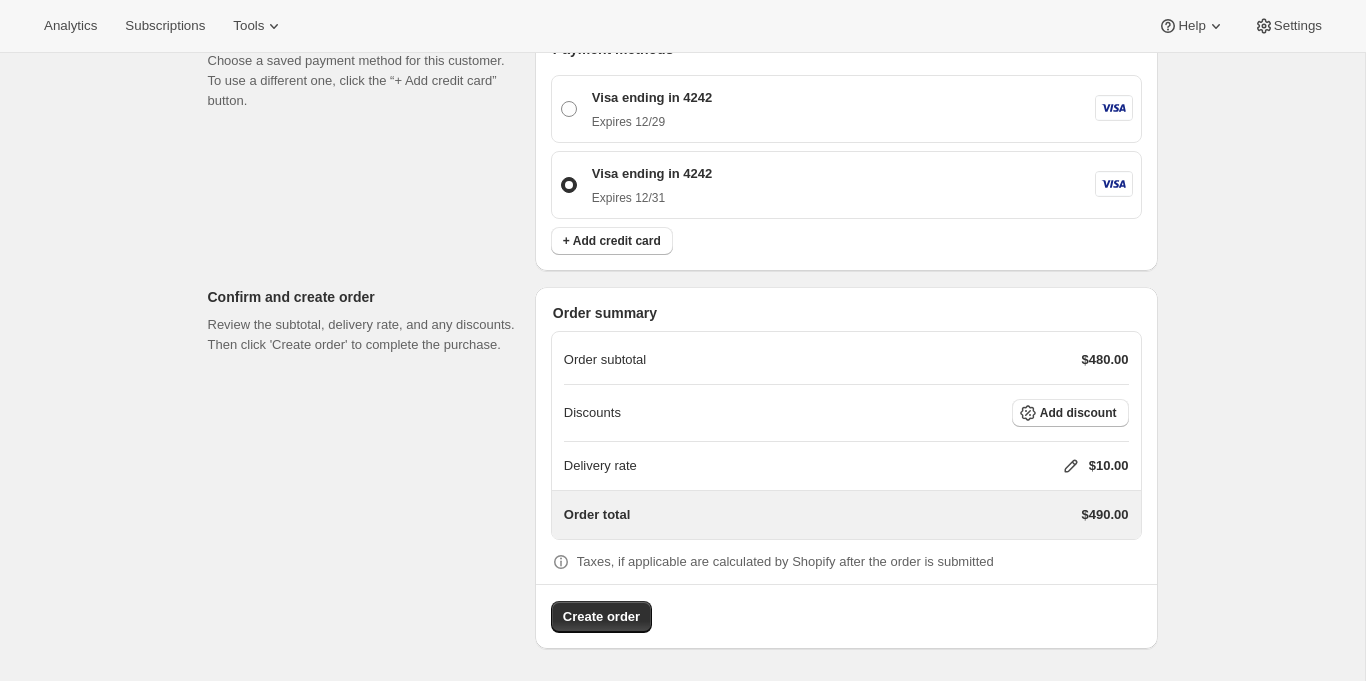 scroll, scrollTop: 782, scrollLeft: 0, axis: vertical 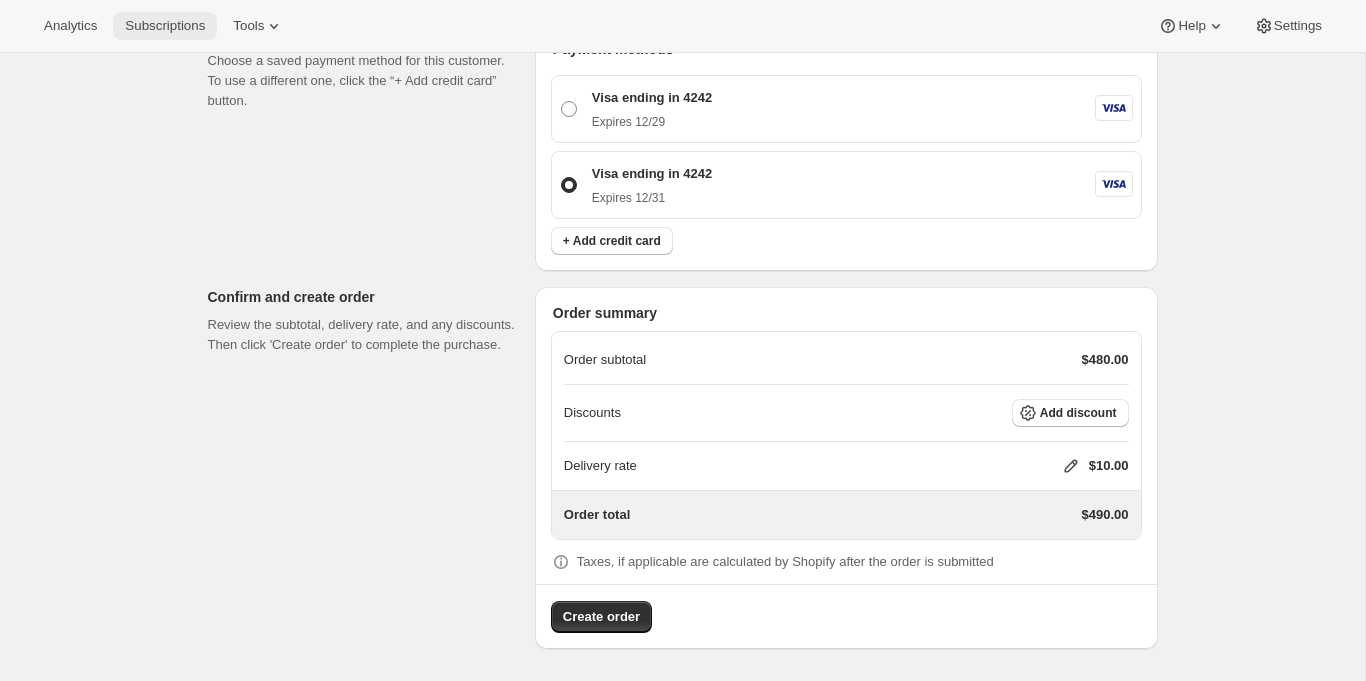 click on "Subscriptions" at bounding box center (165, 26) 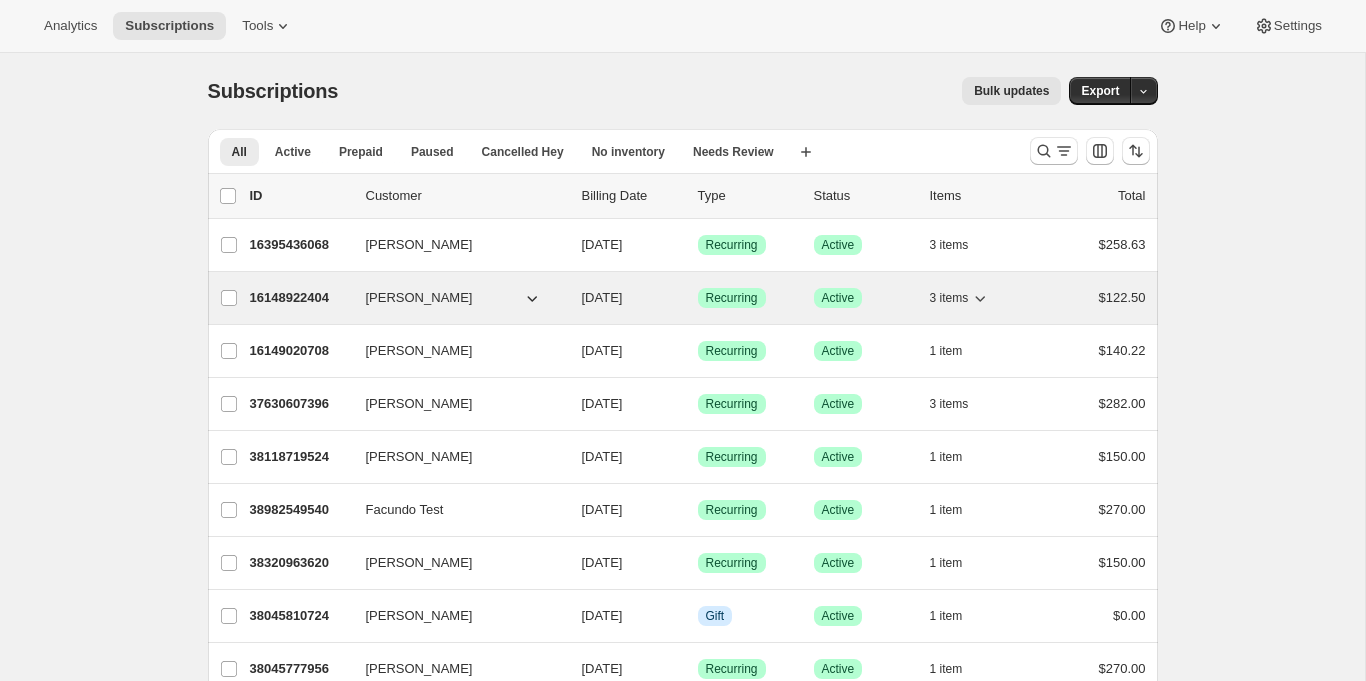 click on "16148922404" at bounding box center (300, 298) 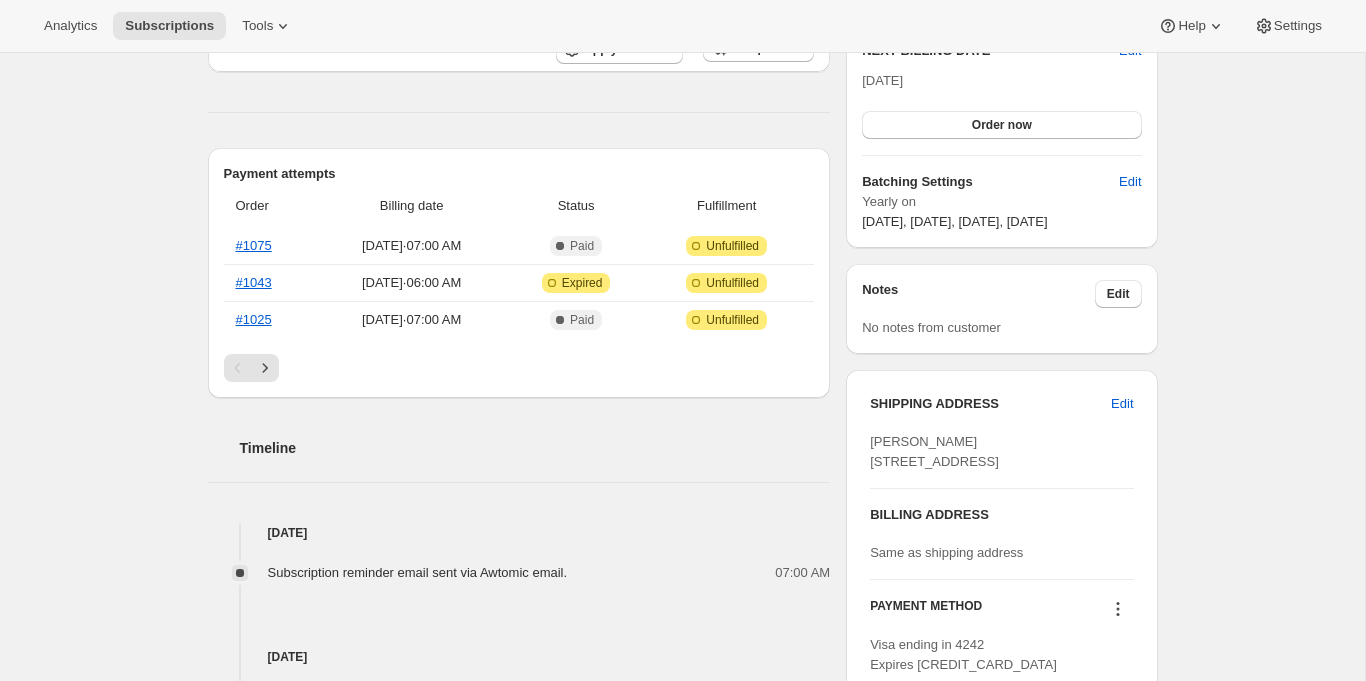 scroll, scrollTop: 1116, scrollLeft: 0, axis: vertical 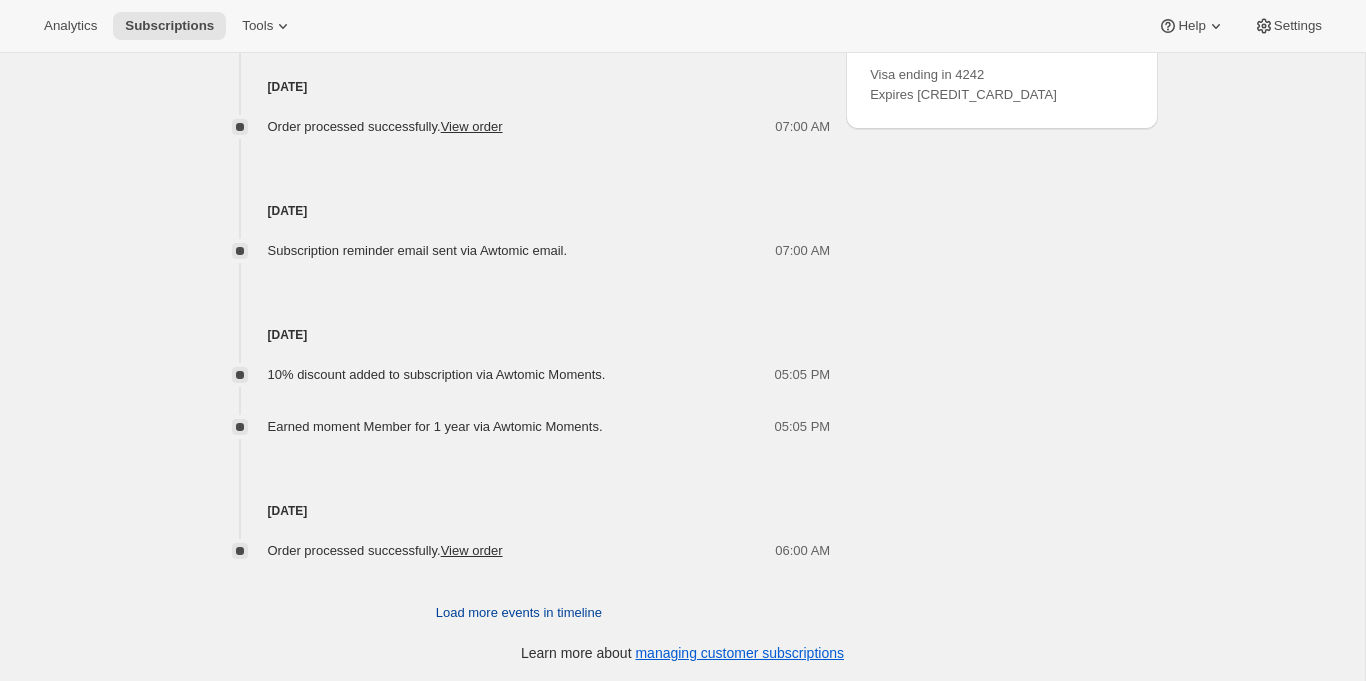 click on "Load more events in timeline" at bounding box center [519, 613] 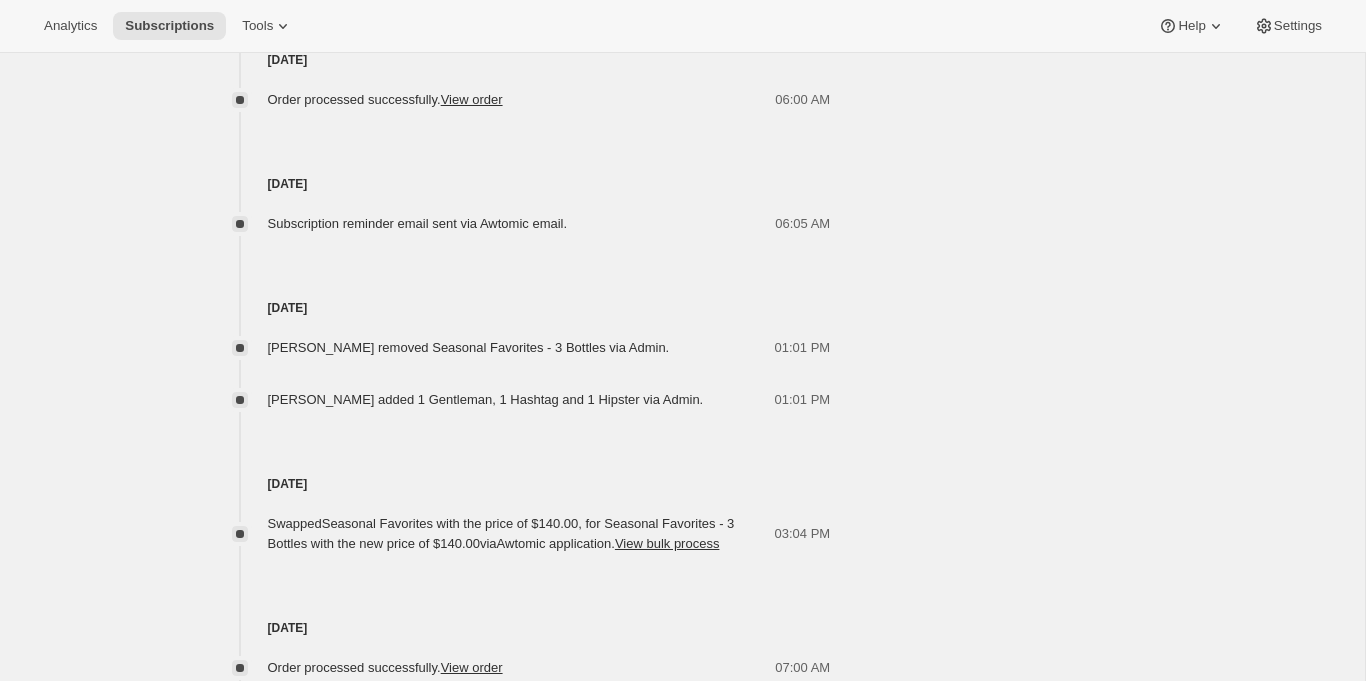scroll, scrollTop: 1588, scrollLeft: 0, axis: vertical 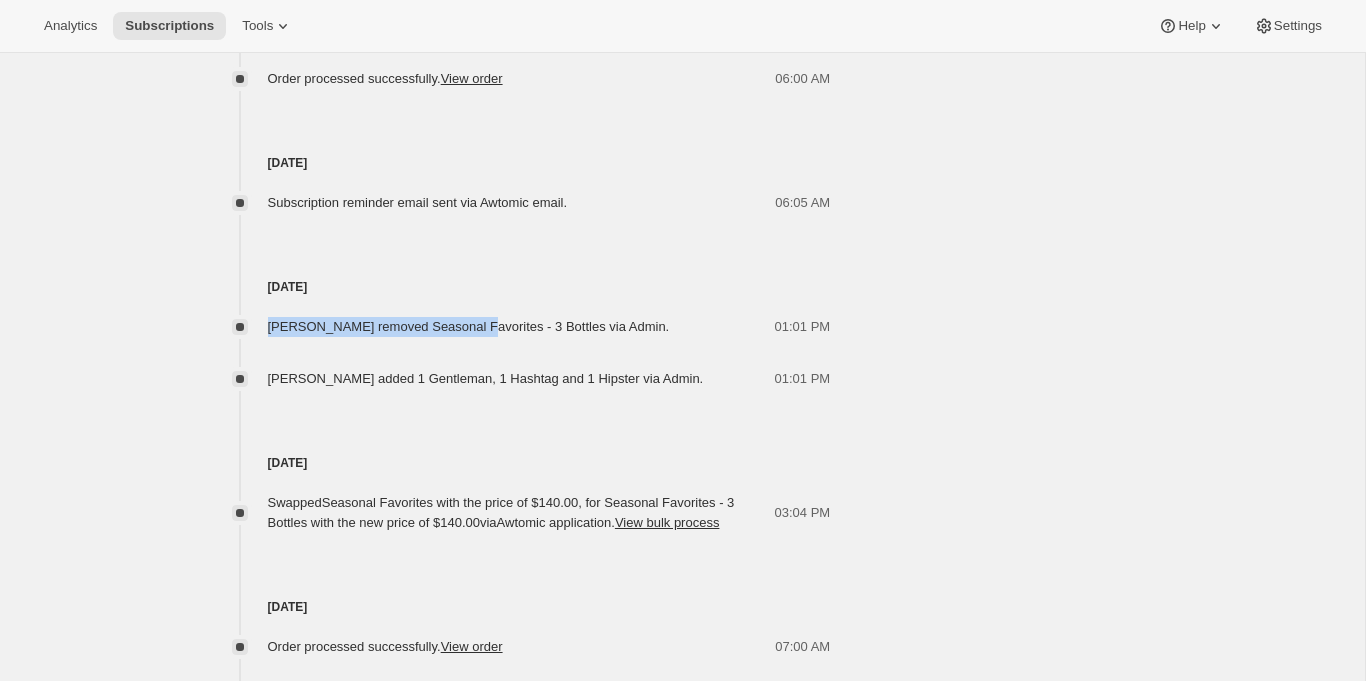 drag, startPoint x: 266, startPoint y: 328, endPoint x: 481, endPoint y: 326, distance: 215.00931 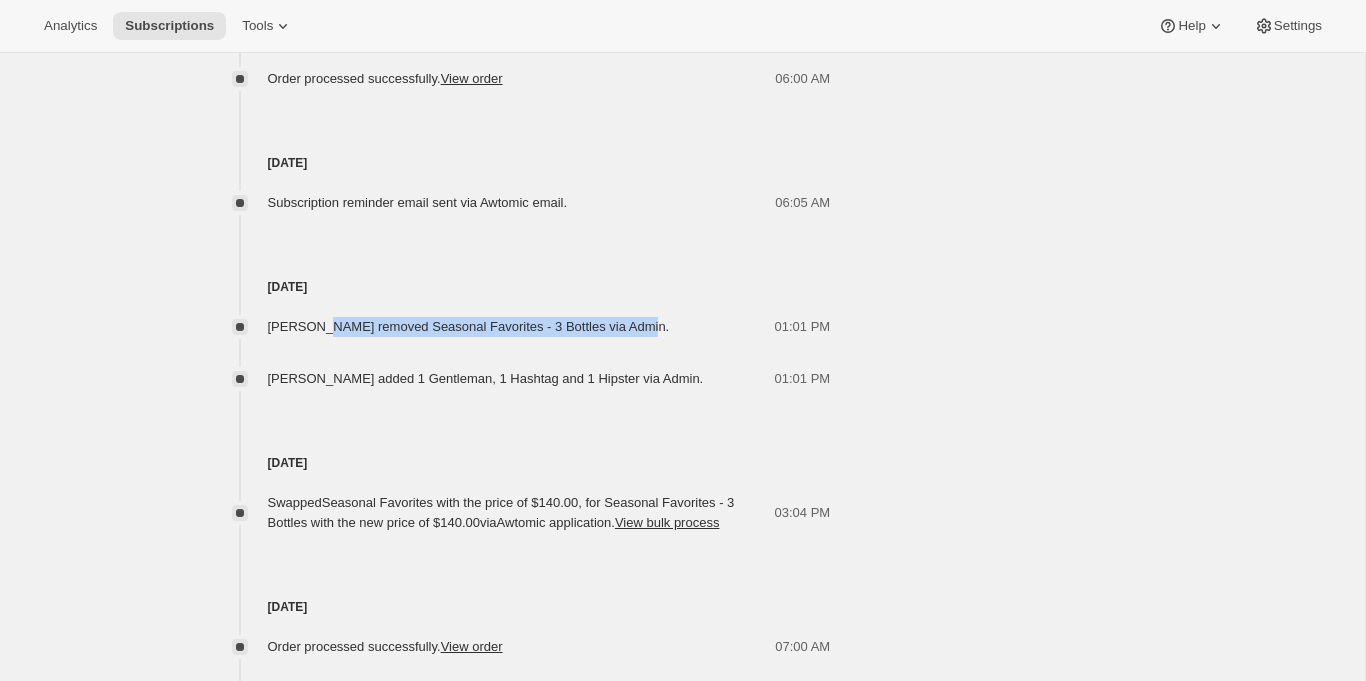 drag, startPoint x: 658, startPoint y: 323, endPoint x: 319, endPoint y: 323, distance: 339 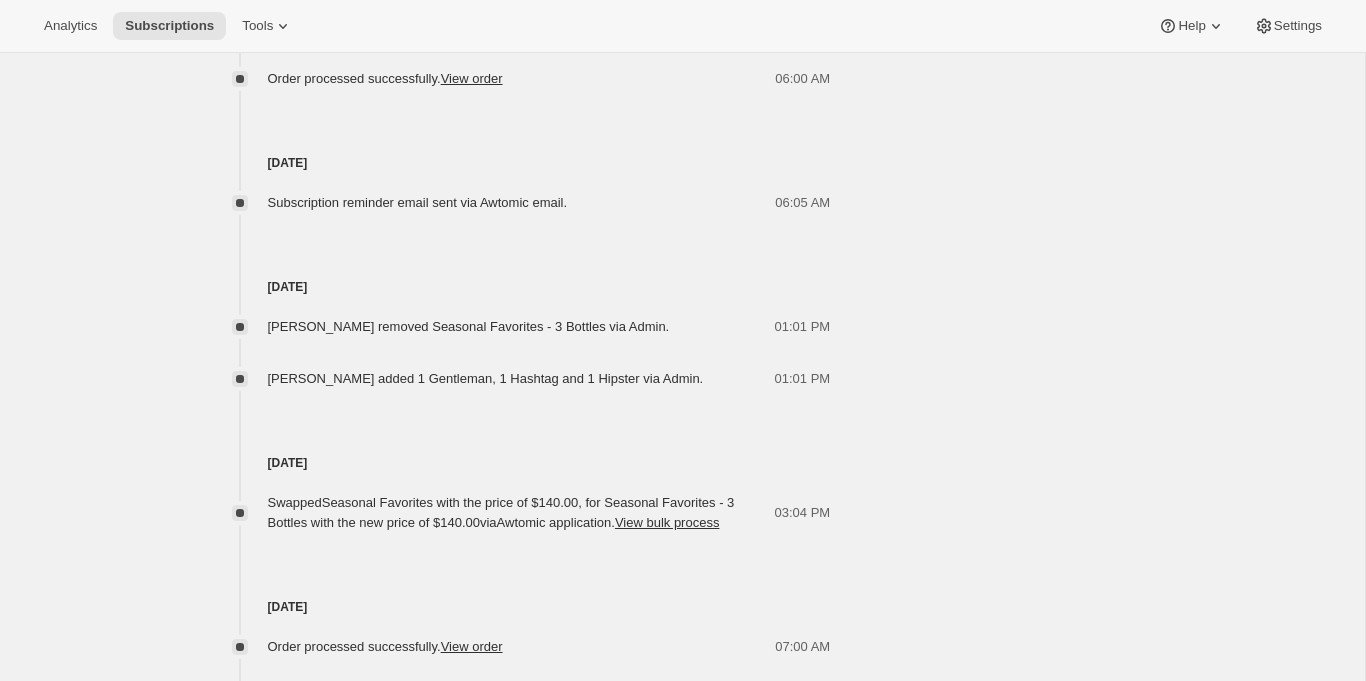 click on "Dec 5, 2024 Swapped  Seasonal Favorites with the price of $140.00, for Seasonal Favorites - 3 Bottles with the new price of $140.00  via  Awtomic application .  View bulk process 03:04 PM" at bounding box center [519, 461] 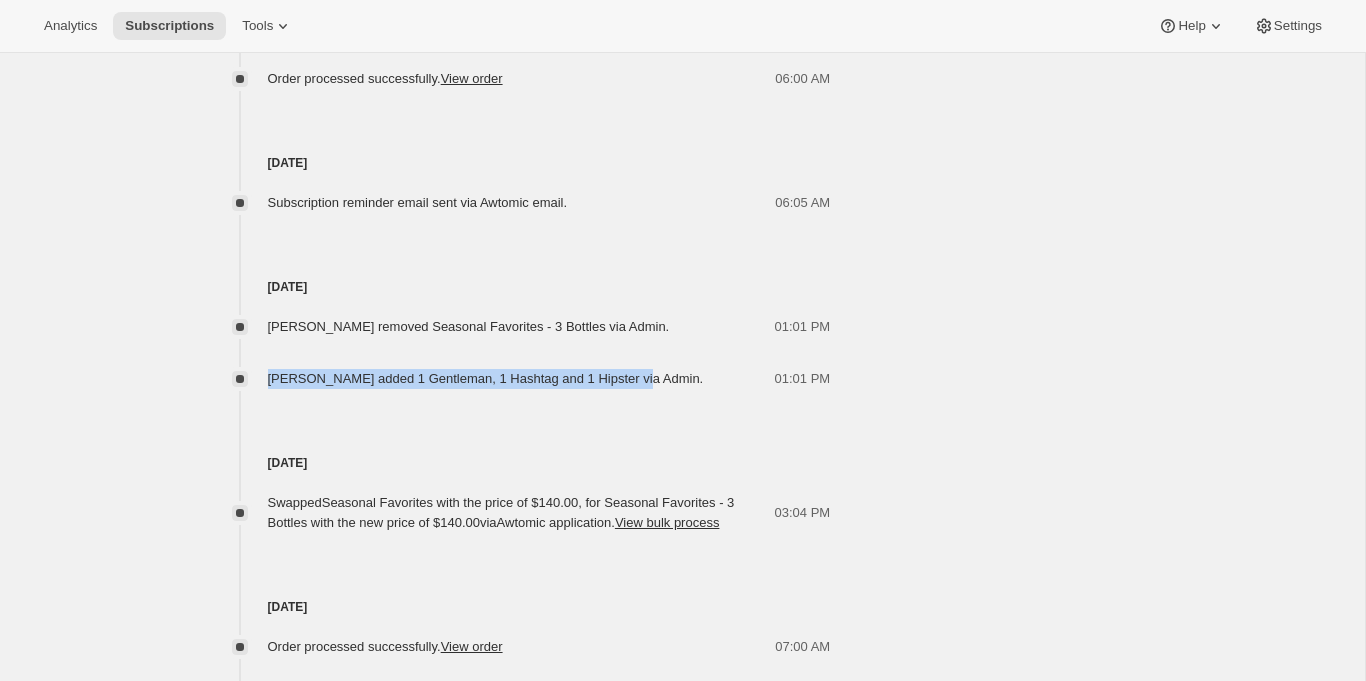 drag, startPoint x: 273, startPoint y: 373, endPoint x: 637, endPoint y: 385, distance: 364.19775 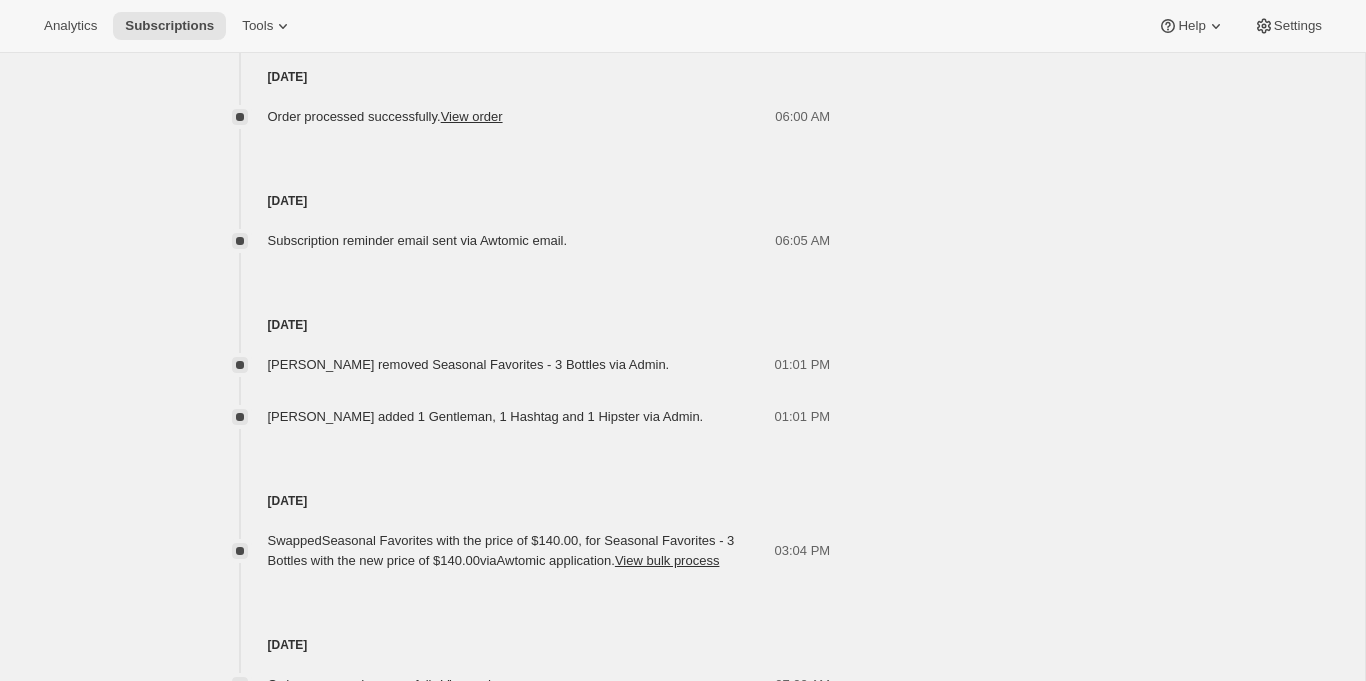 scroll, scrollTop: 1554, scrollLeft: 0, axis: vertical 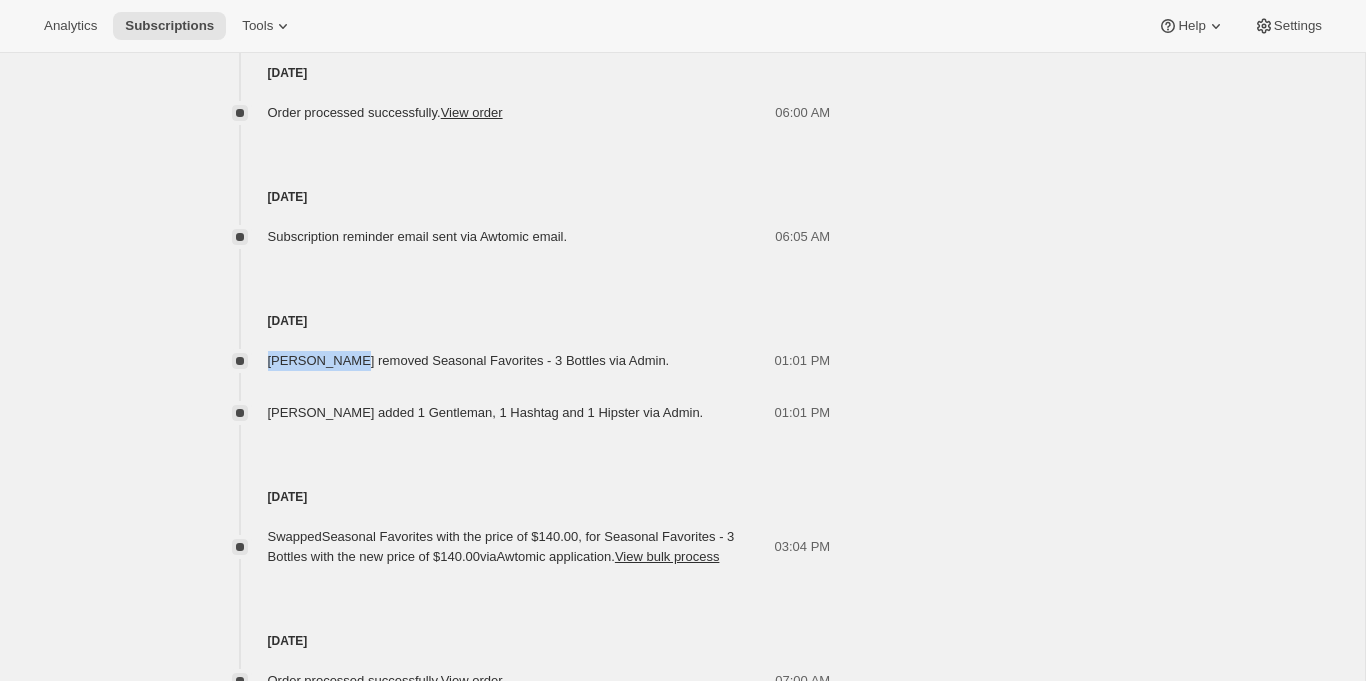 drag, startPoint x: 267, startPoint y: 362, endPoint x: 345, endPoint y: 361, distance: 78.00641 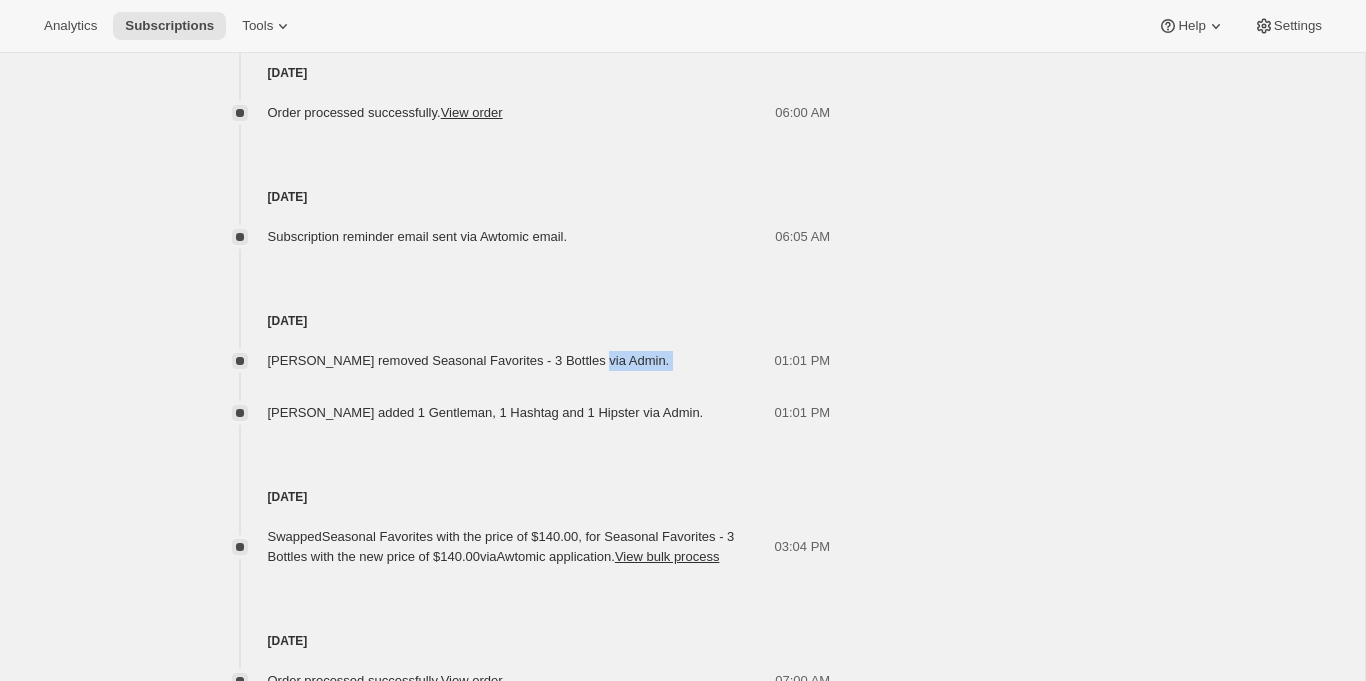 drag, startPoint x: 596, startPoint y: 360, endPoint x: 664, endPoint y: 358, distance: 68.0294 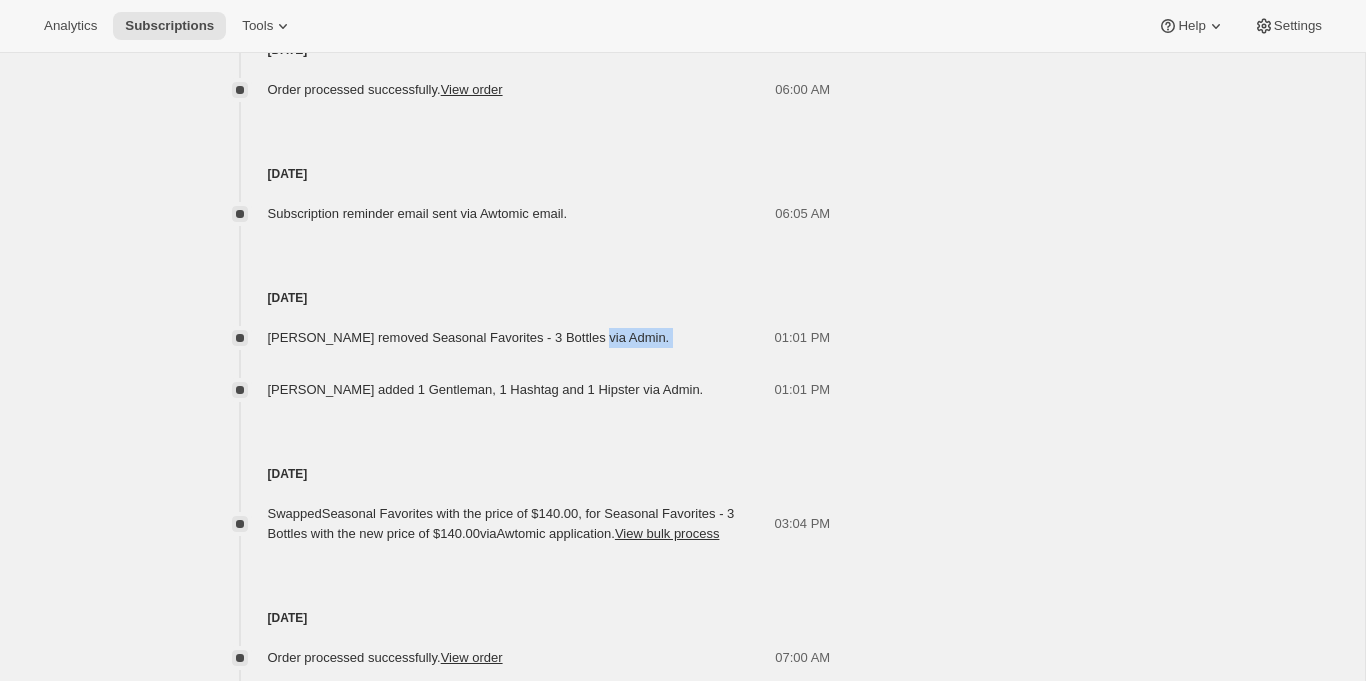 scroll, scrollTop: 1573, scrollLeft: 0, axis: vertical 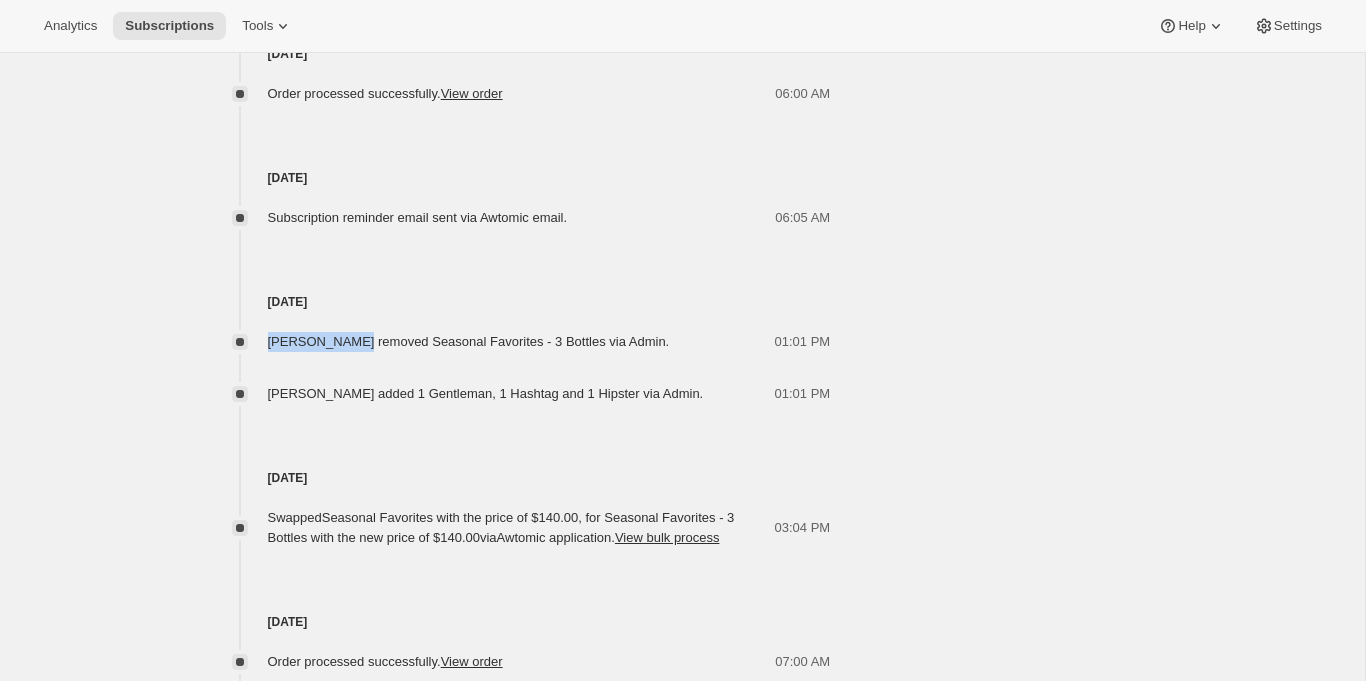 drag, startPoint x: 258, startPoint y: 339, endPoint x: 348, endPoint y: 334, distance: 90.13878 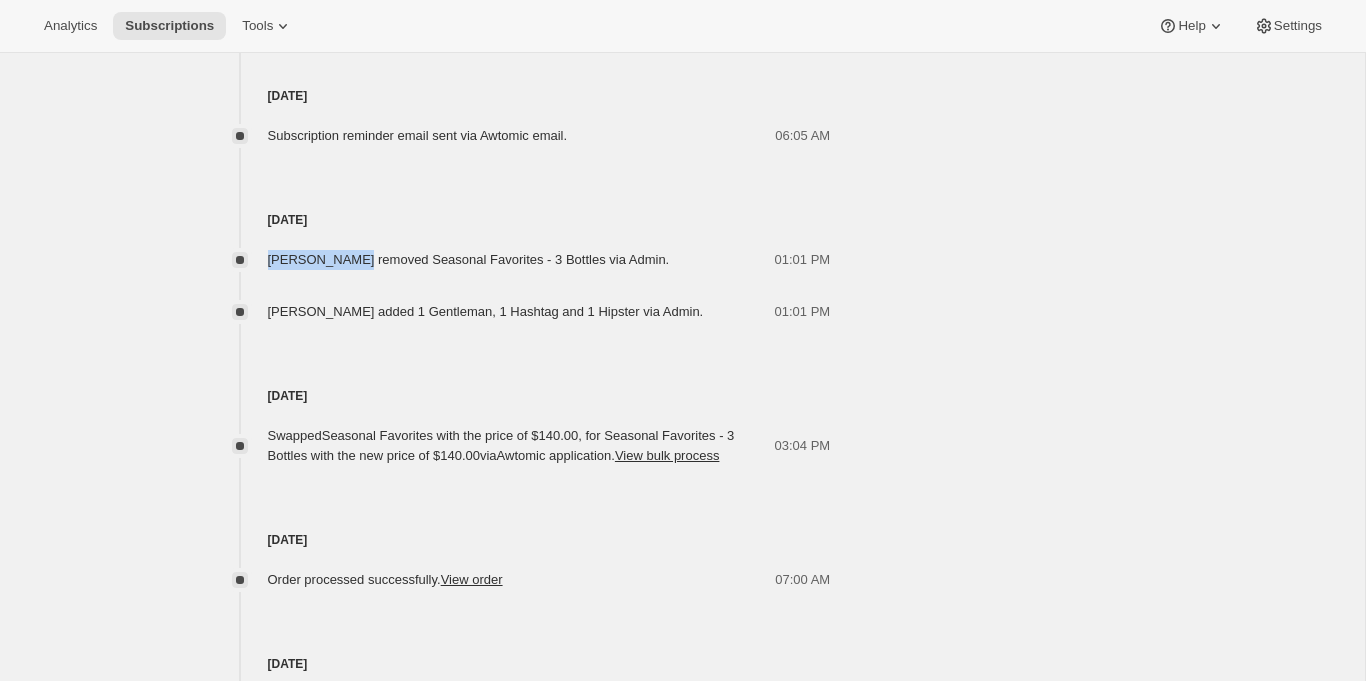 scroll, scrollTop: 1828, scrollLeft: 0, axis: vertical 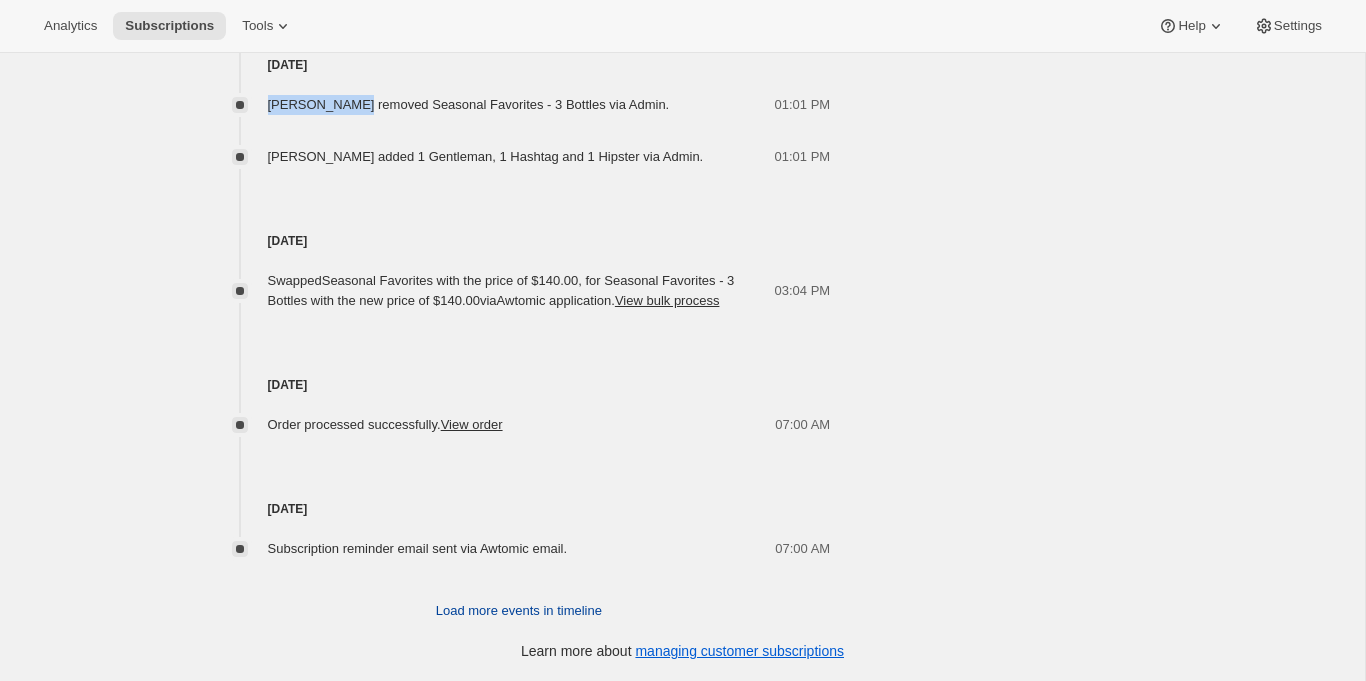 click on "Load more events in timeline" at bounding box center (519, 611) 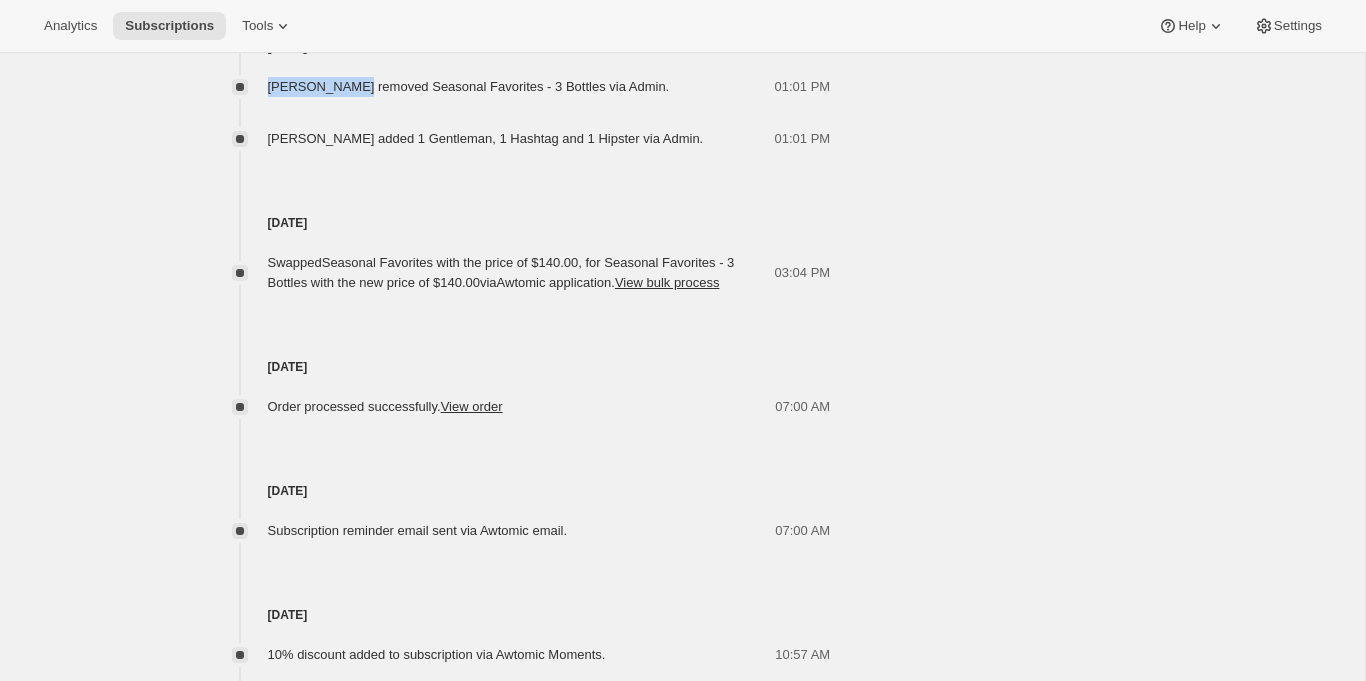 scroll, scrollTop: 2314, scrollLeft: 0, axis: vertical 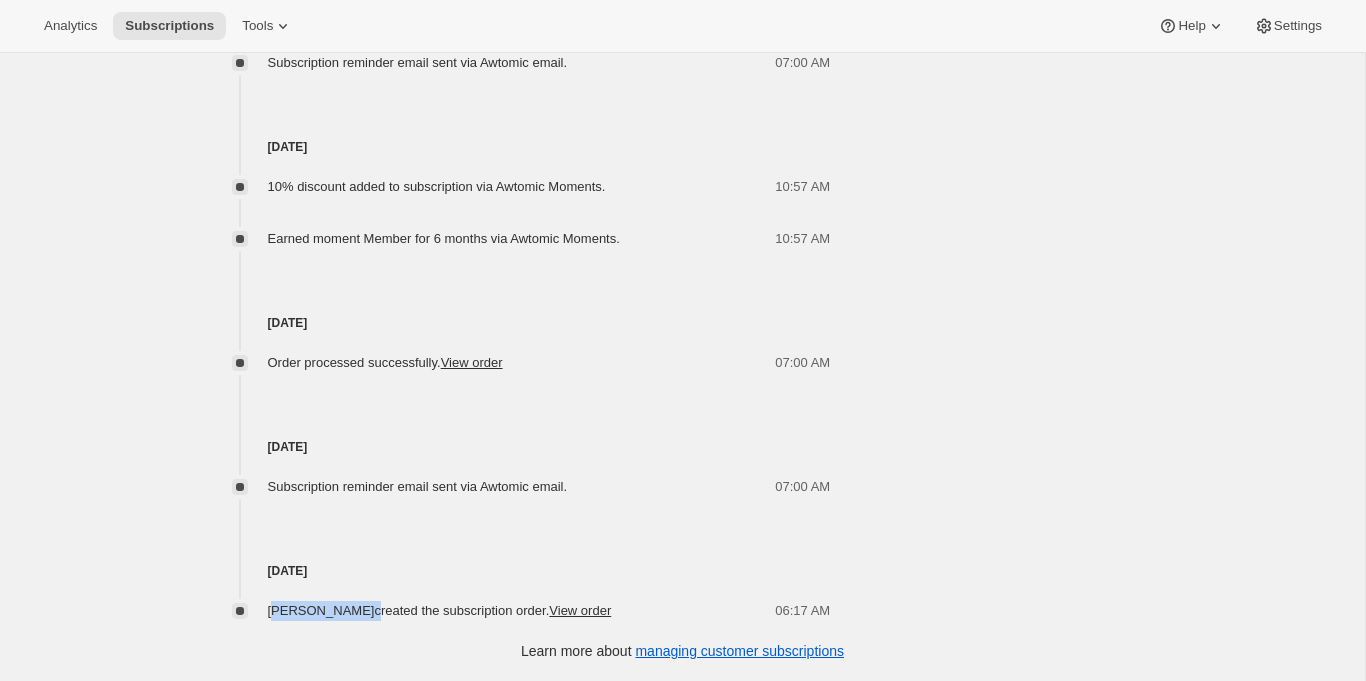 drag, startPoint x: 272, startPoint y: 609, endPoint x: 346, endPoint y: 612, distance: 74.06078 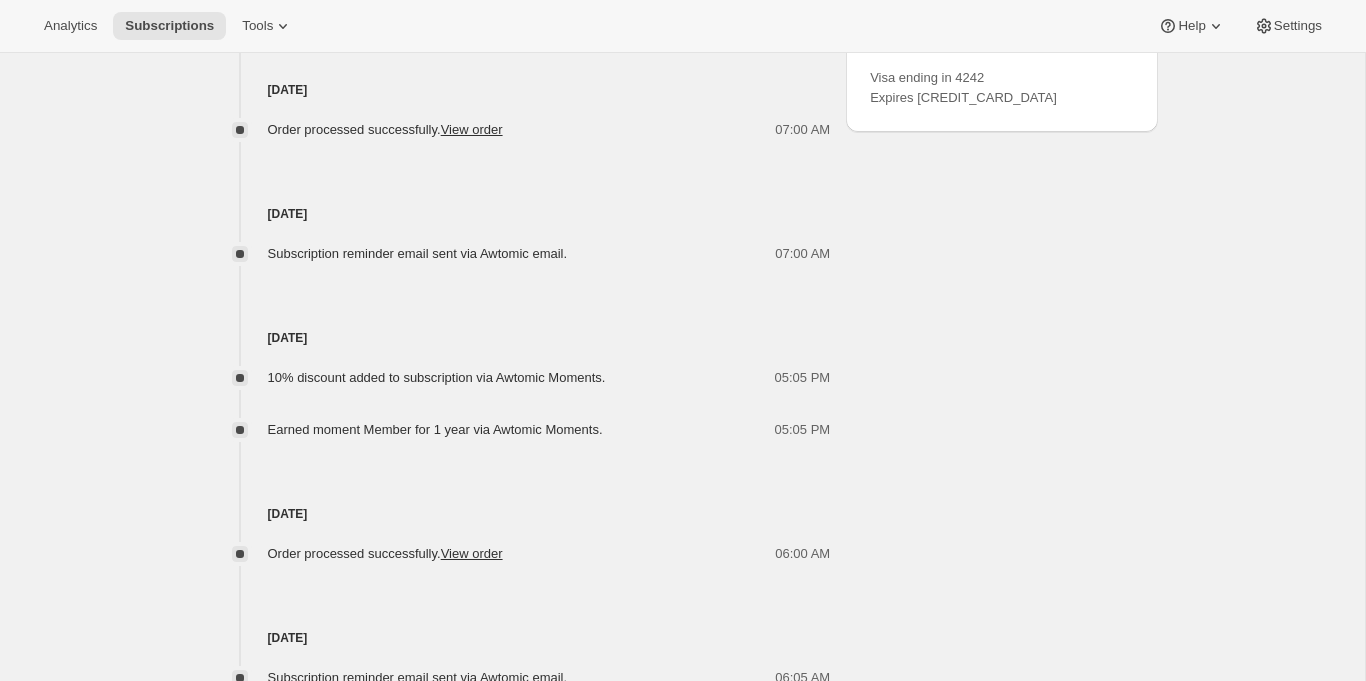 scroll, scrollTop: 1136, scrollLeft: 0, axis: vertical 